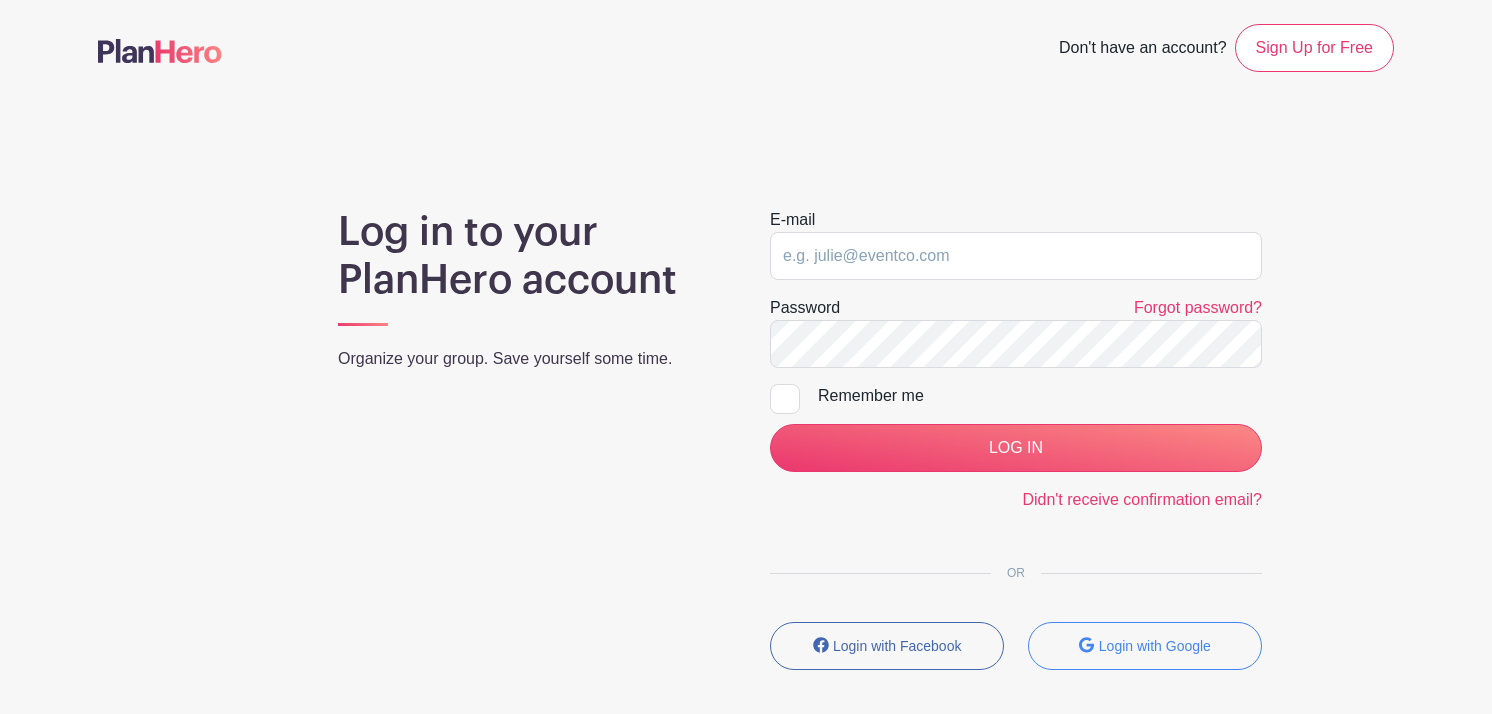 scroll, scrollTop: 0, scrollLeft: 0, axis: both 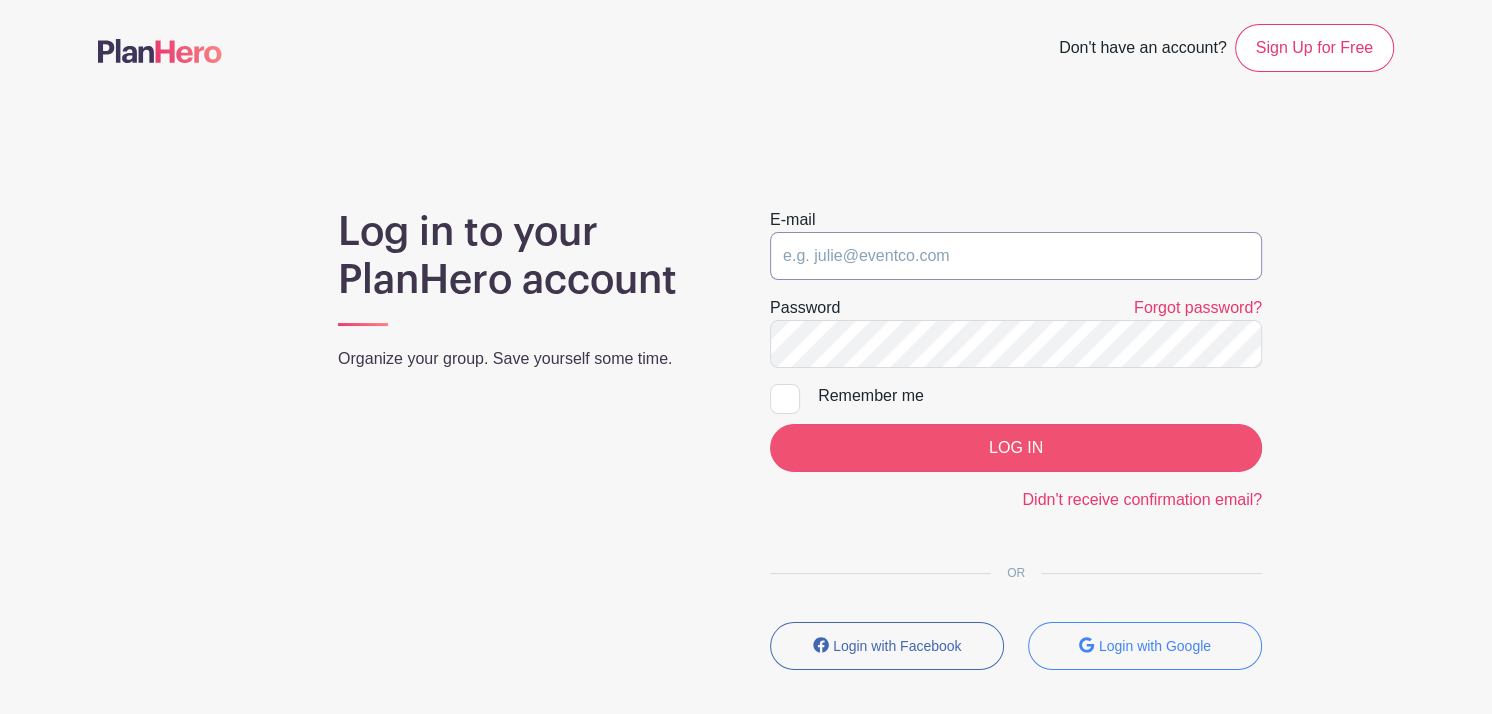 type on "[EMAIL]" 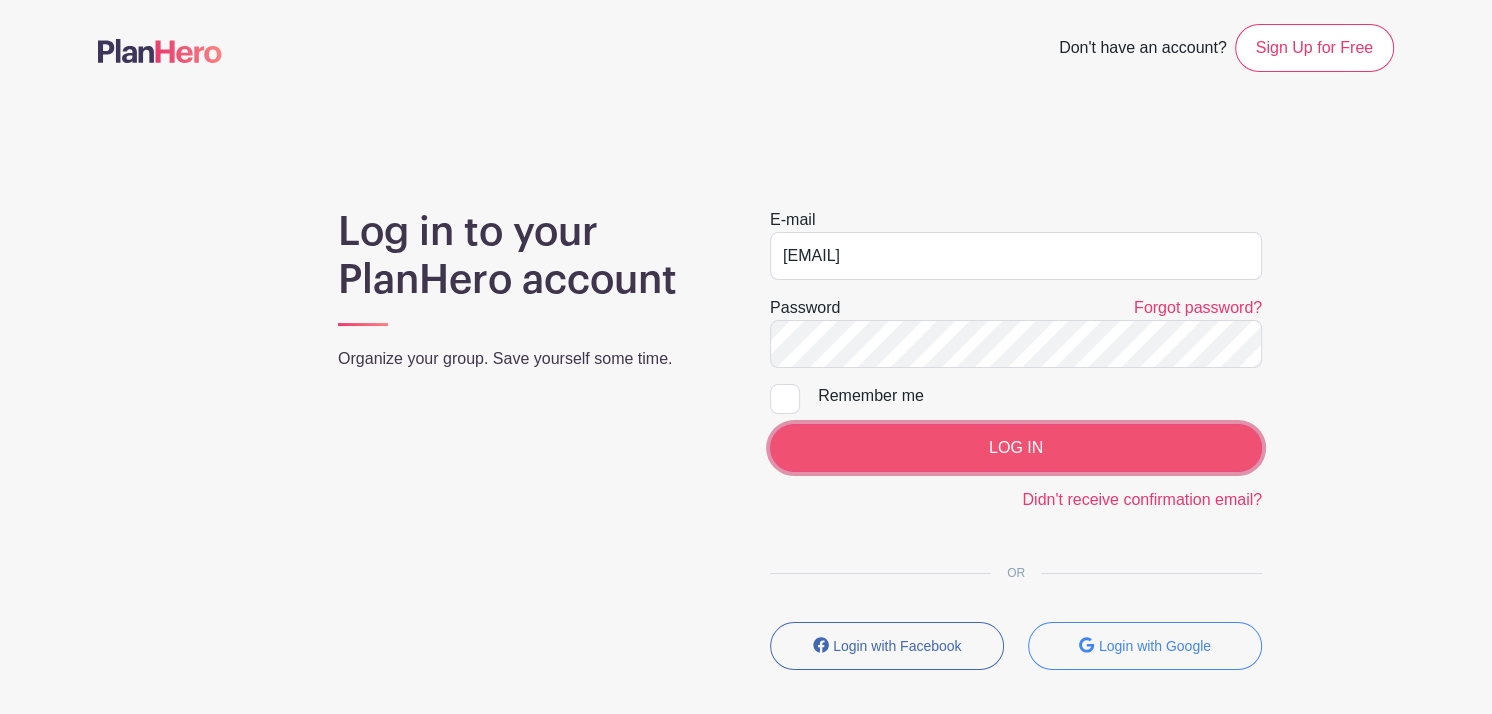 click on "LOG IN" at bounding box center (1016, 448) 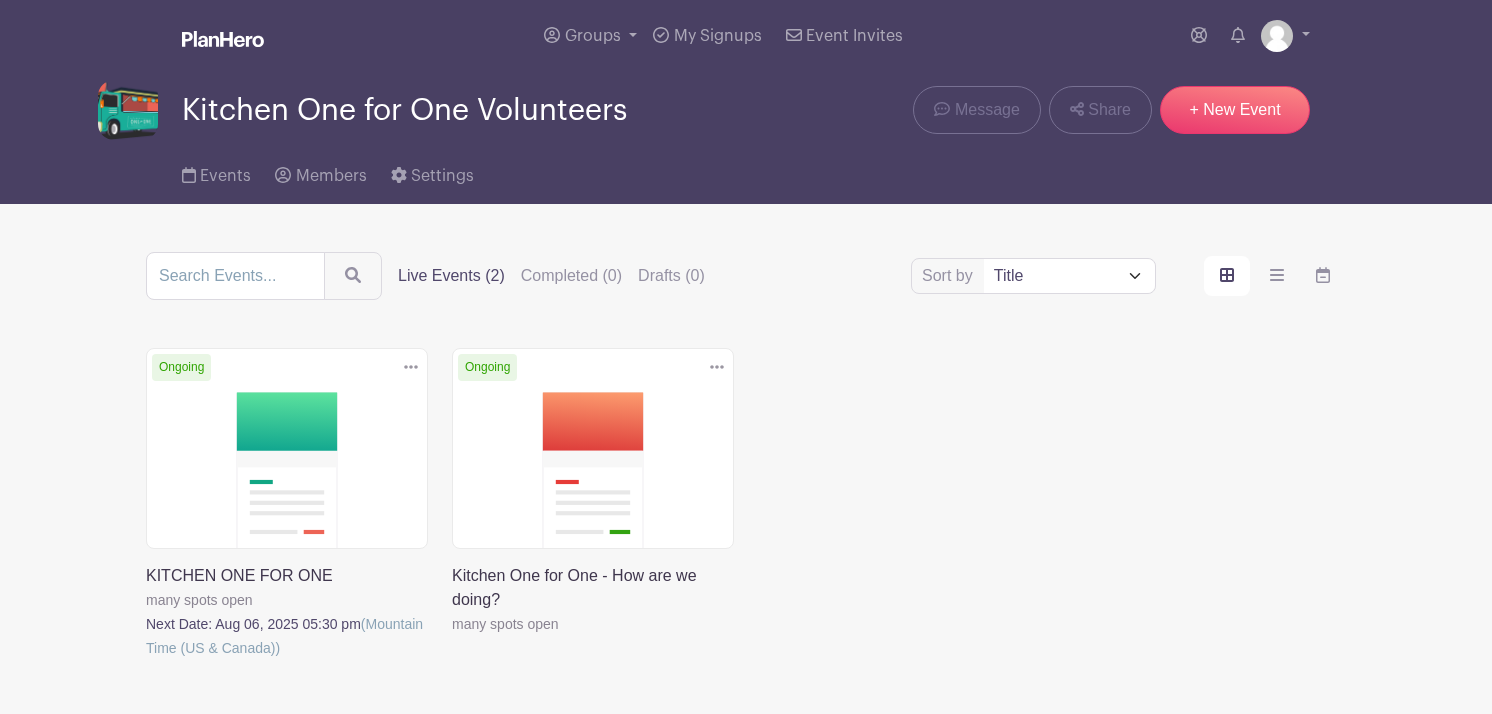 scroll, scrollTop: 0, scrollLeft: 0, axis: both 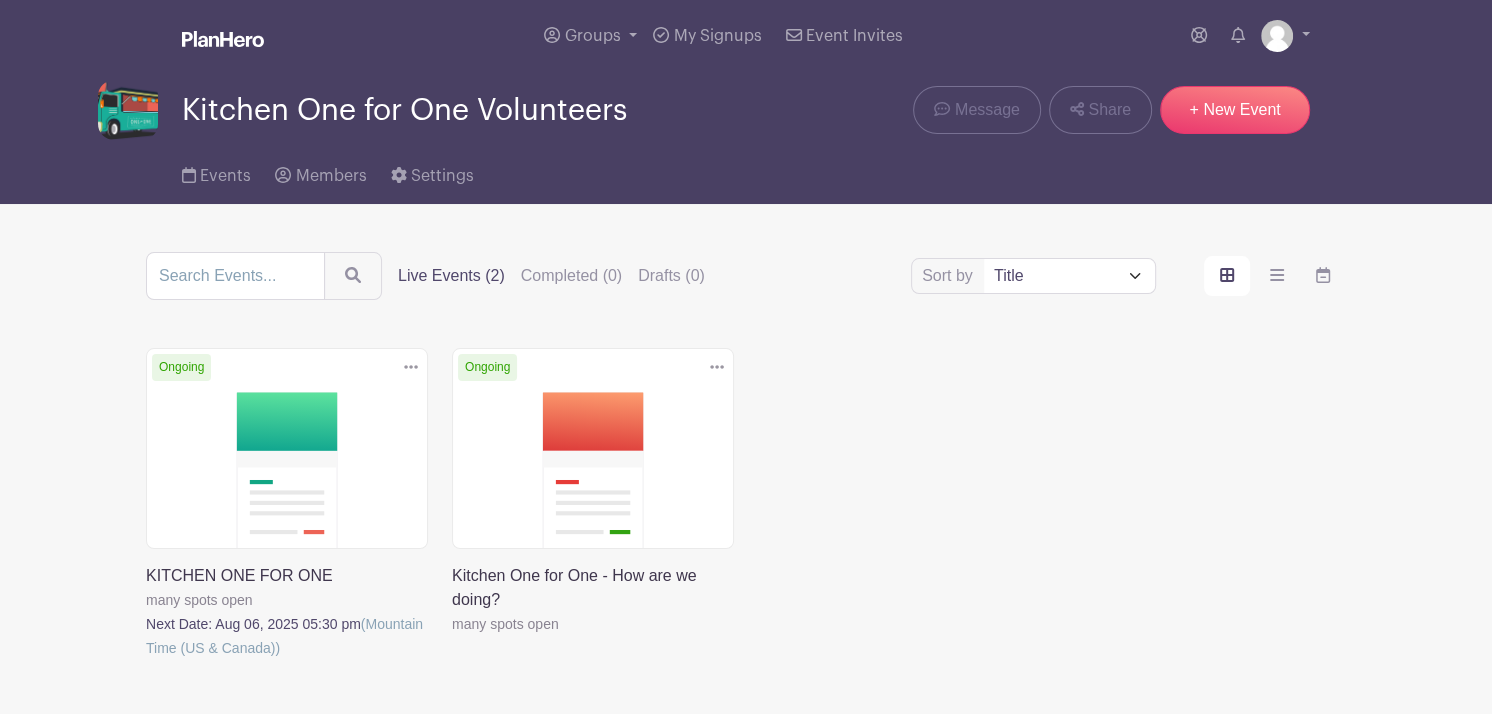click at bounding box center [146, 660] 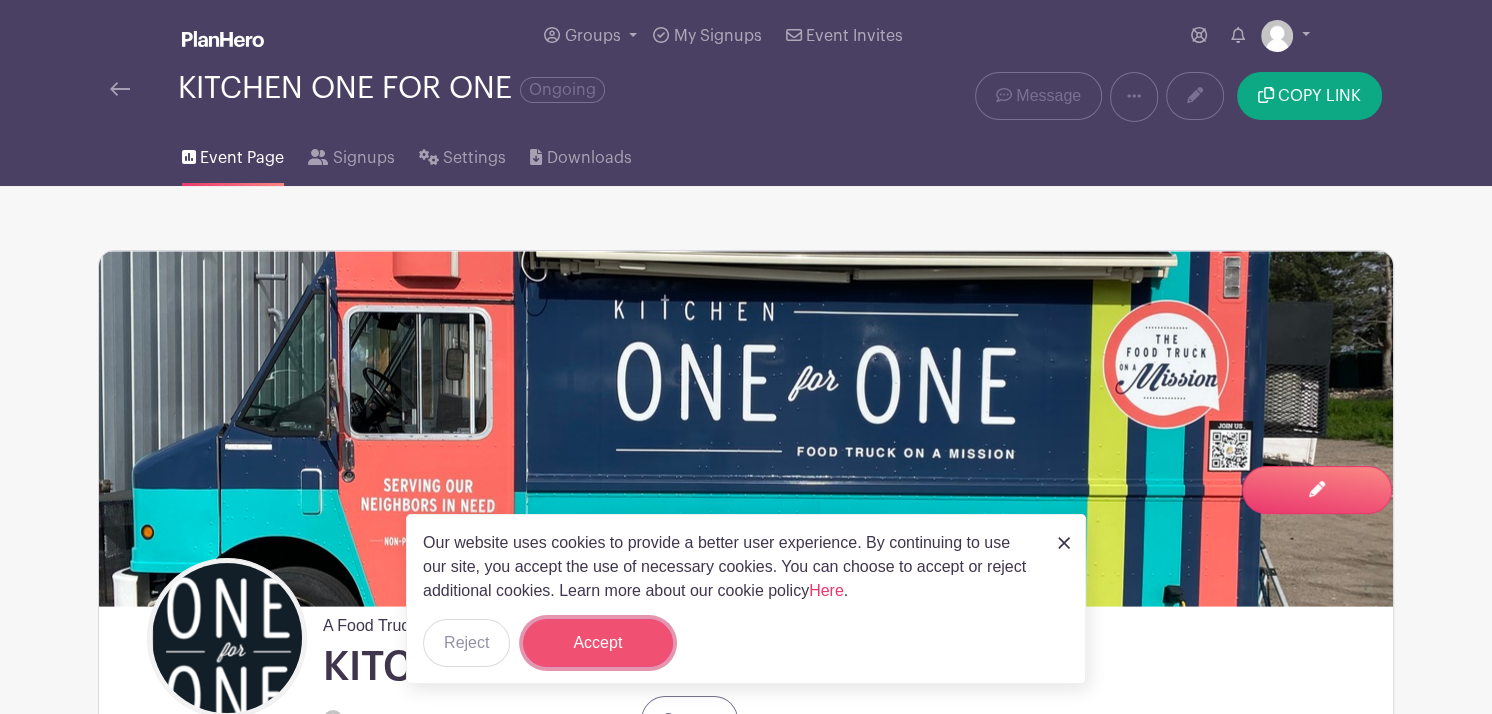 click on "Accept" at bounding box center [598, 643] 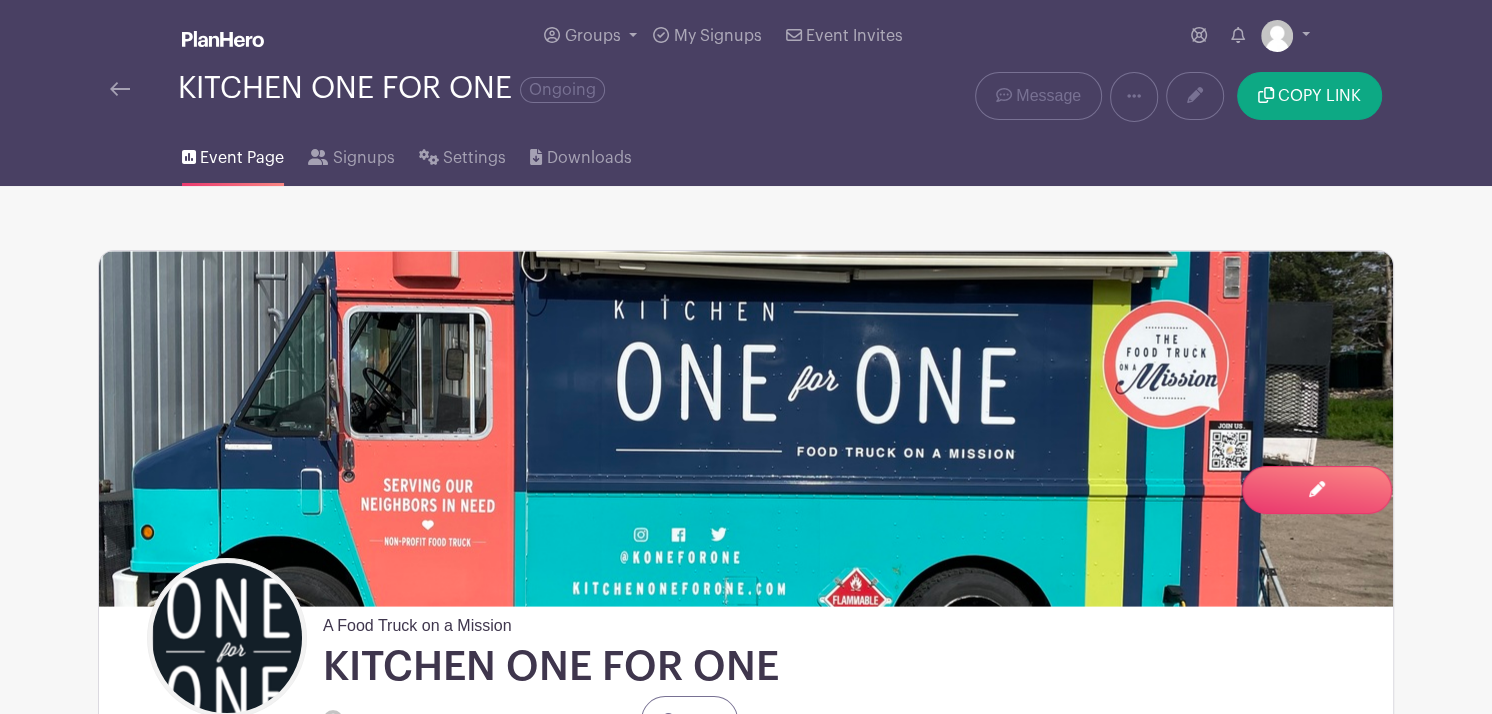 click on "Event Page" at bounding box center [242, 158] 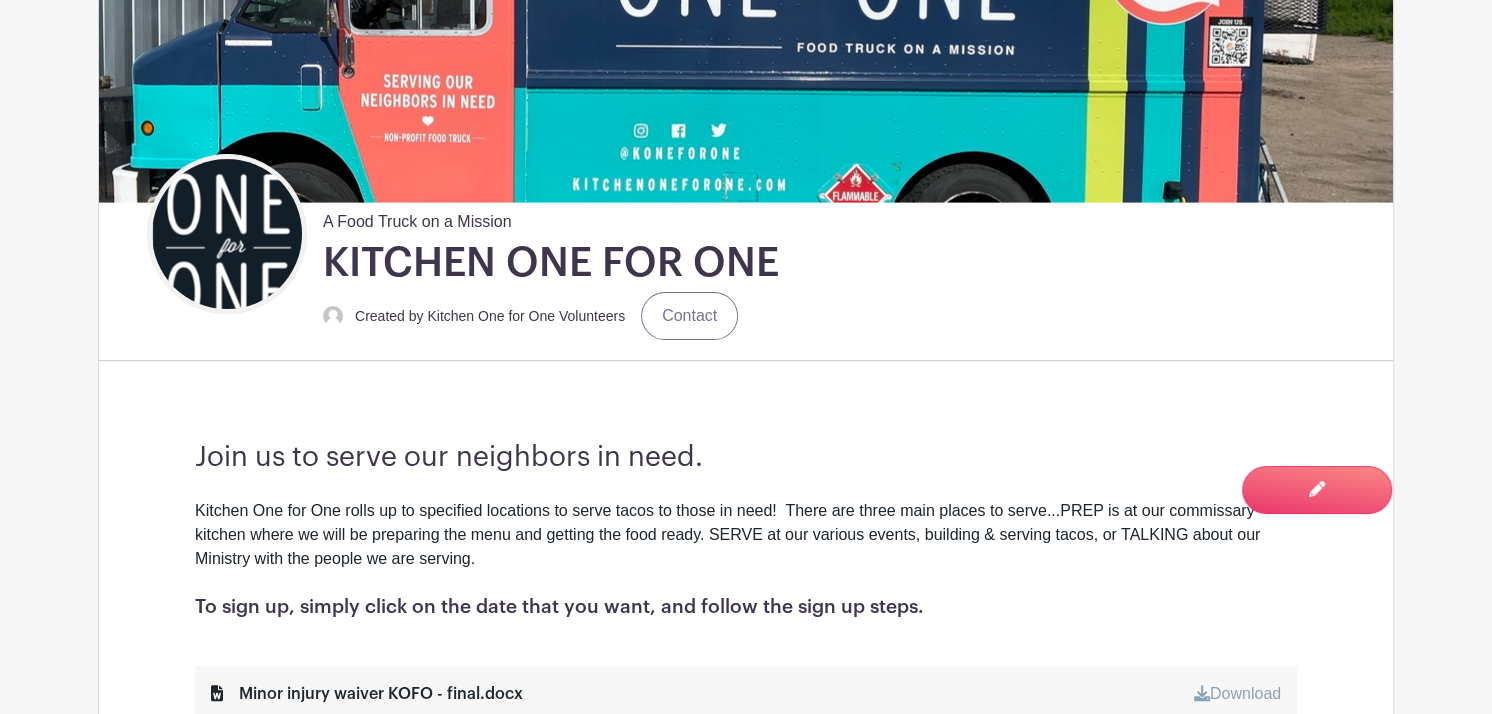 scroll, scrollTop: 407, scrollLeft: 0, axis: vertical 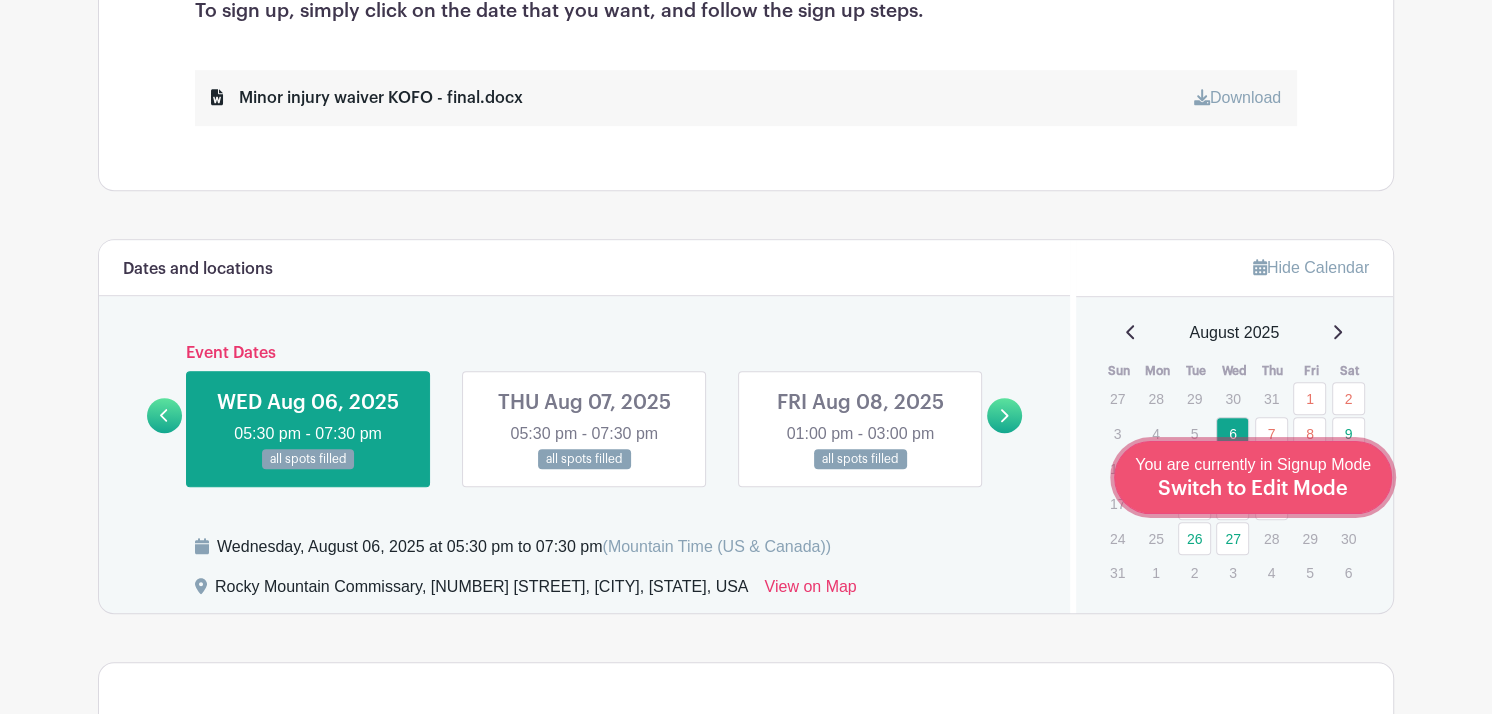 click on "Switch to Edit Mode" at bounding box center (1253, 489) 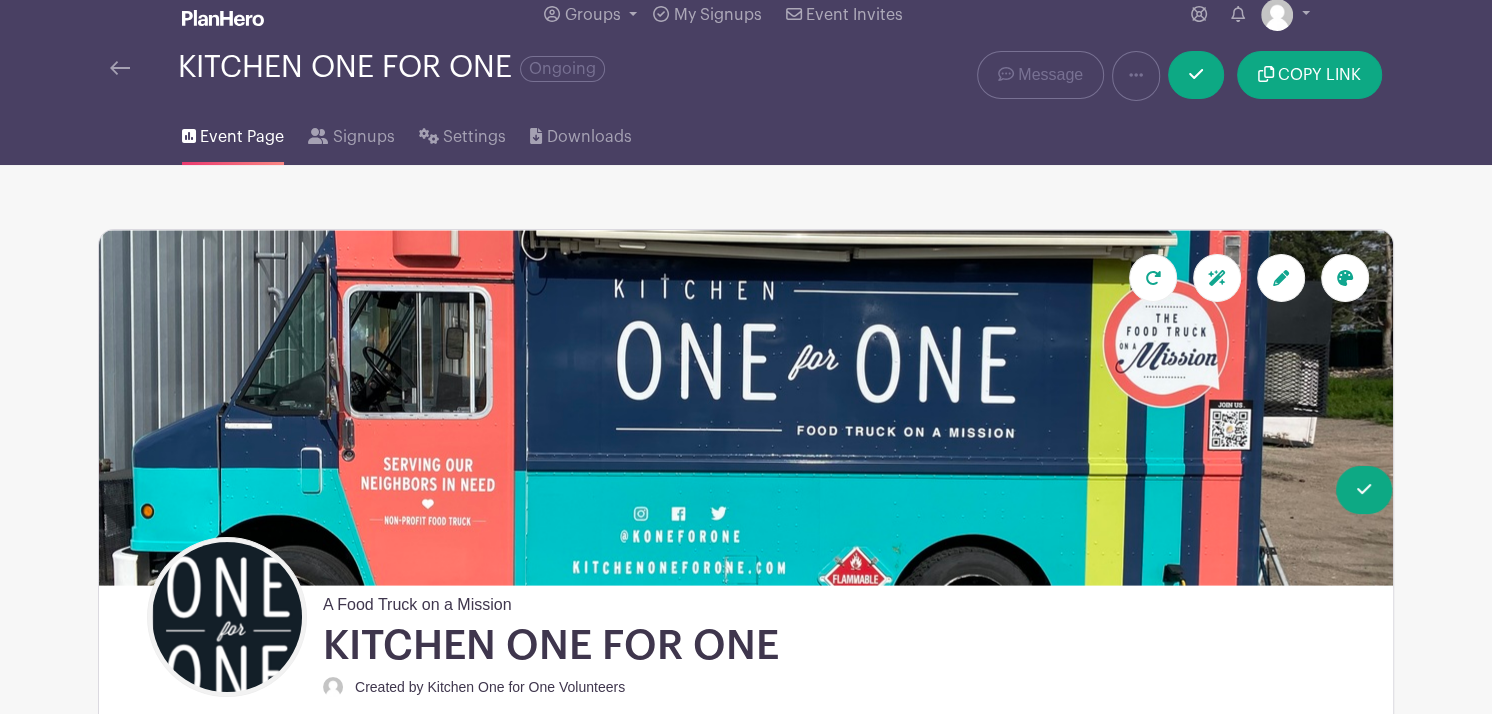scroll, scrollTop: 0, scrollLeft: 0, axis: both 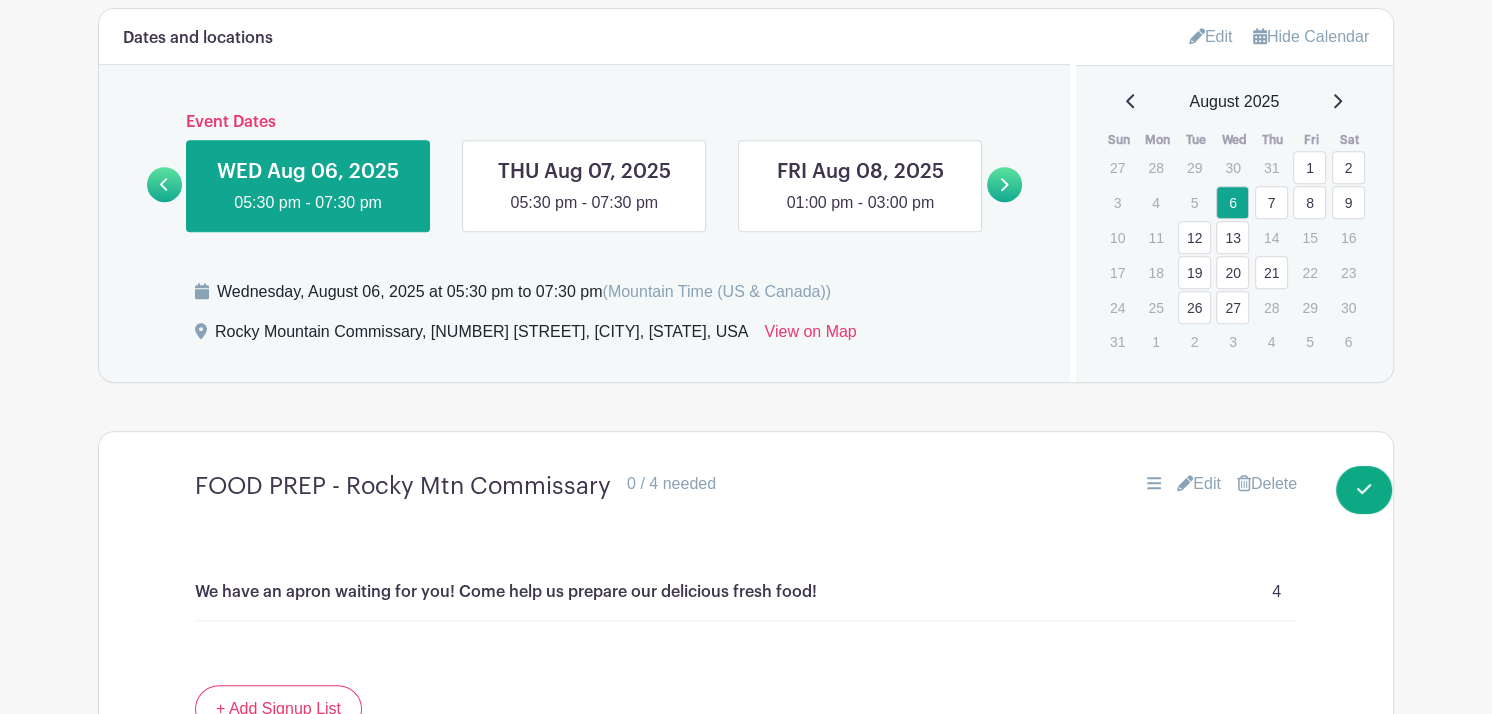 click on "Edit" at bounding box center [1211, 36] 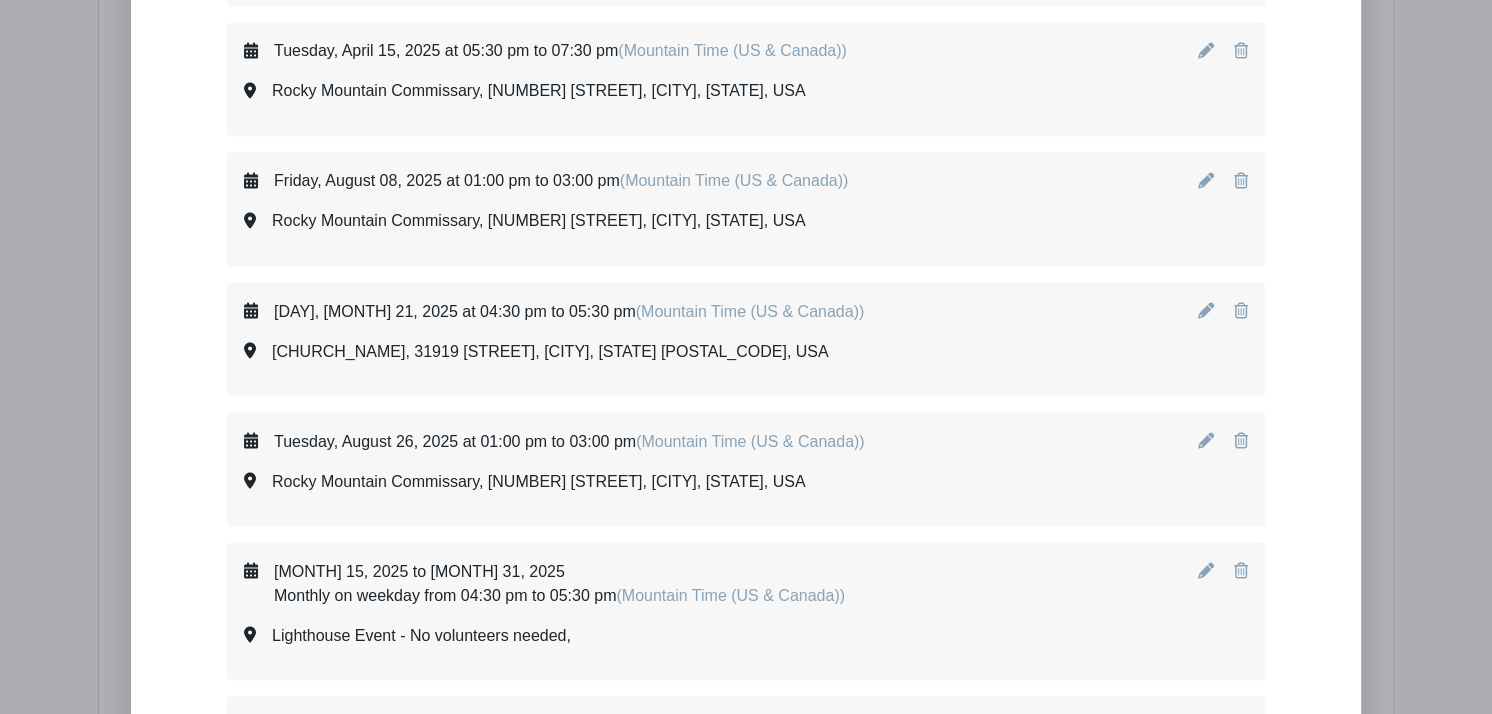 scroll, scrollTop: 2913, scrollLeft: 0, axis: vertical 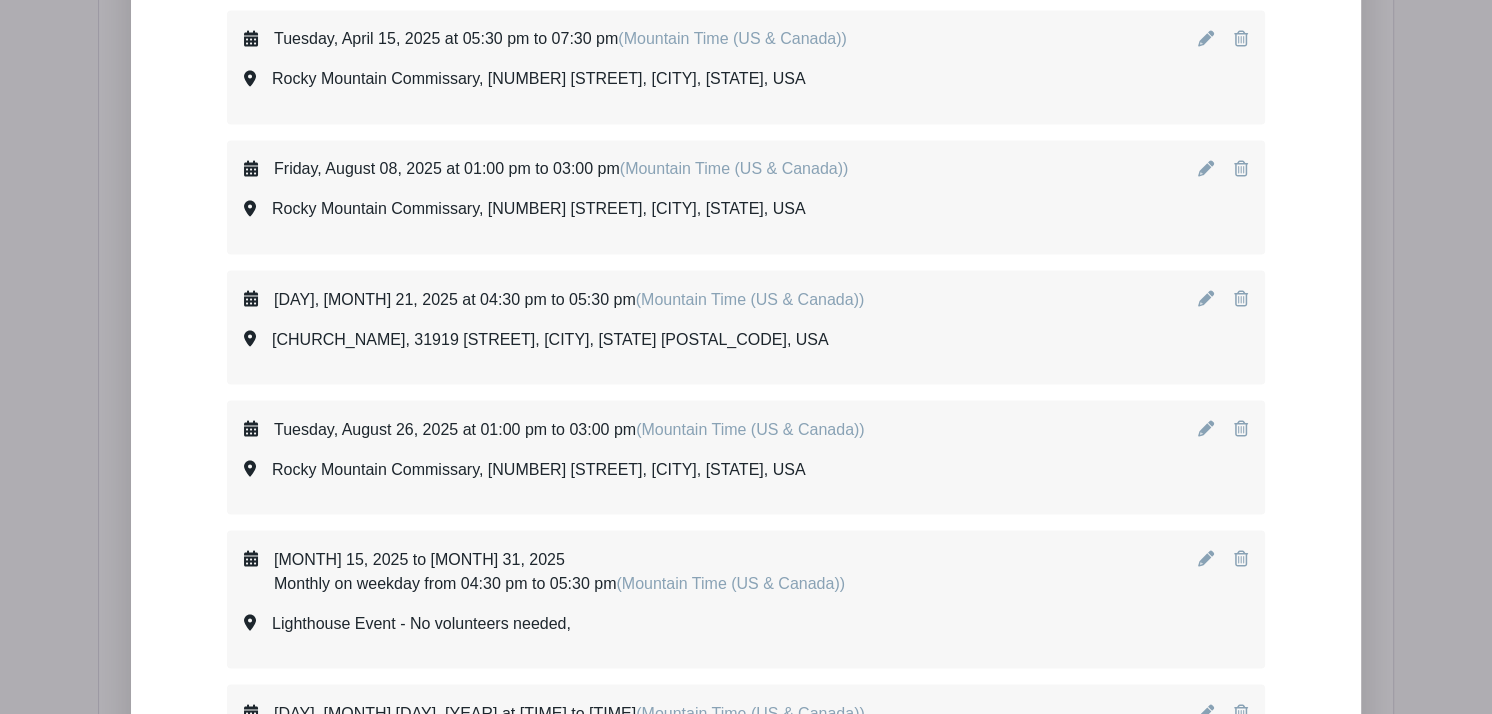 click 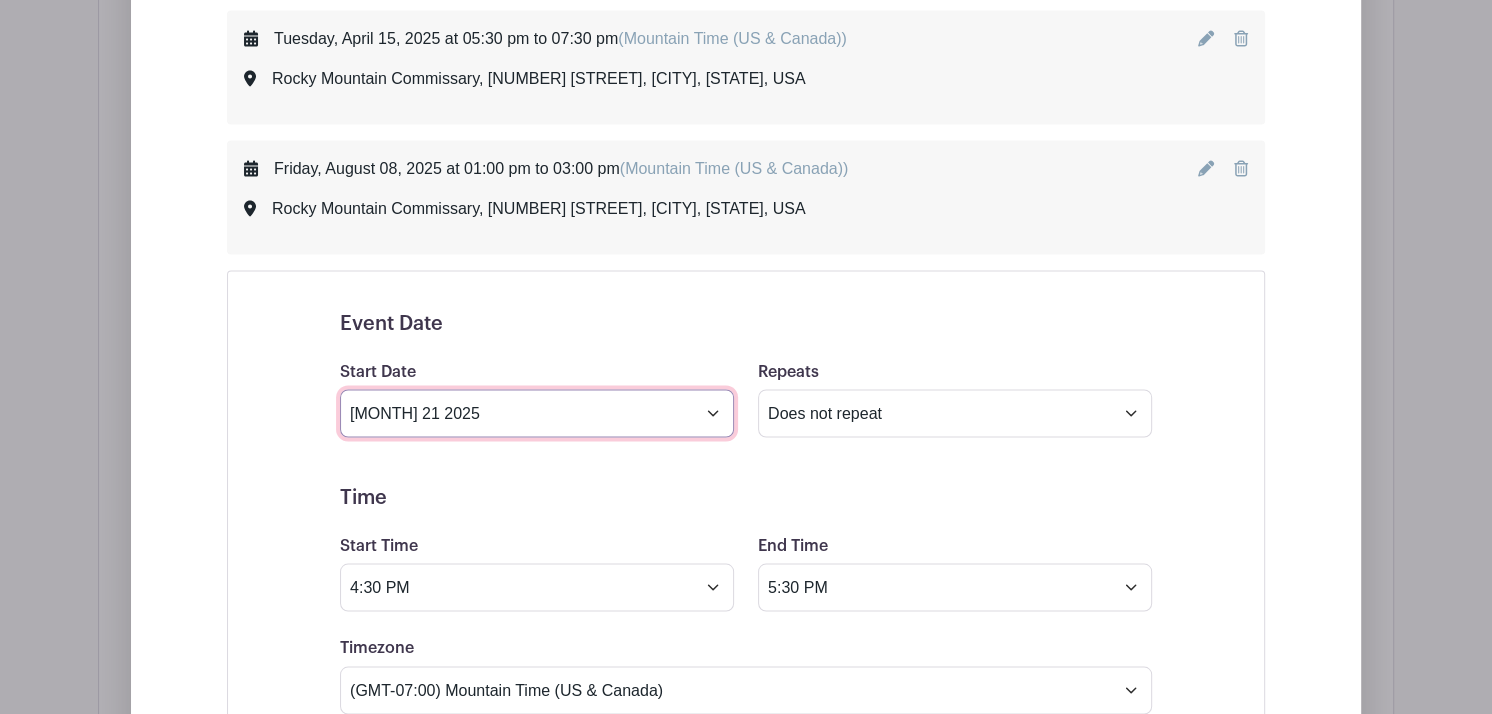 click on "[MONTH] 21 2025" at bounding box center (537, 413) 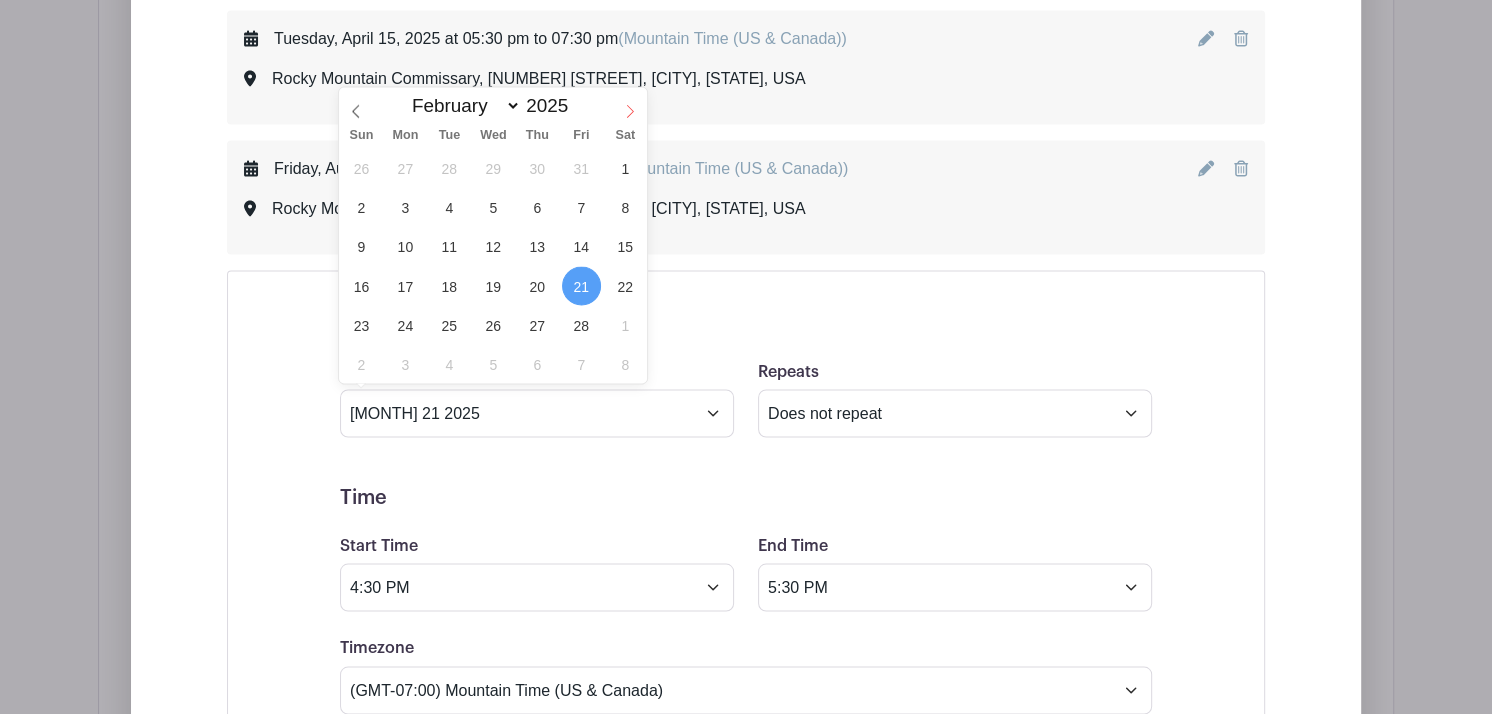click 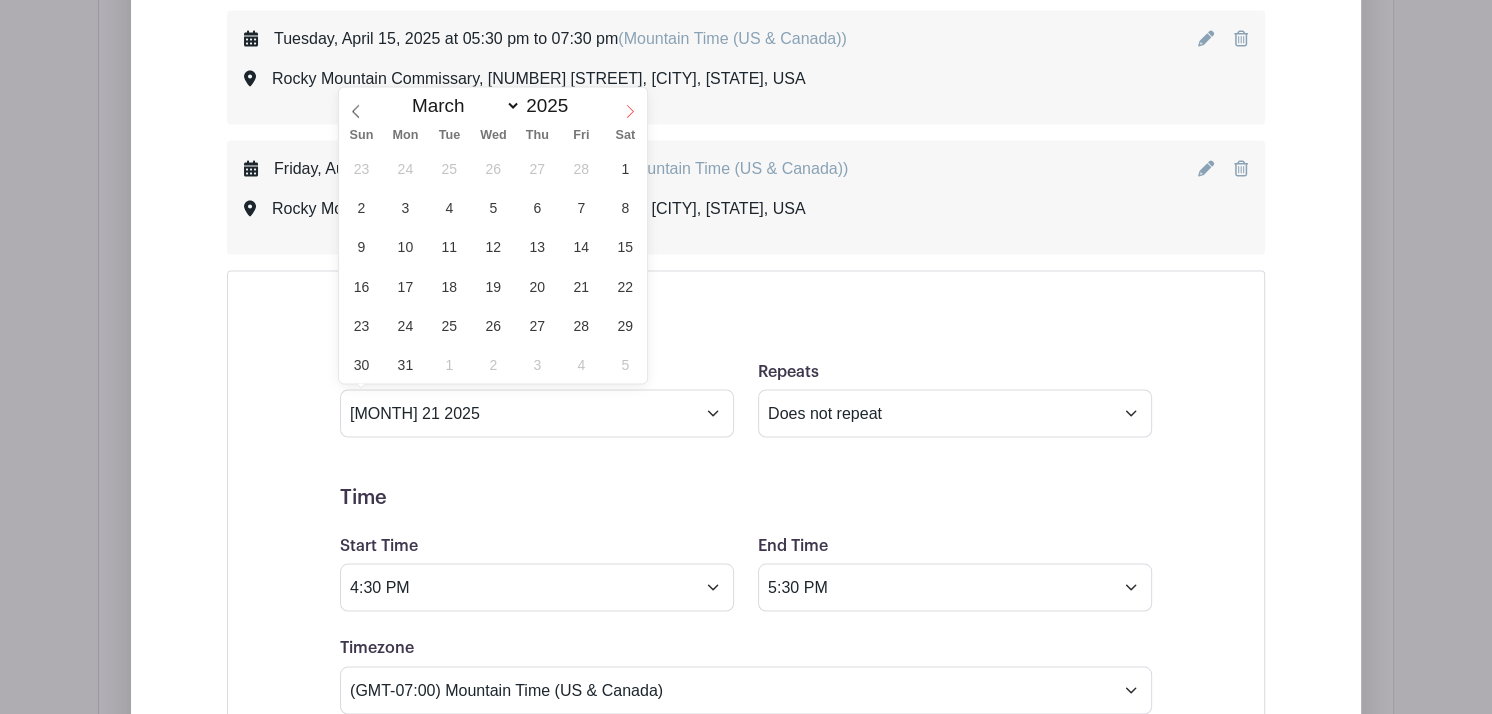 click 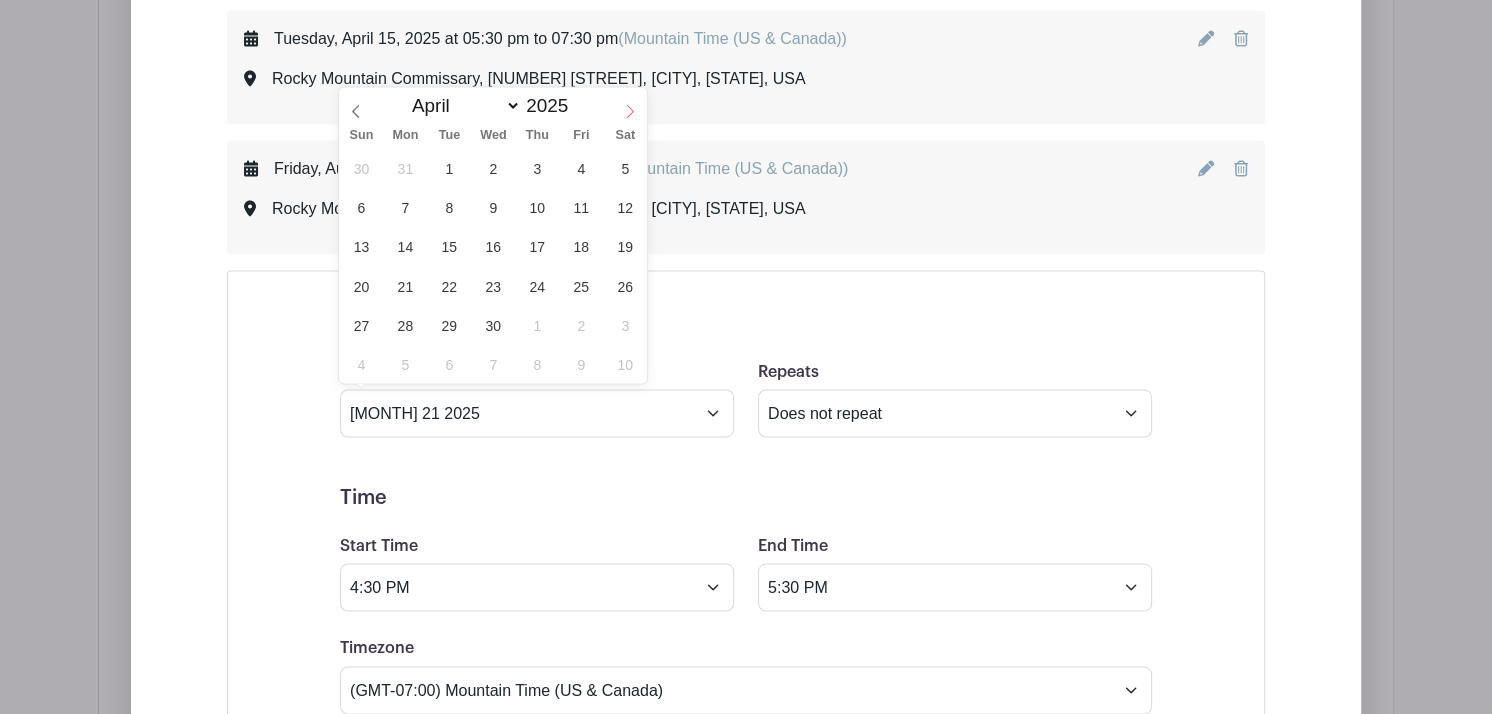 click 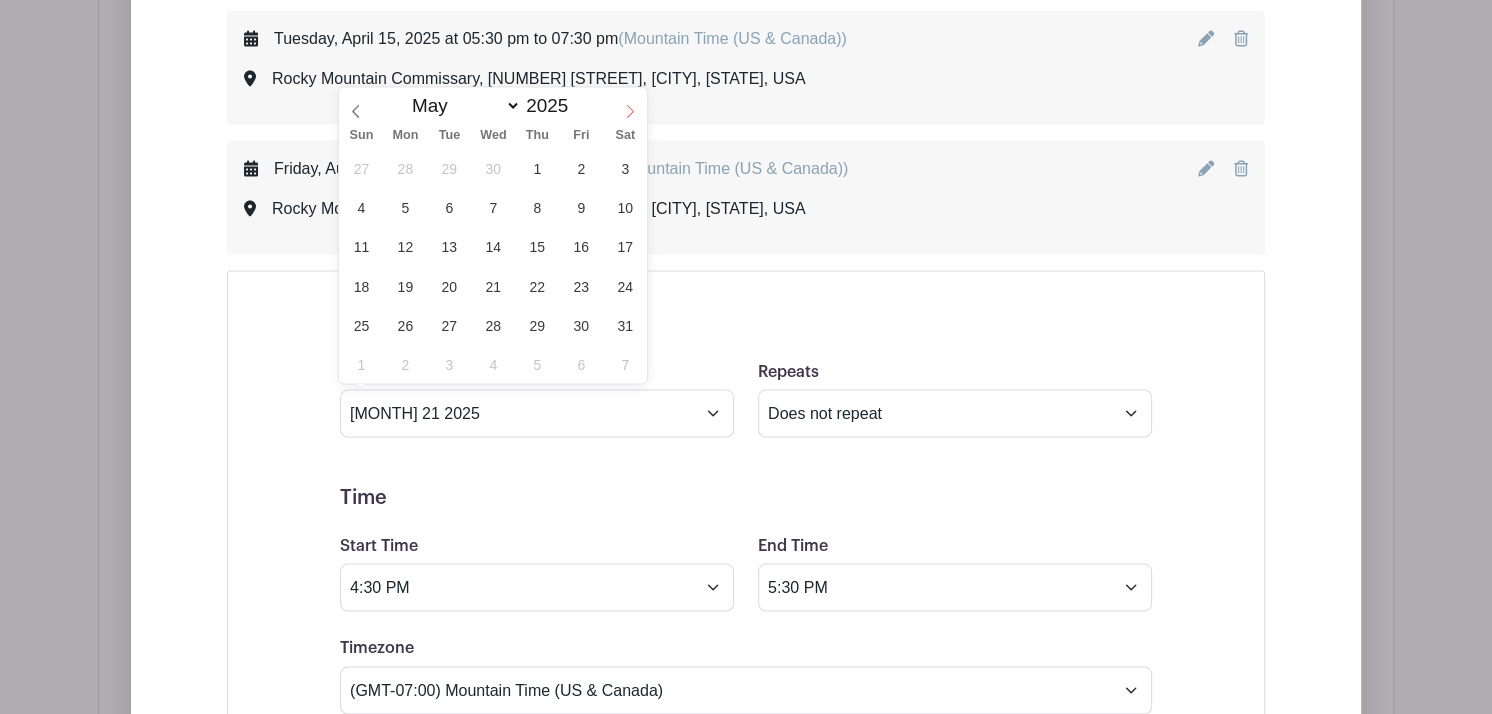 click 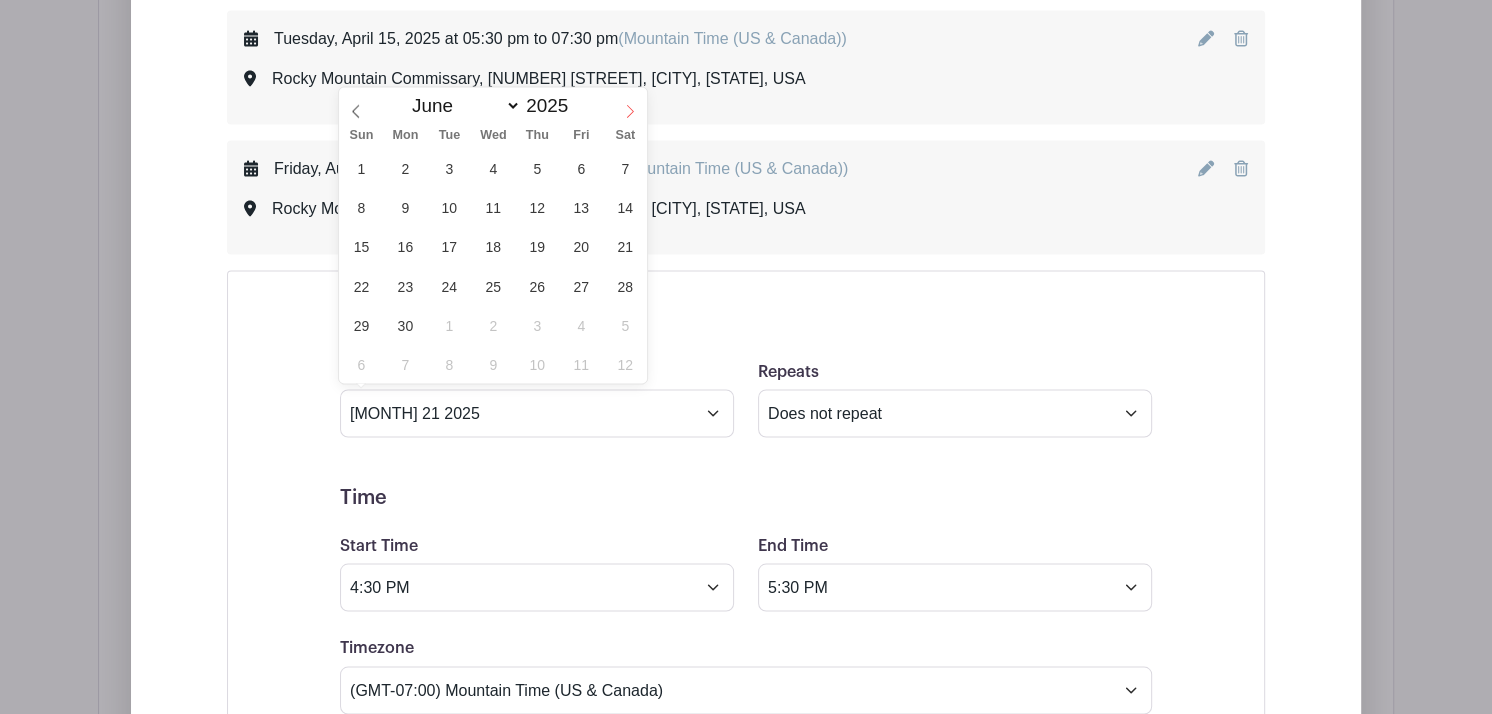 click 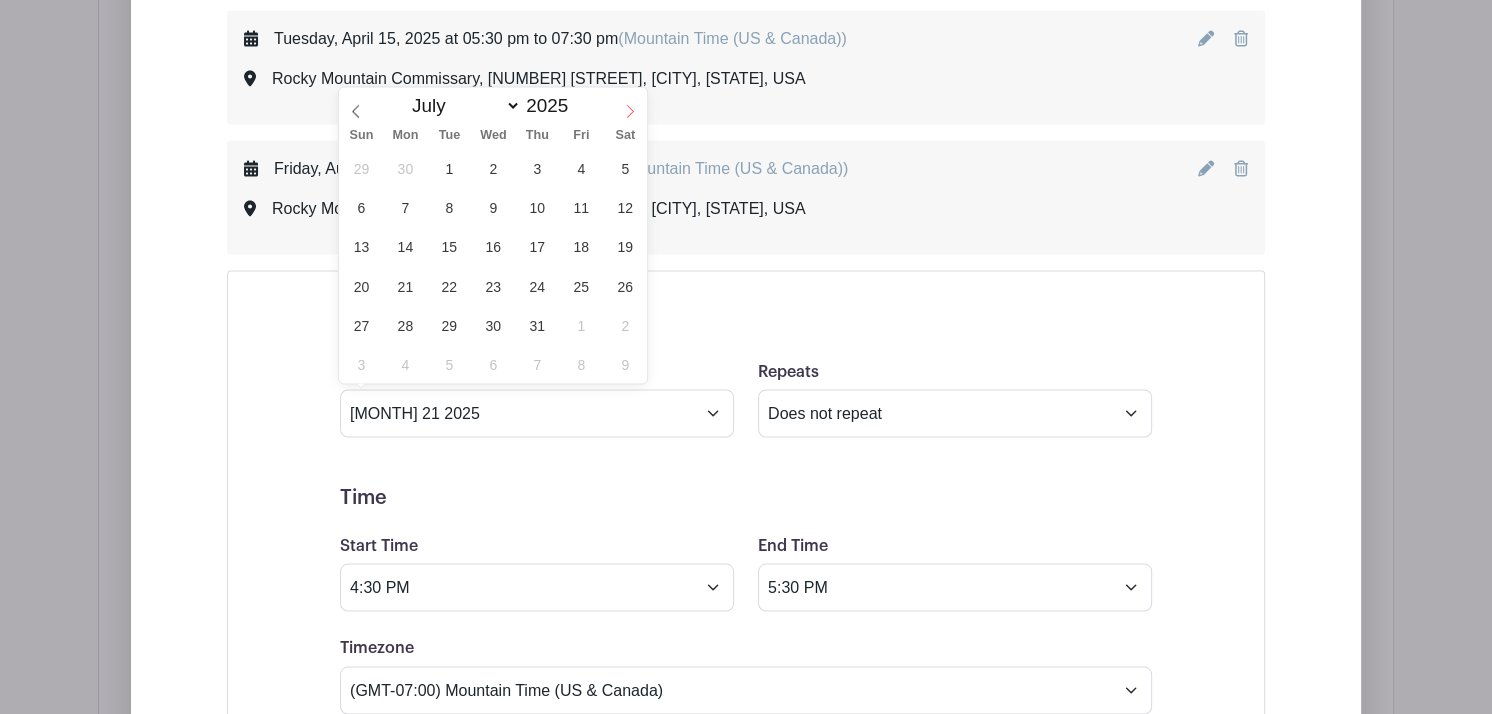 click 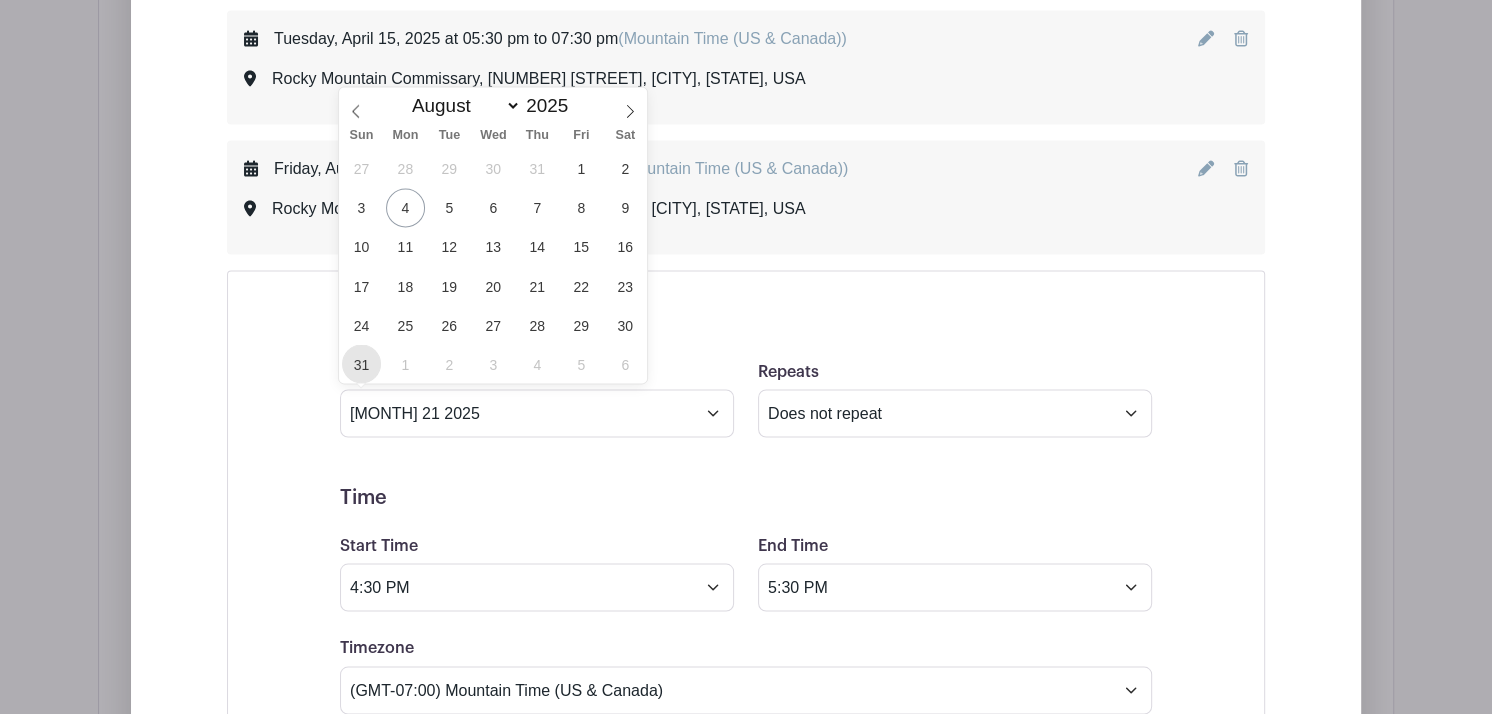 click on "31" at bounding box center (361, 363) 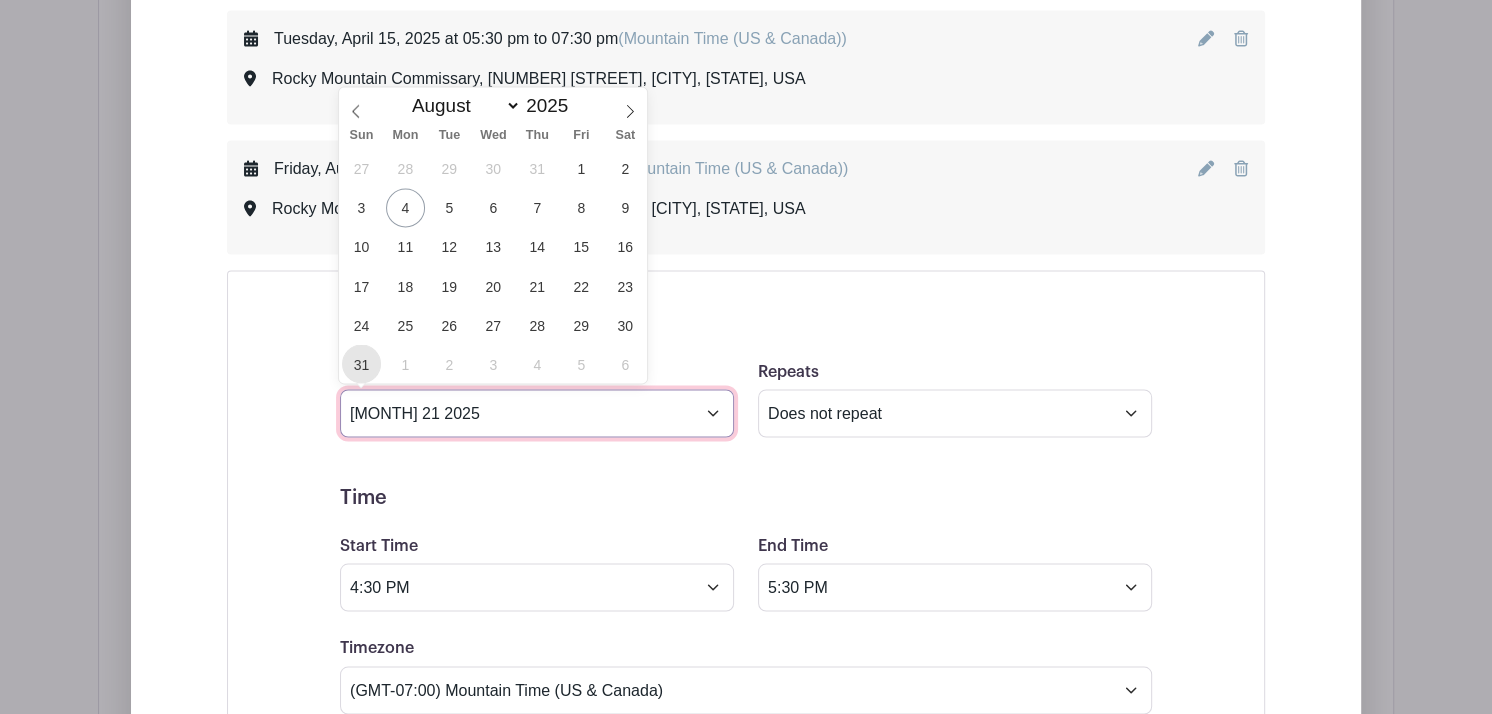 type on "[MONTH] [DAY] [YEAR]" 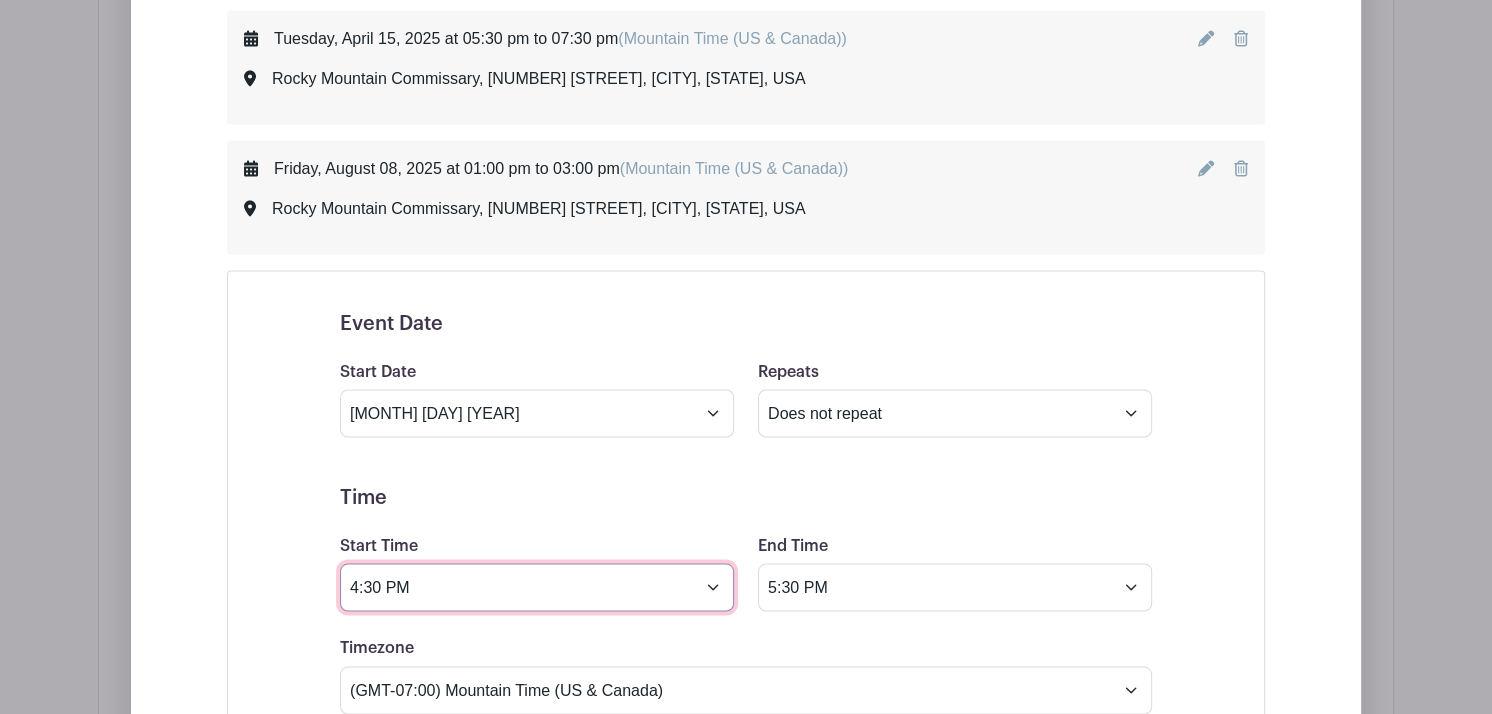click on "4:30 PM" at bounding box center (537, 587) 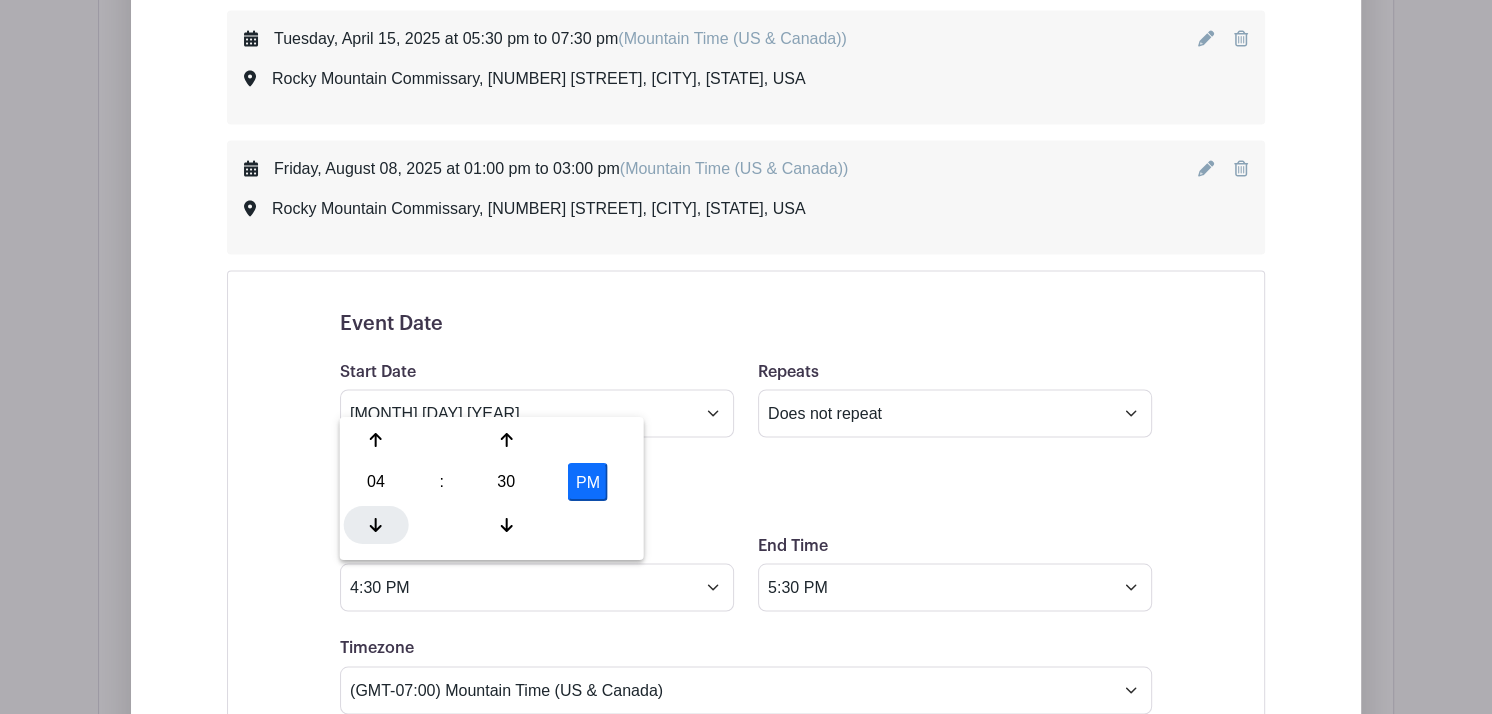 click 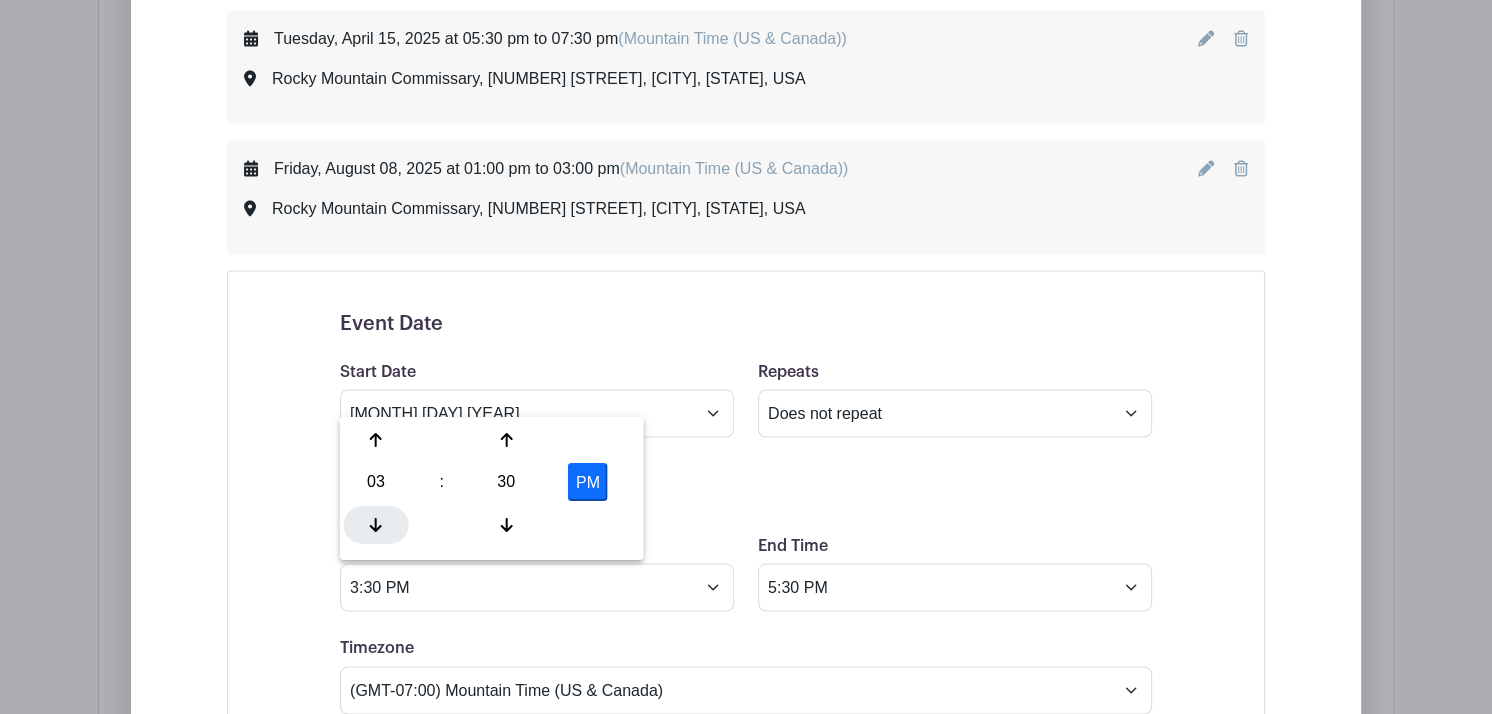 click 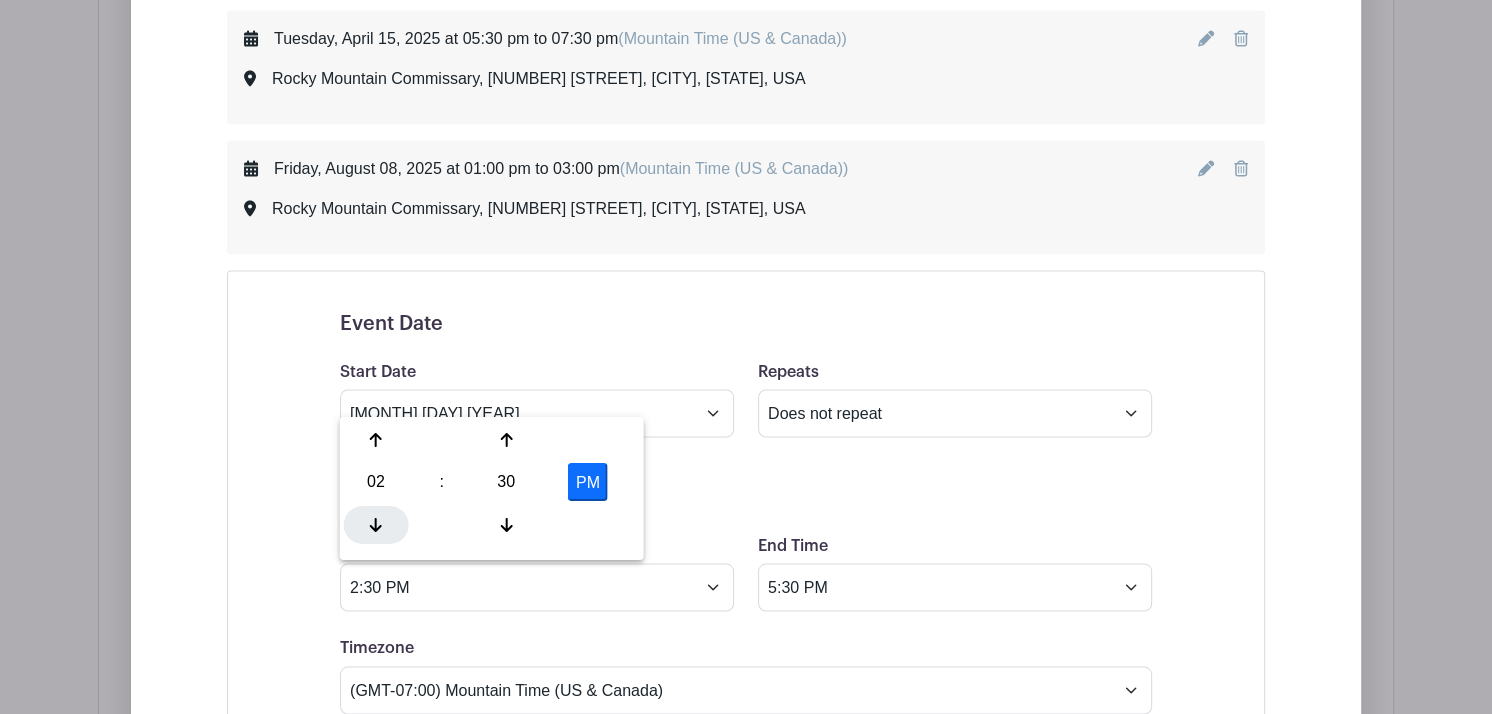 click 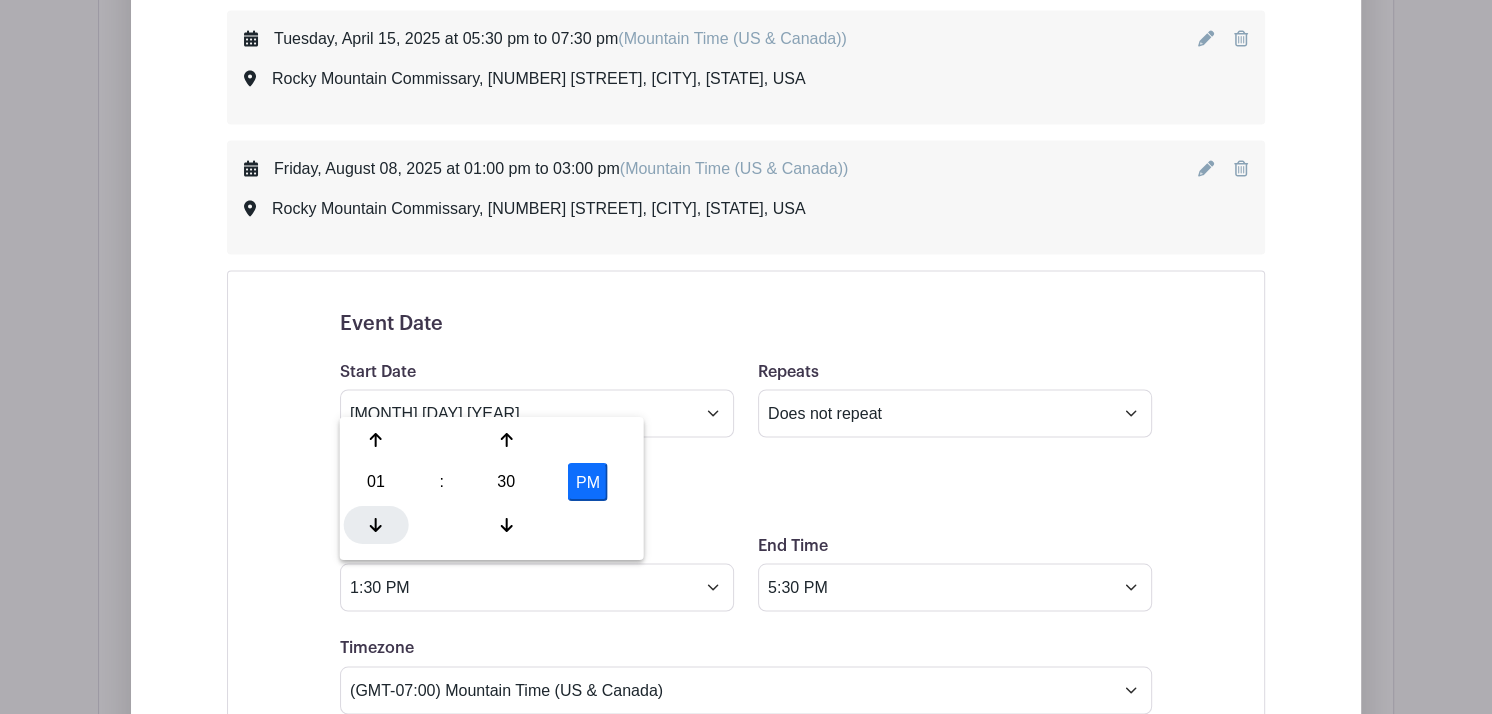 click 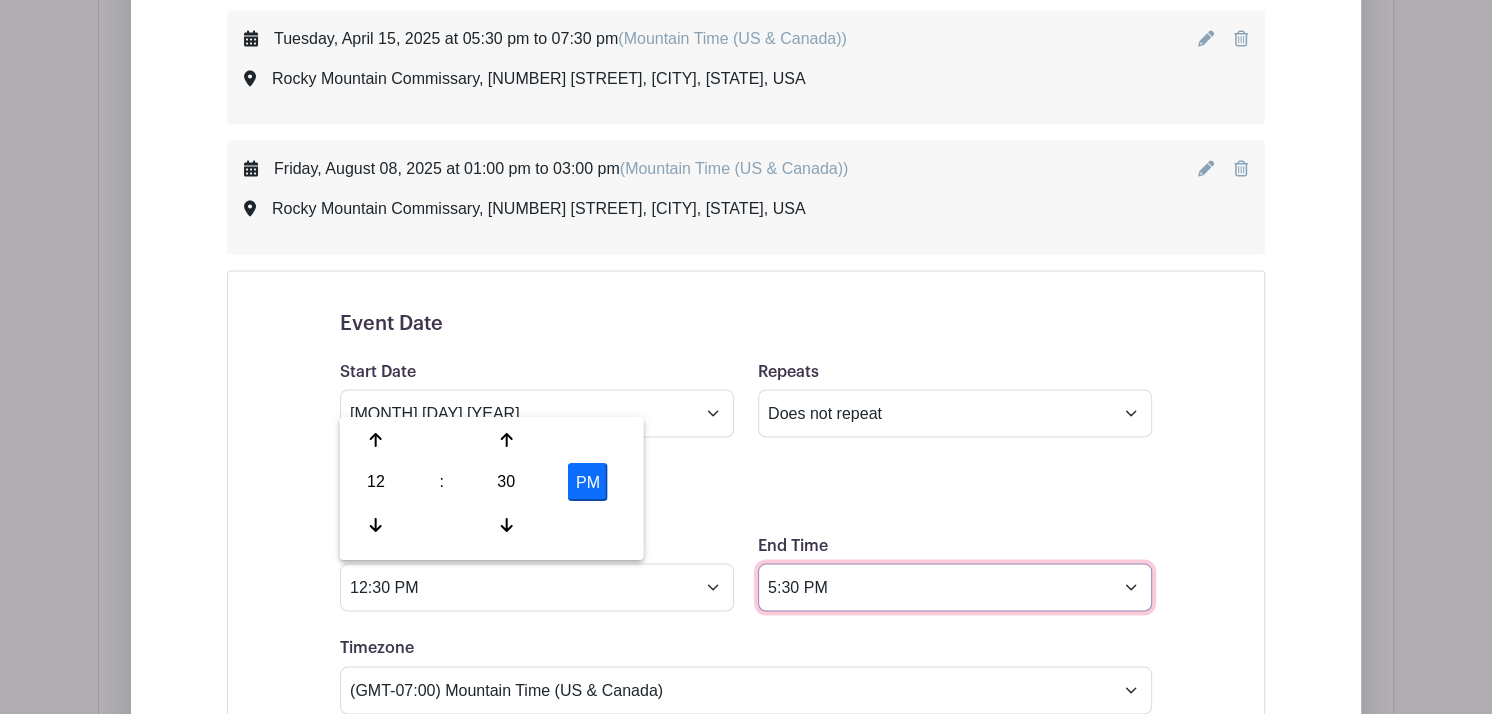 click on "5:30 PM" at bounding box center (955, 587) 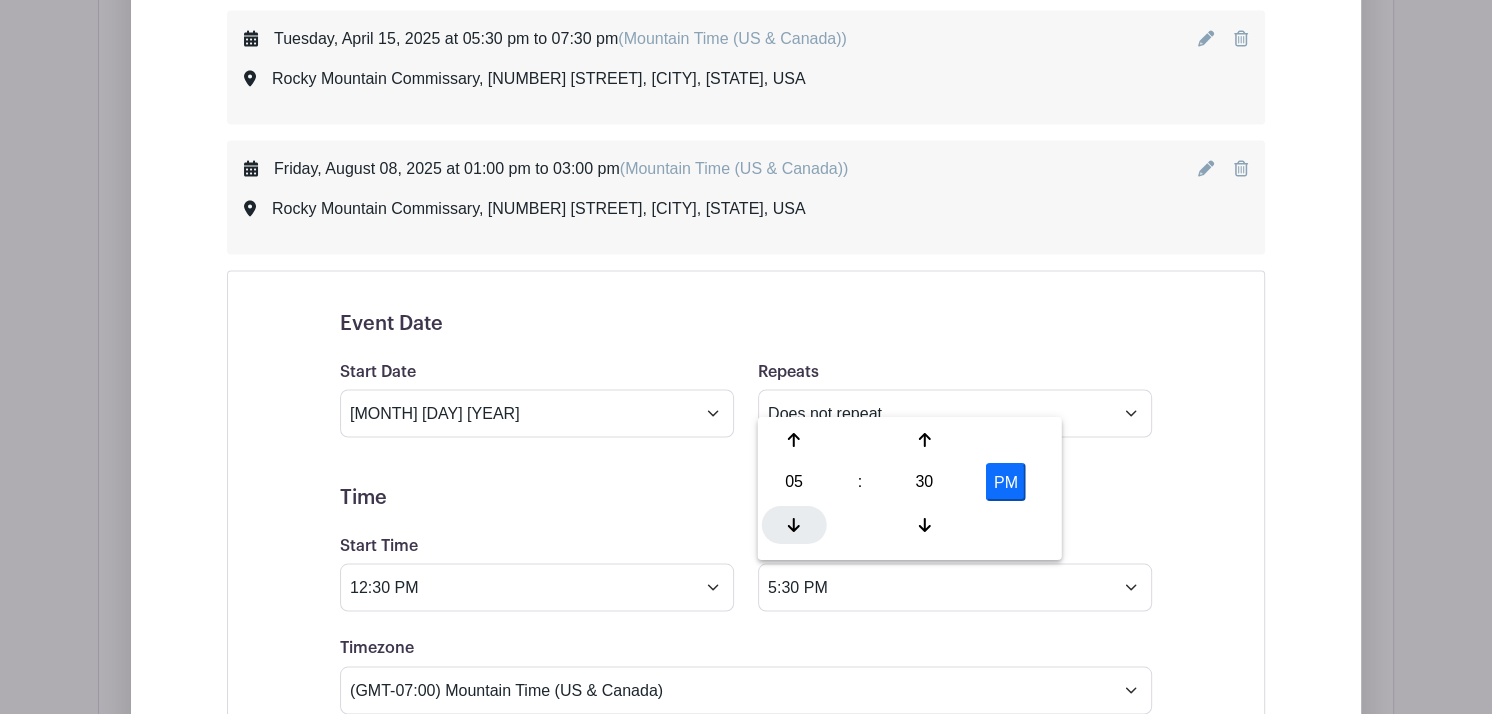click 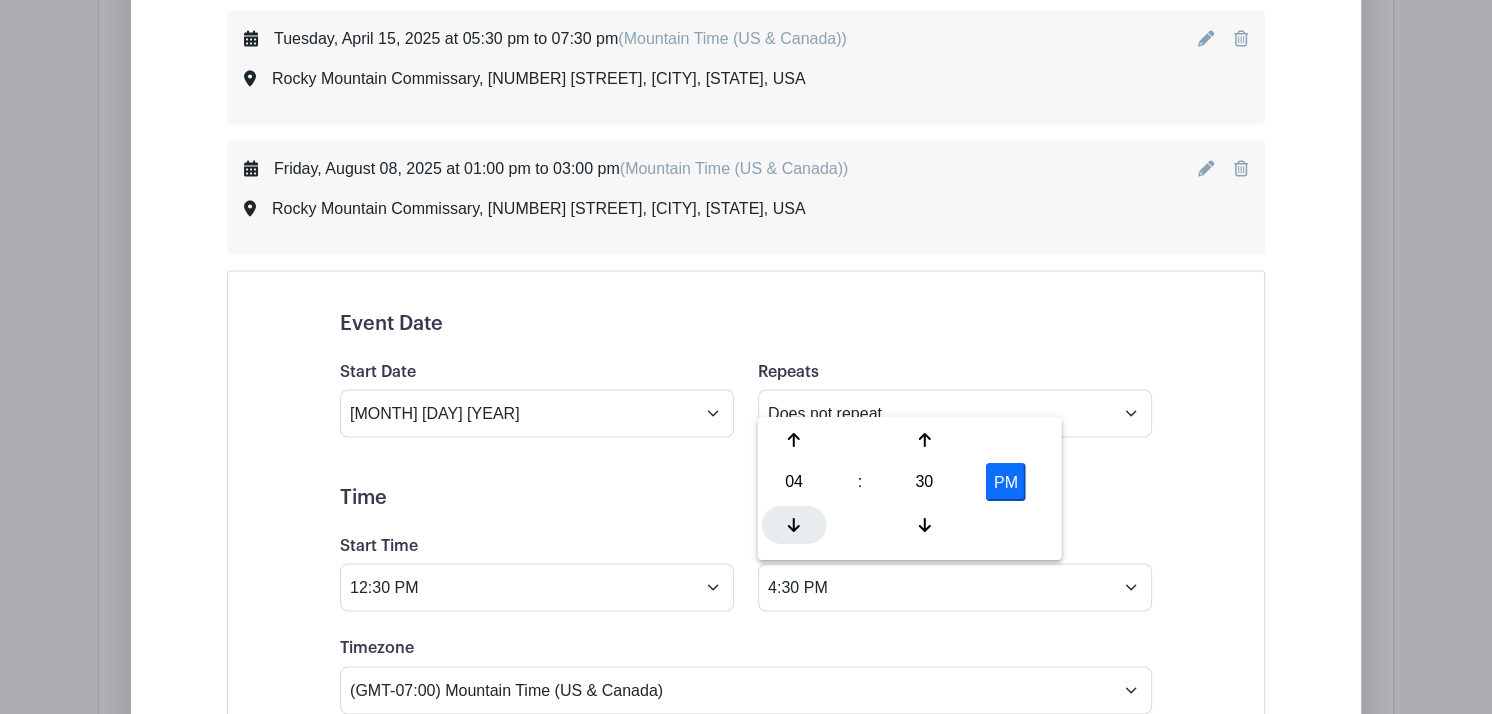 click 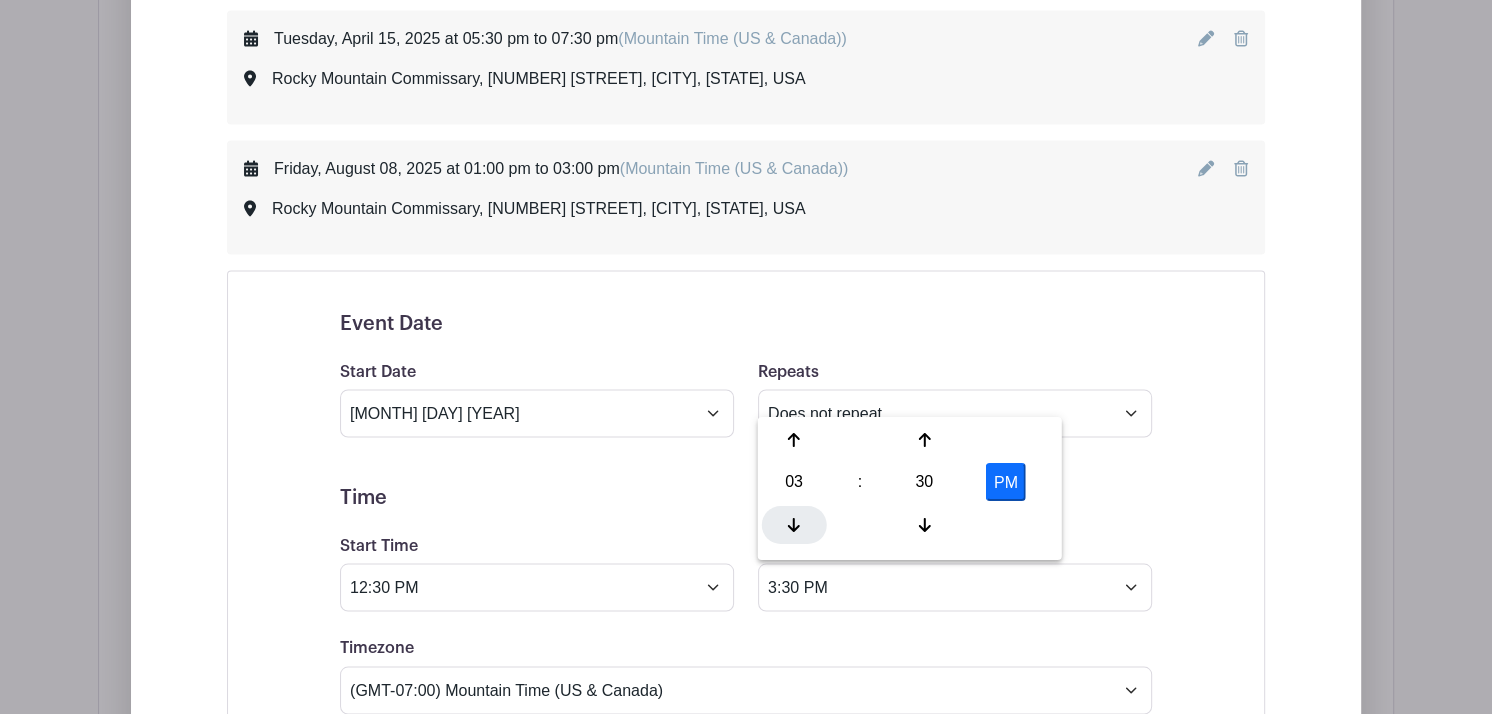 click 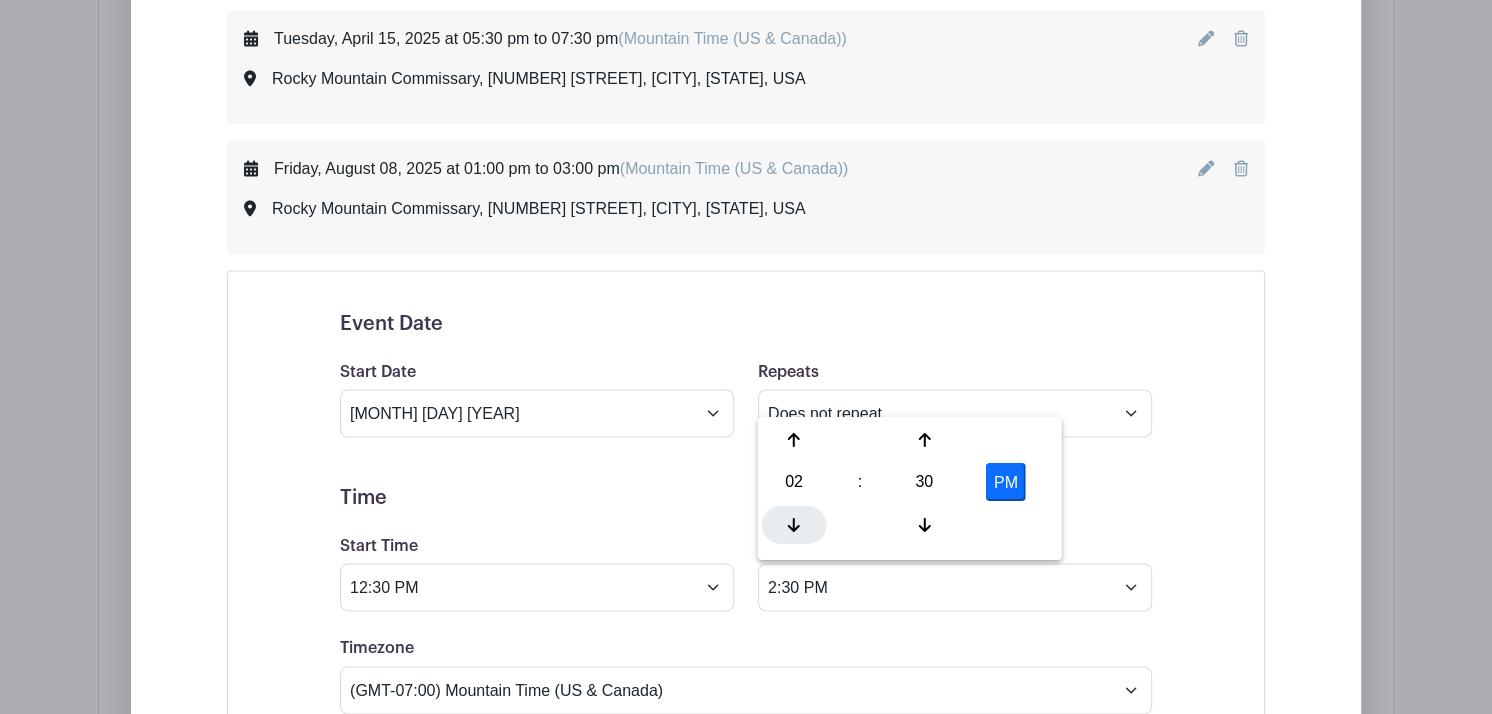 click 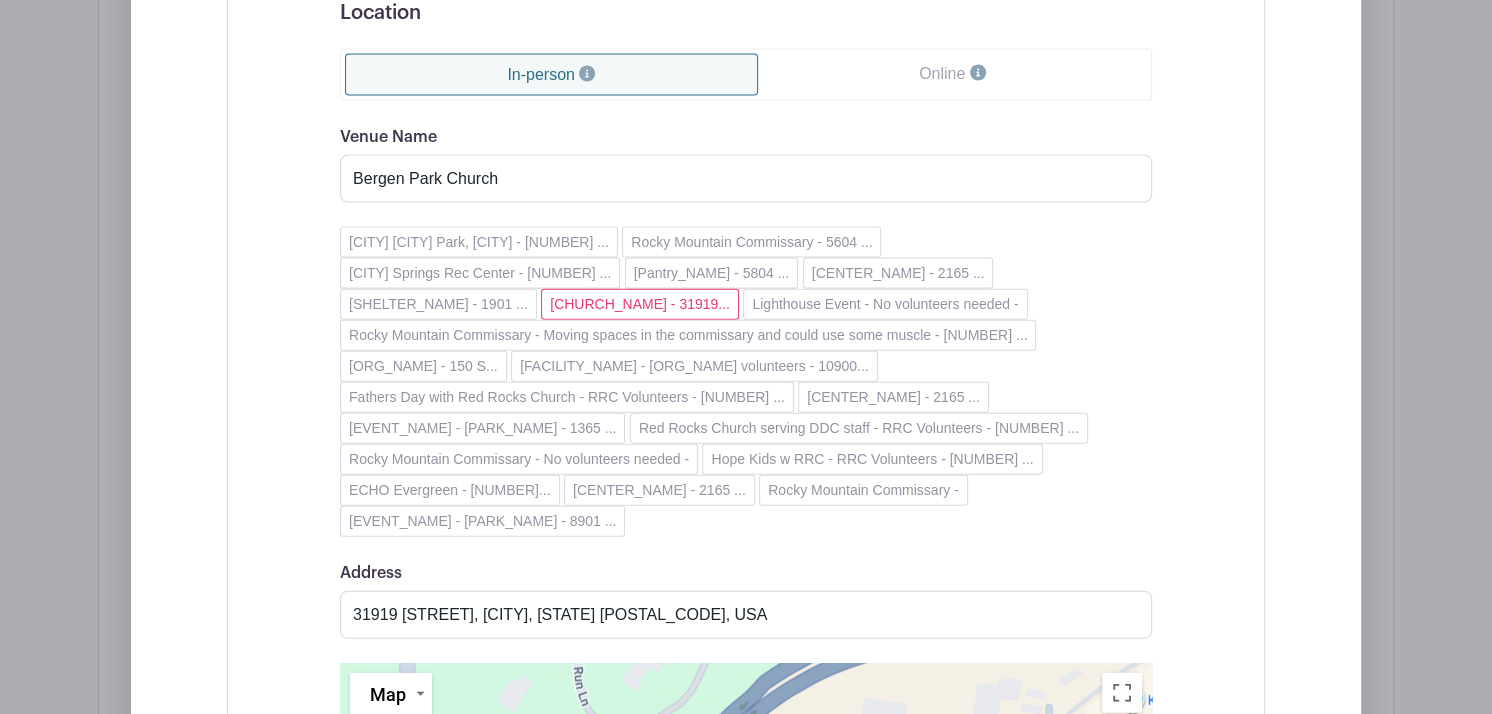scroll, scrollTop: 3646, scrollLeft: 0, axis: vertical 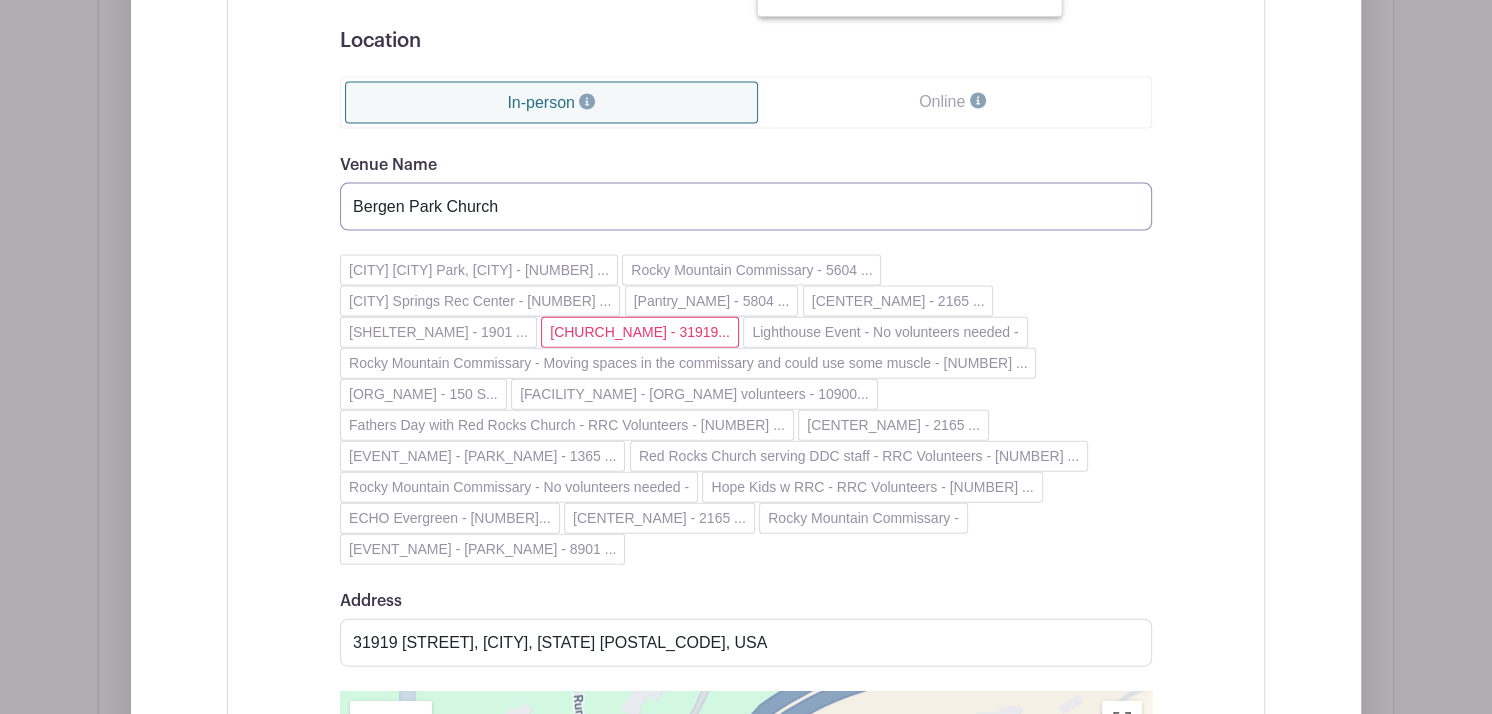 click on "Bergen Park Church" at bounding box center [746, 207] 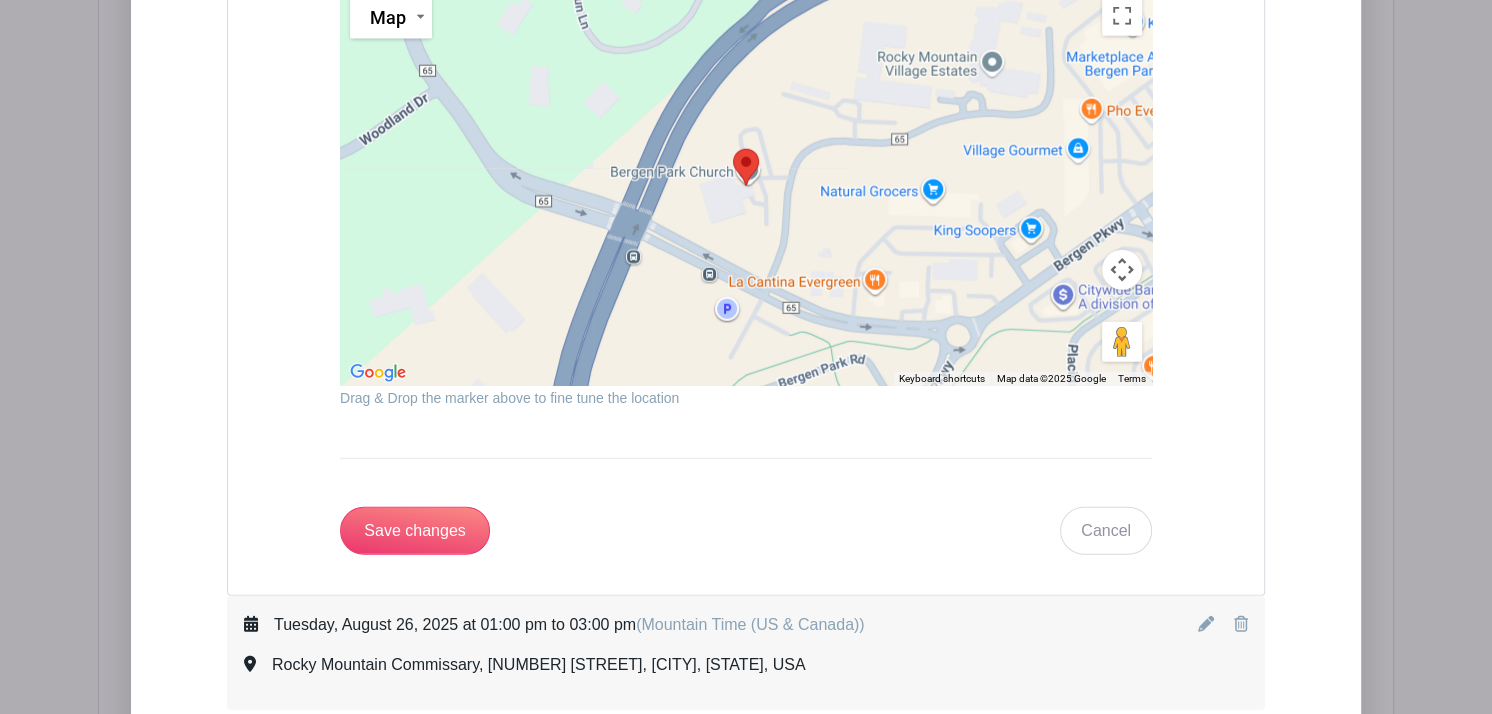 scroll, scrollTop: 4492, scrollLeft: 0, axis: vertical 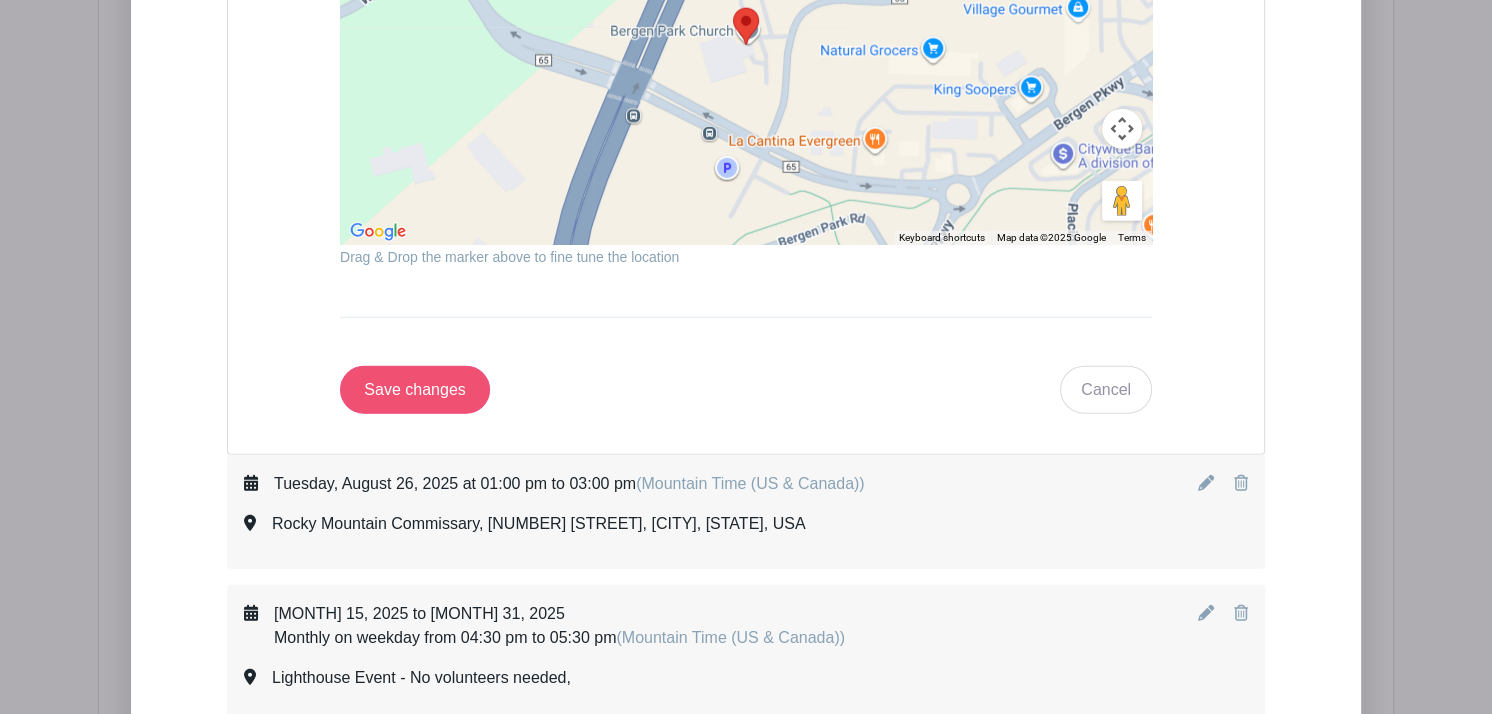 type on "Bergen Park Church - No volunteers needed.  BPC youth to serve" 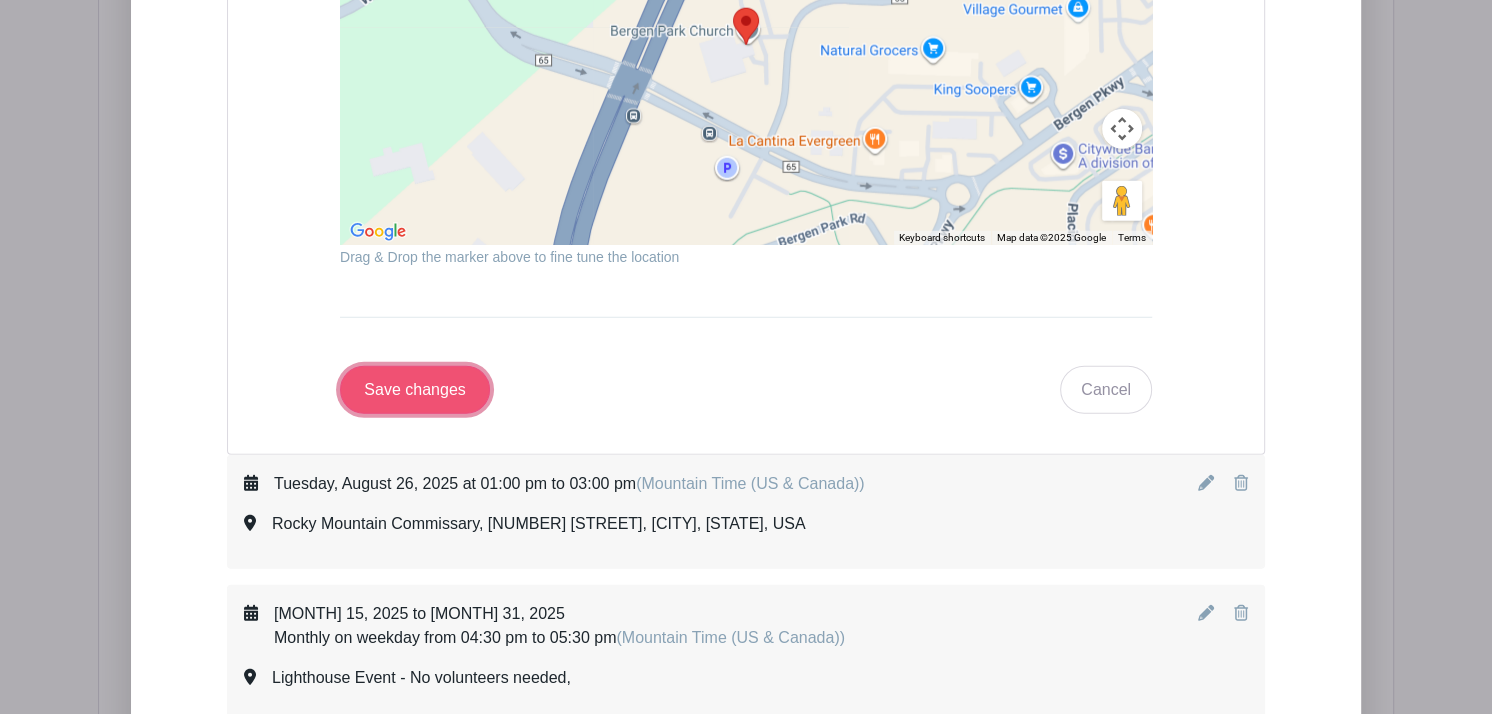 click on "Save changes" at bounding box center [415, 390] 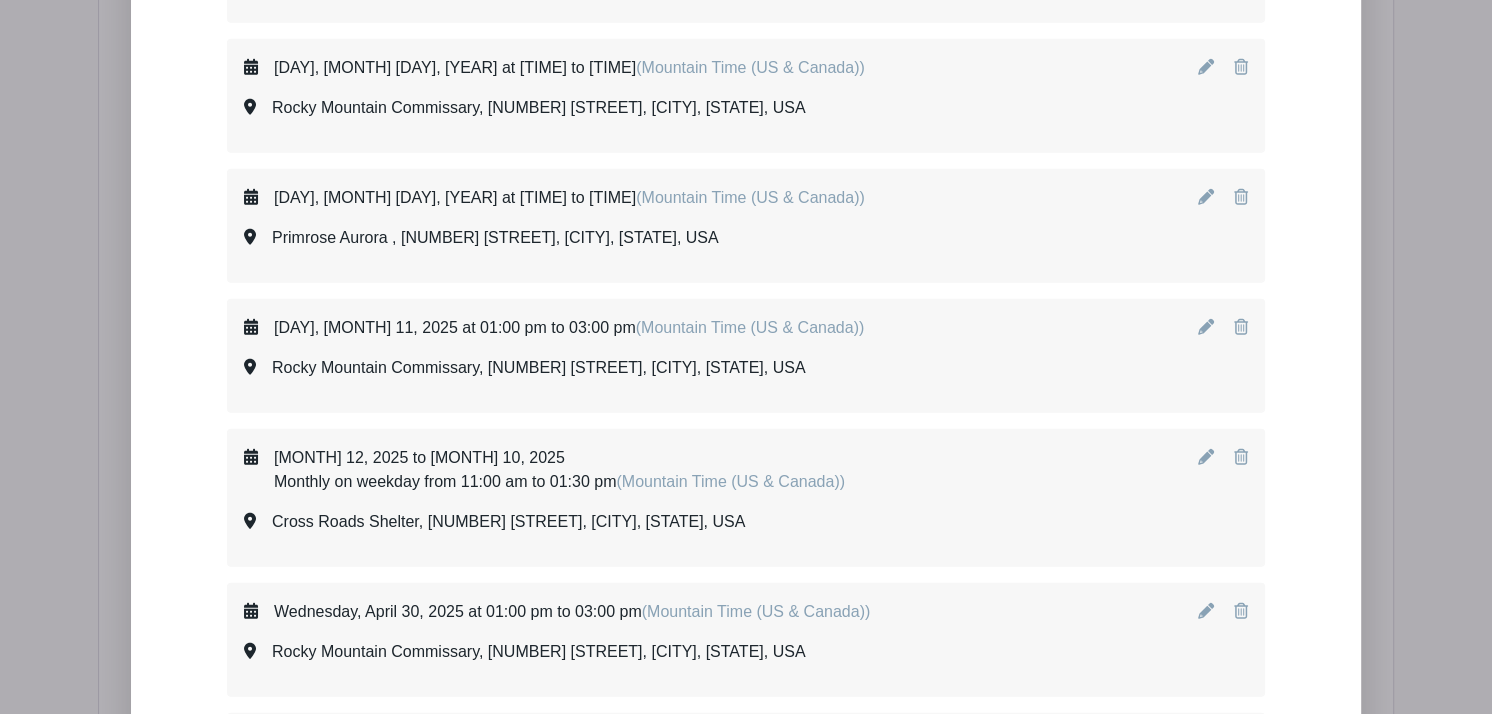 scroll, scrollTop: 2736, scrollLeft: 0, axis: vertical 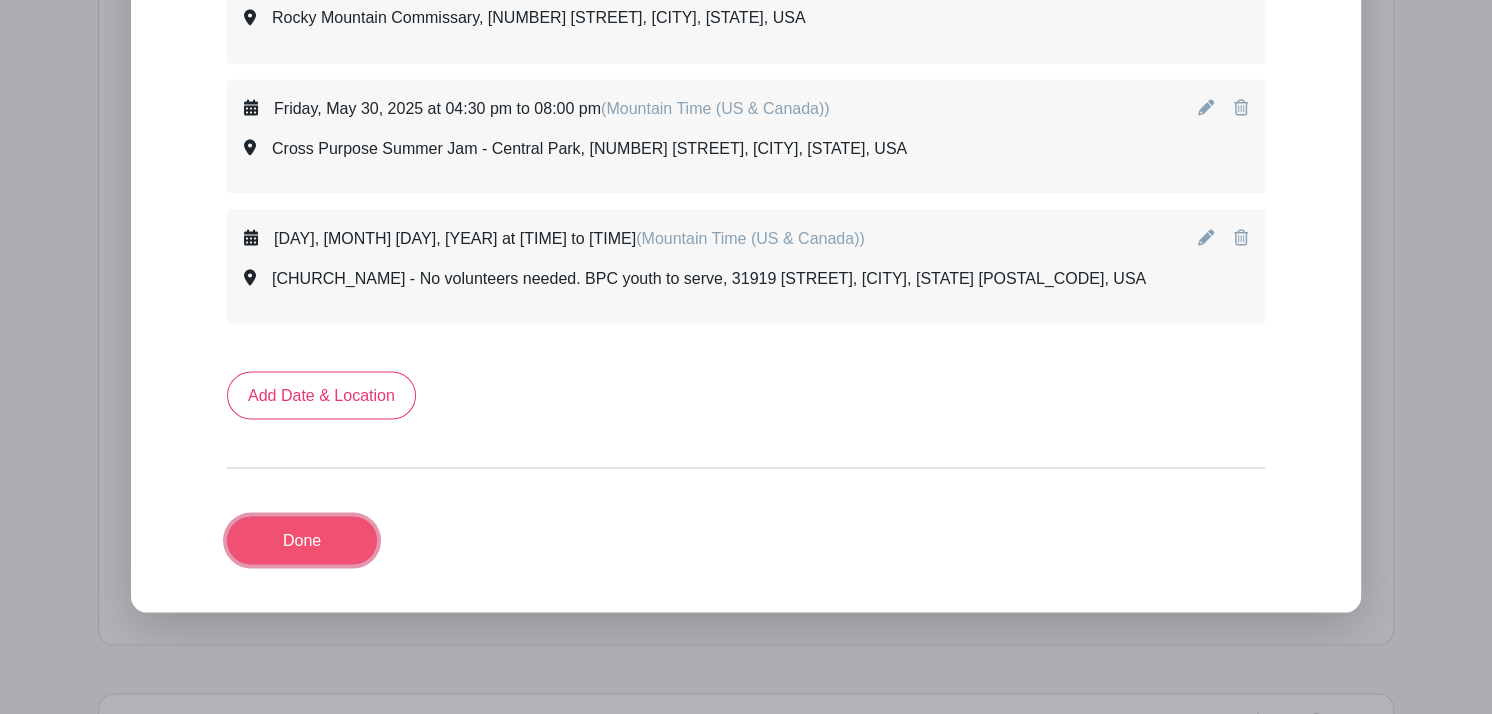 click on "Done" at bounding box center [302, 540] 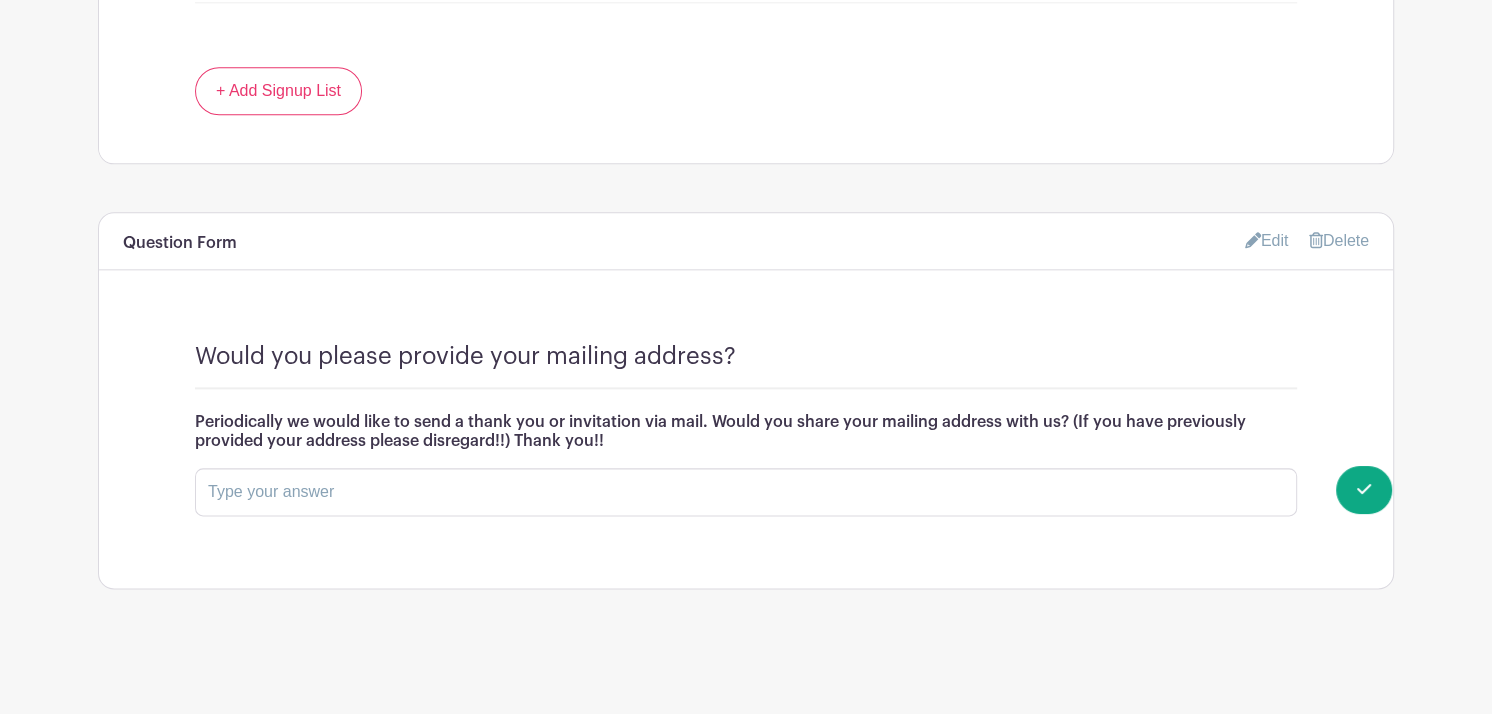 scroll, scrollTop: 1447, scrollLeft: 0, axis: vertical 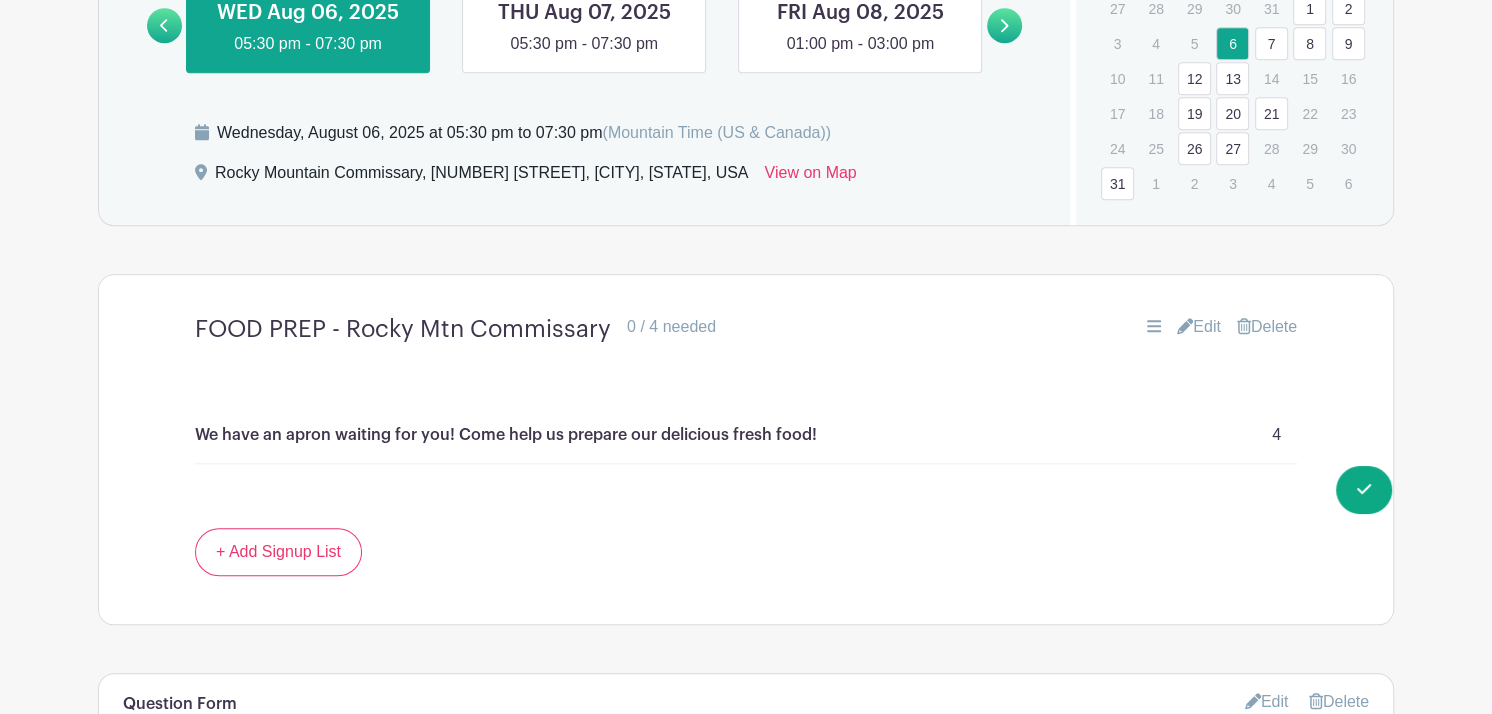 click on "31" at bounding box center [1117, 183] 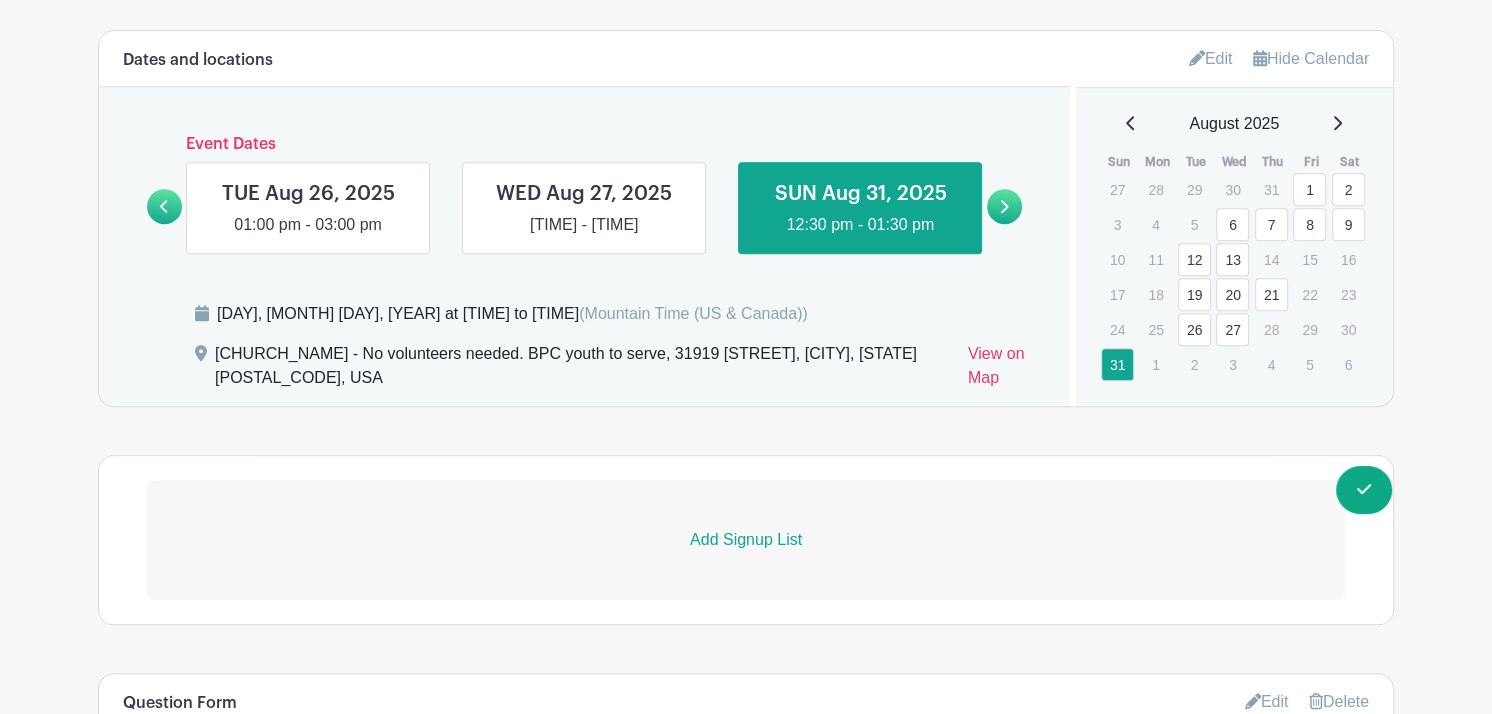 click on "Edit" at bounding box center [1211, 58] 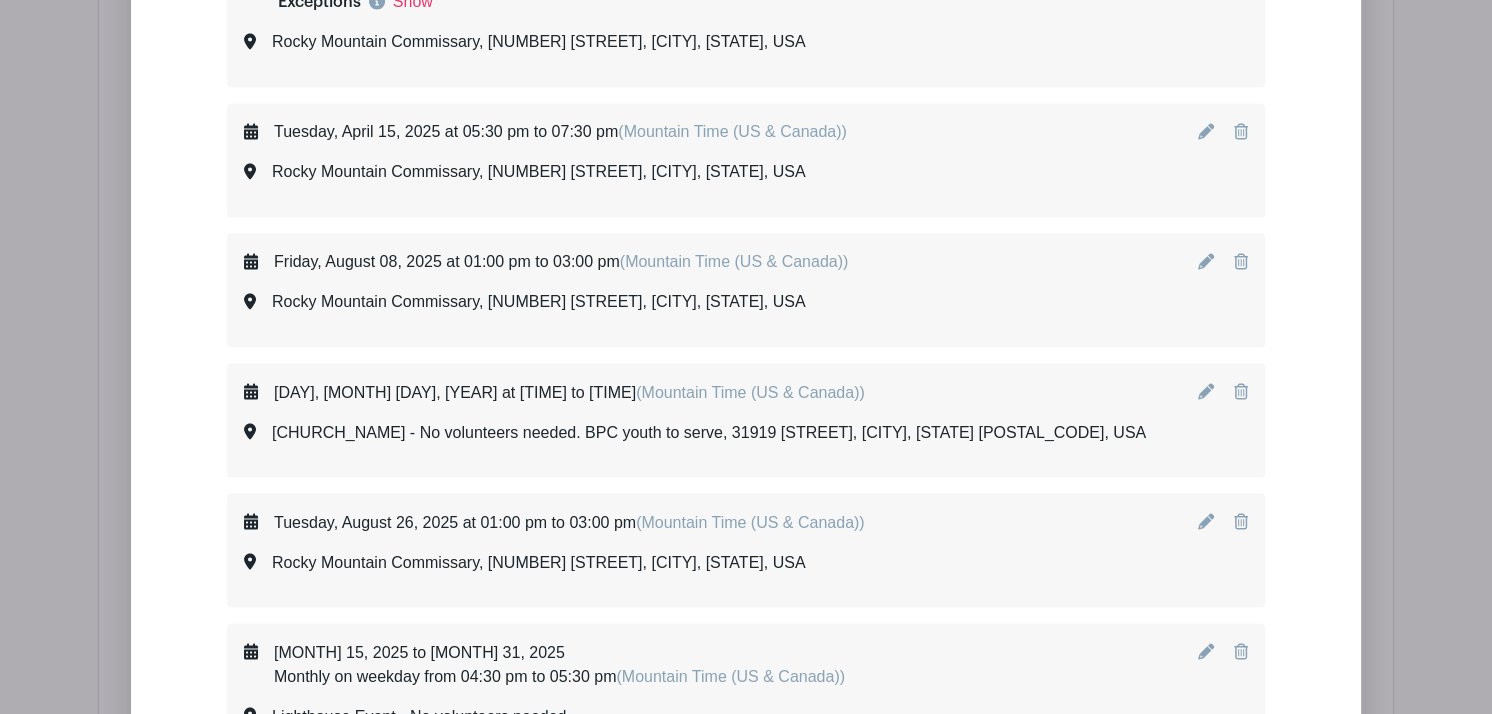 scroll, scrollTop: 2844, scrollLeft: 0, axis: vertical 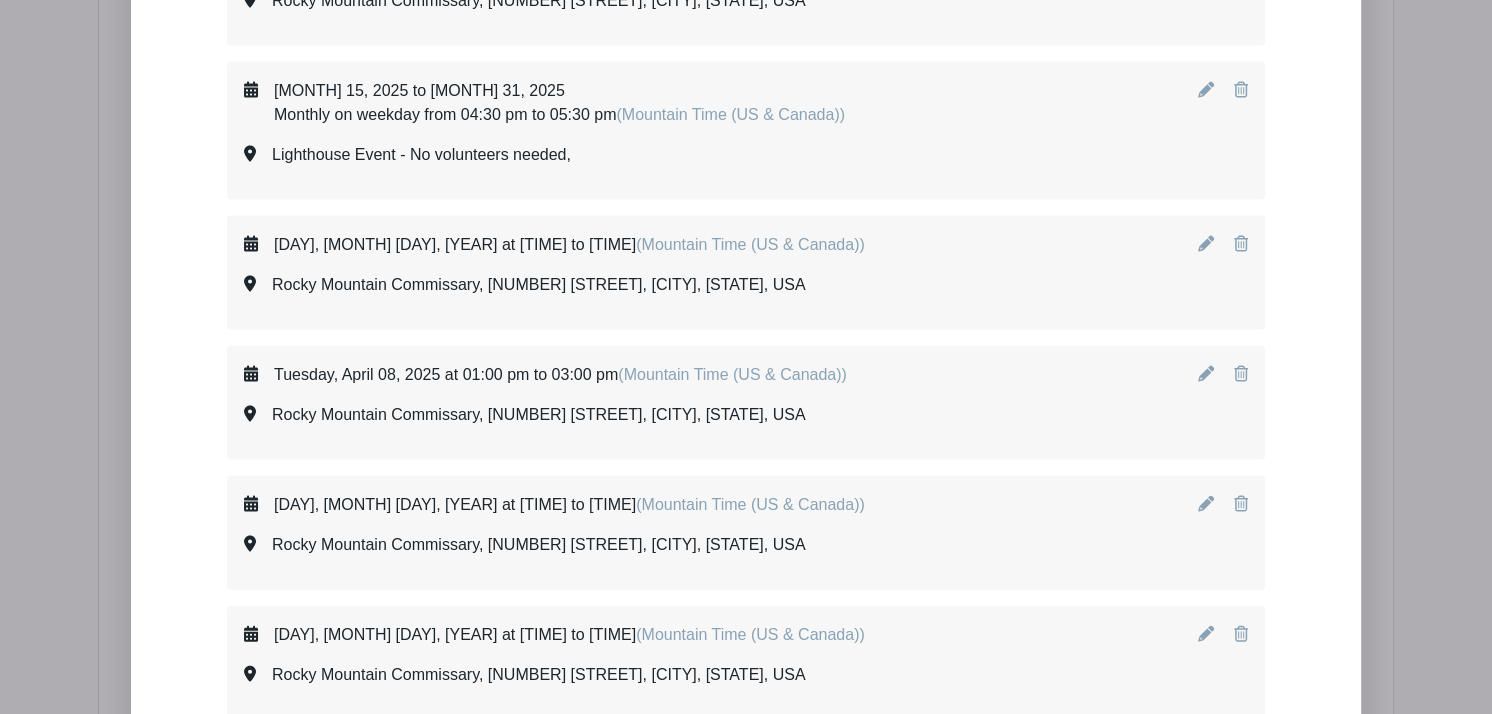 click 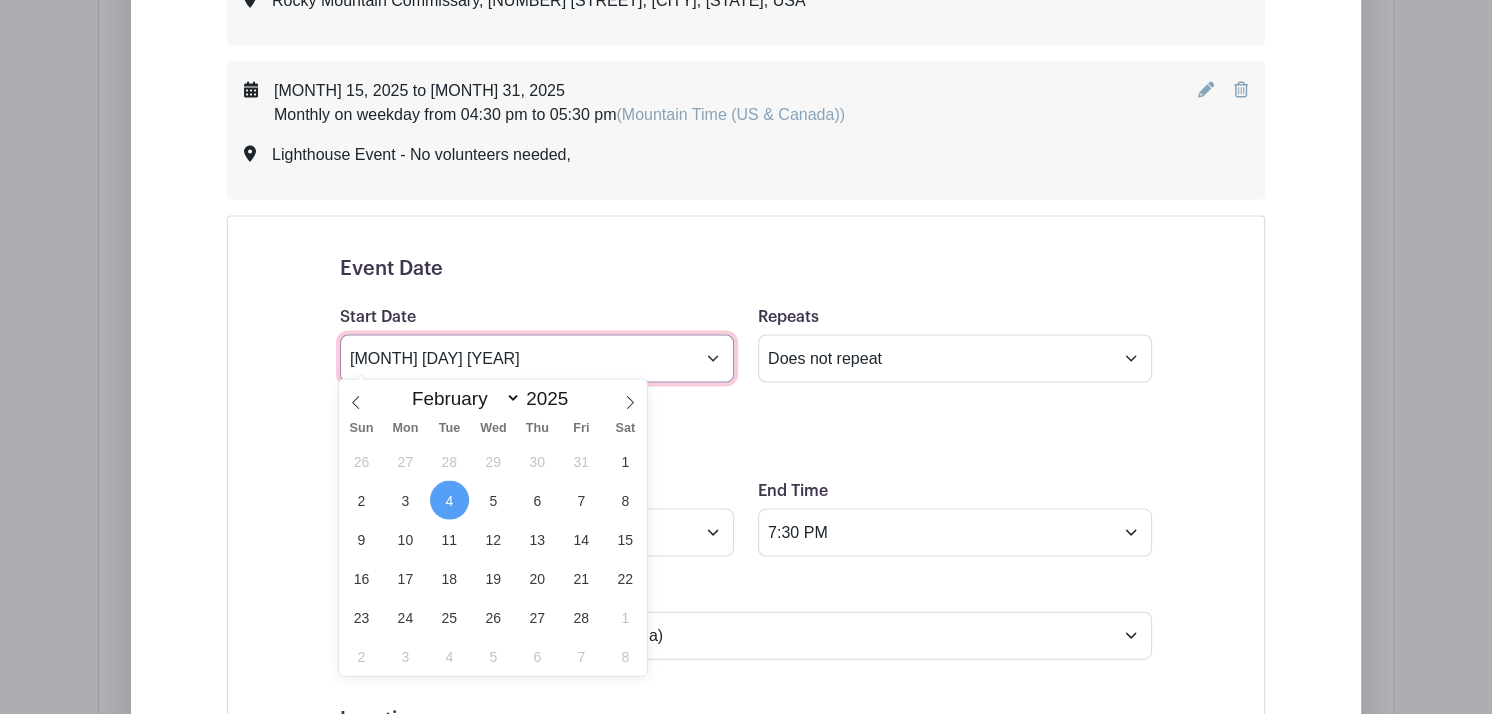 click on "[MONTH] [DAY] [YEAR]" at bounding box center (537, 359) 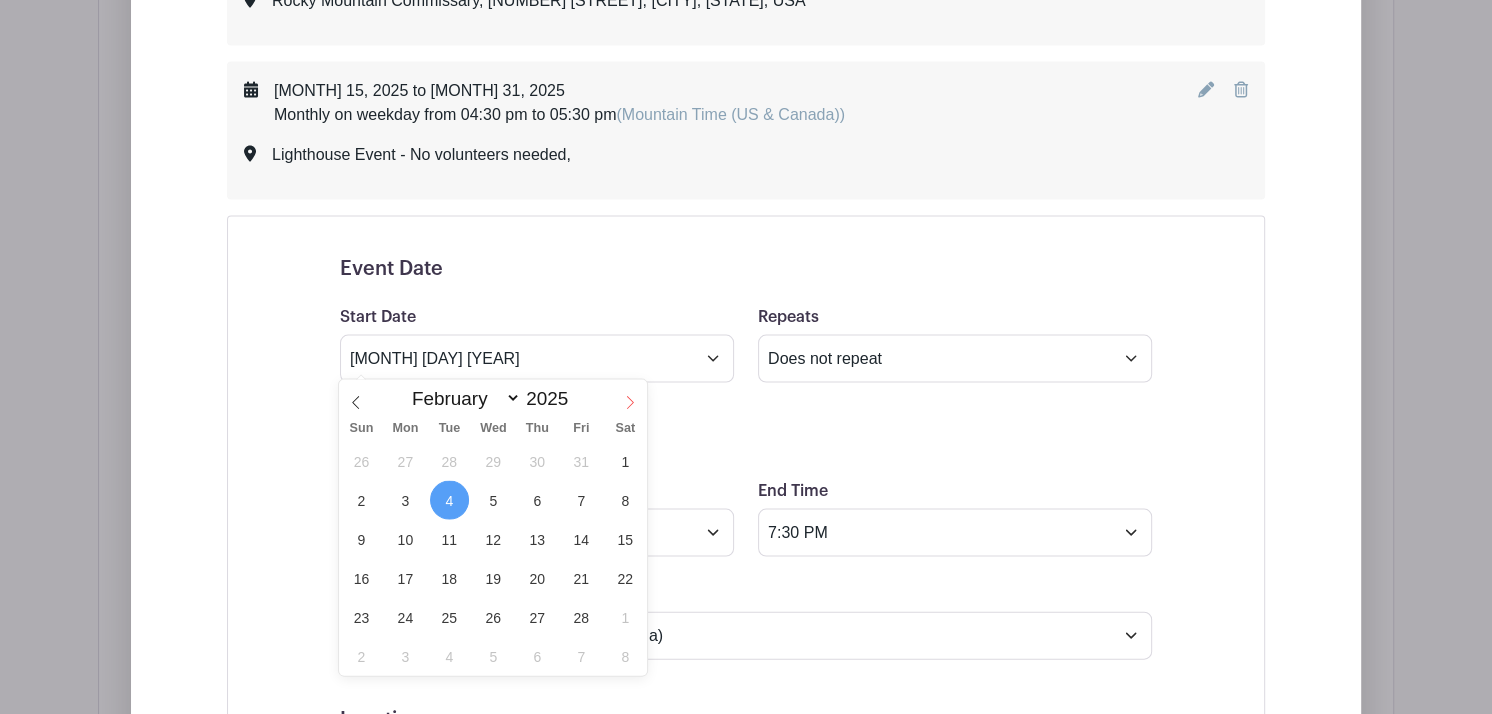 click 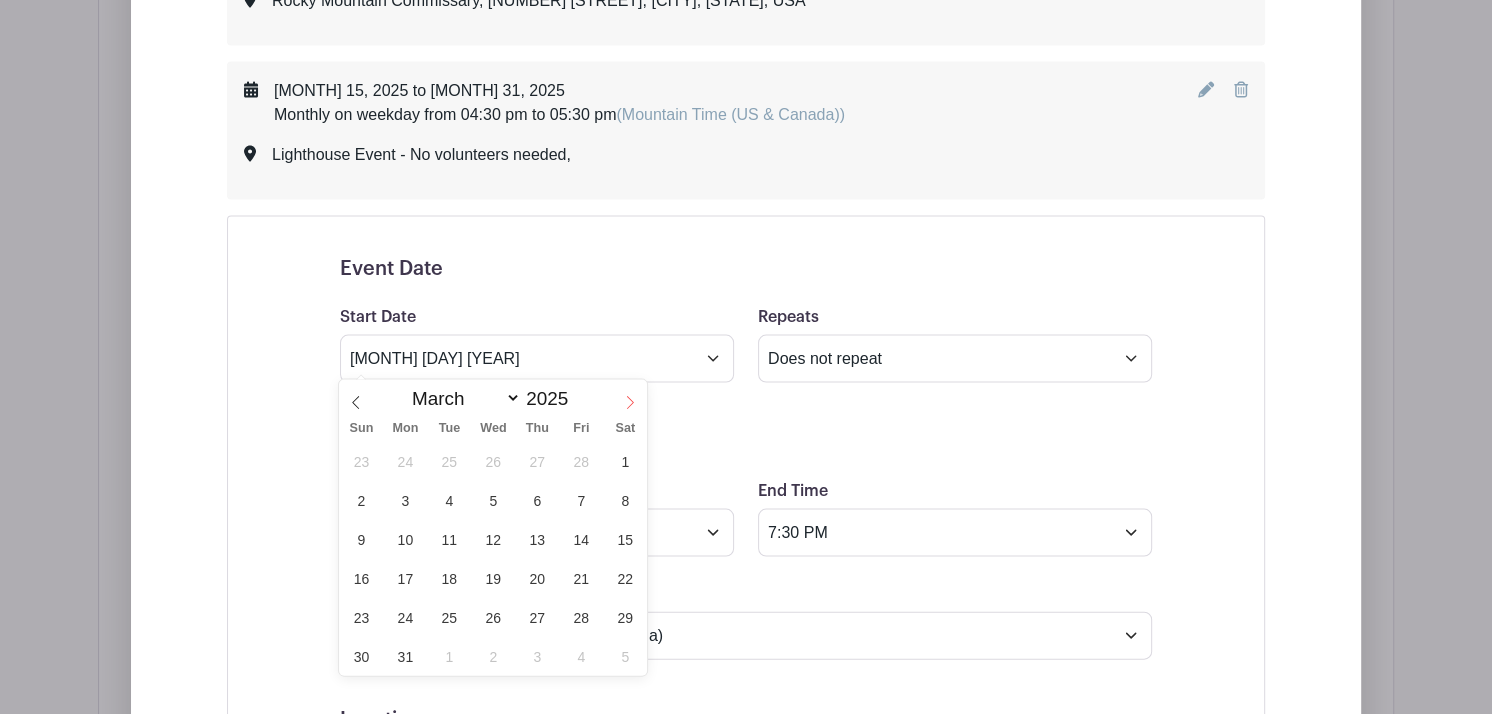 click 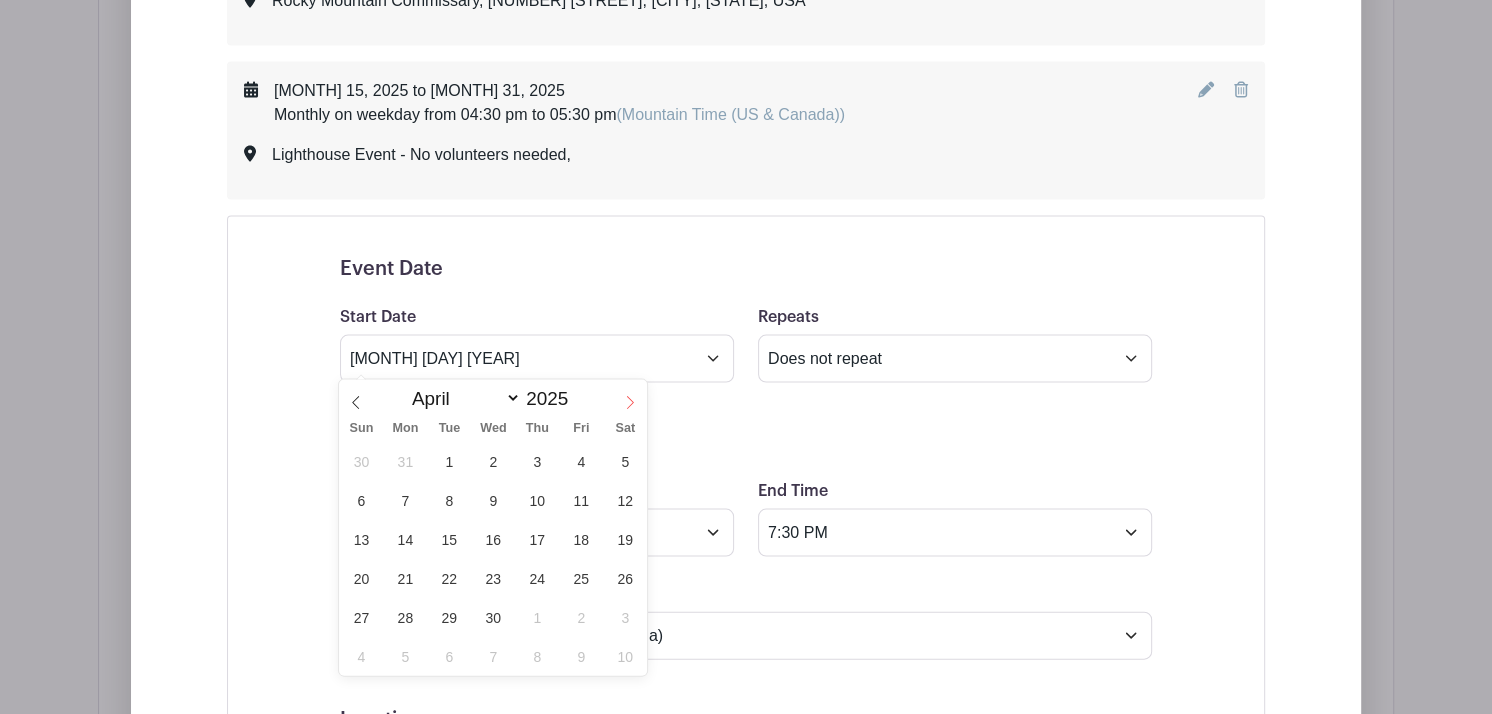 click 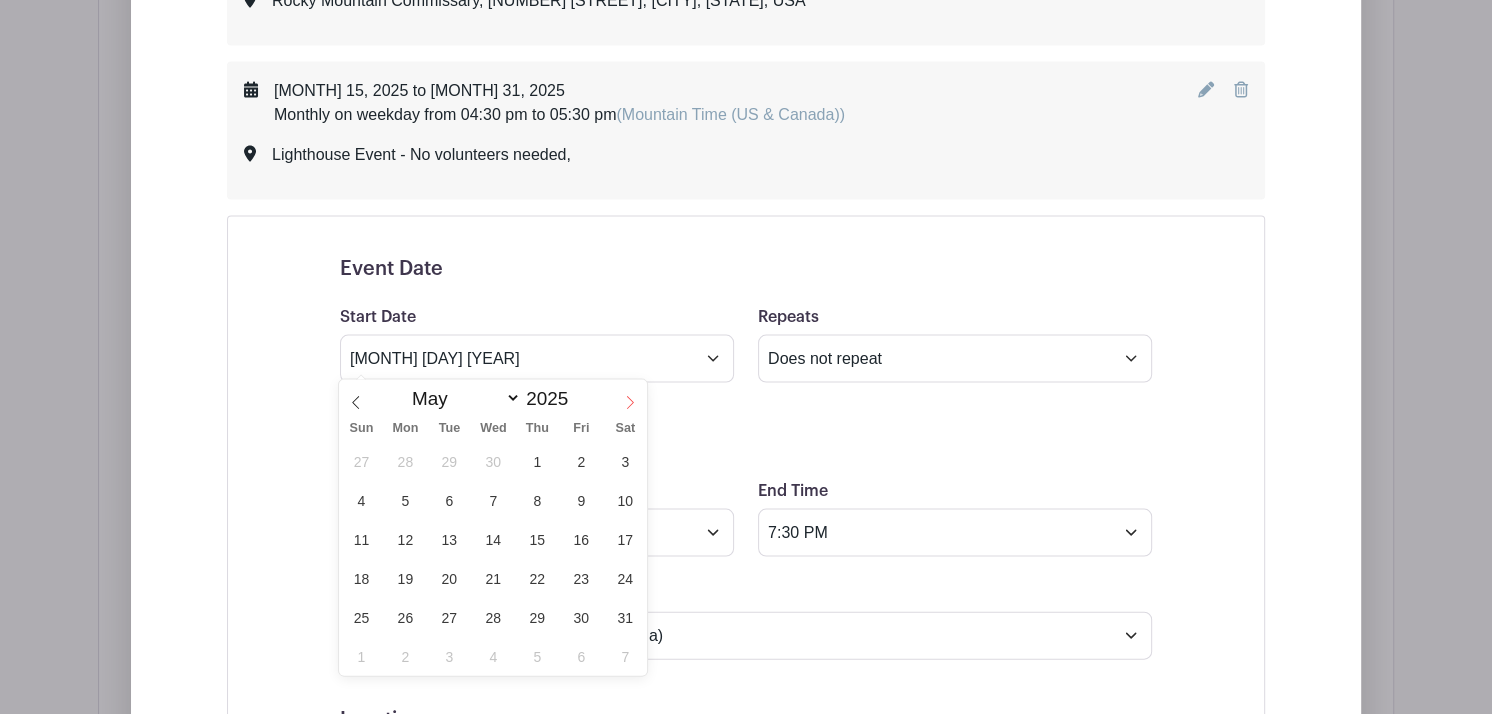 click 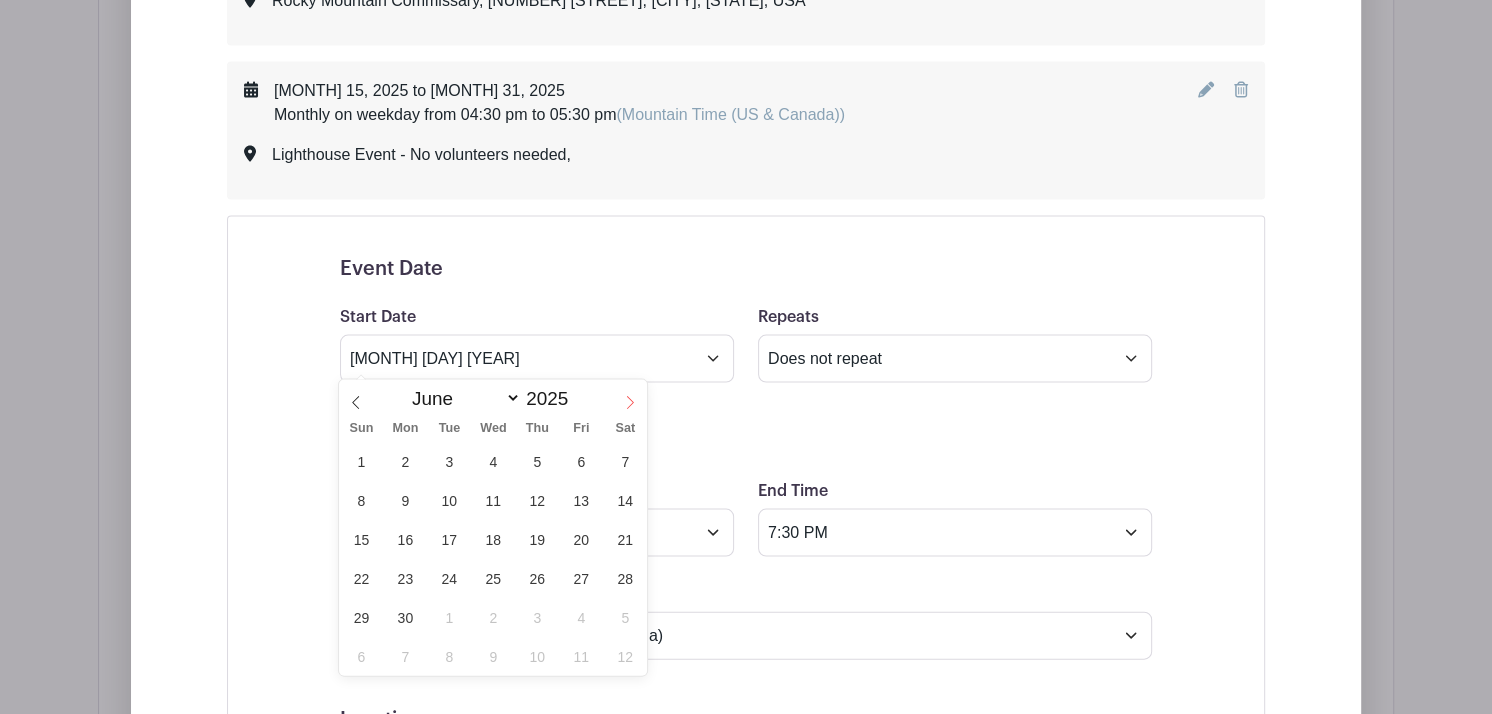 click 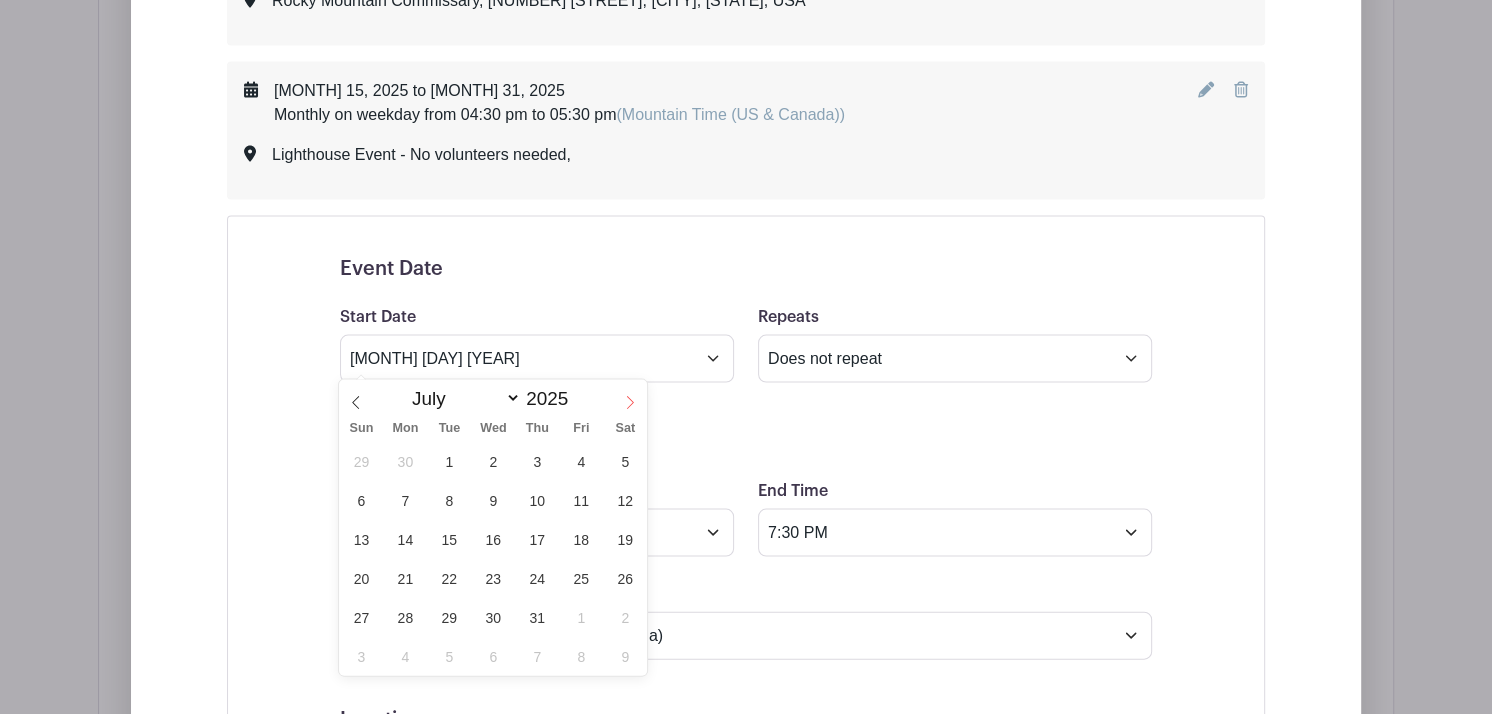 click 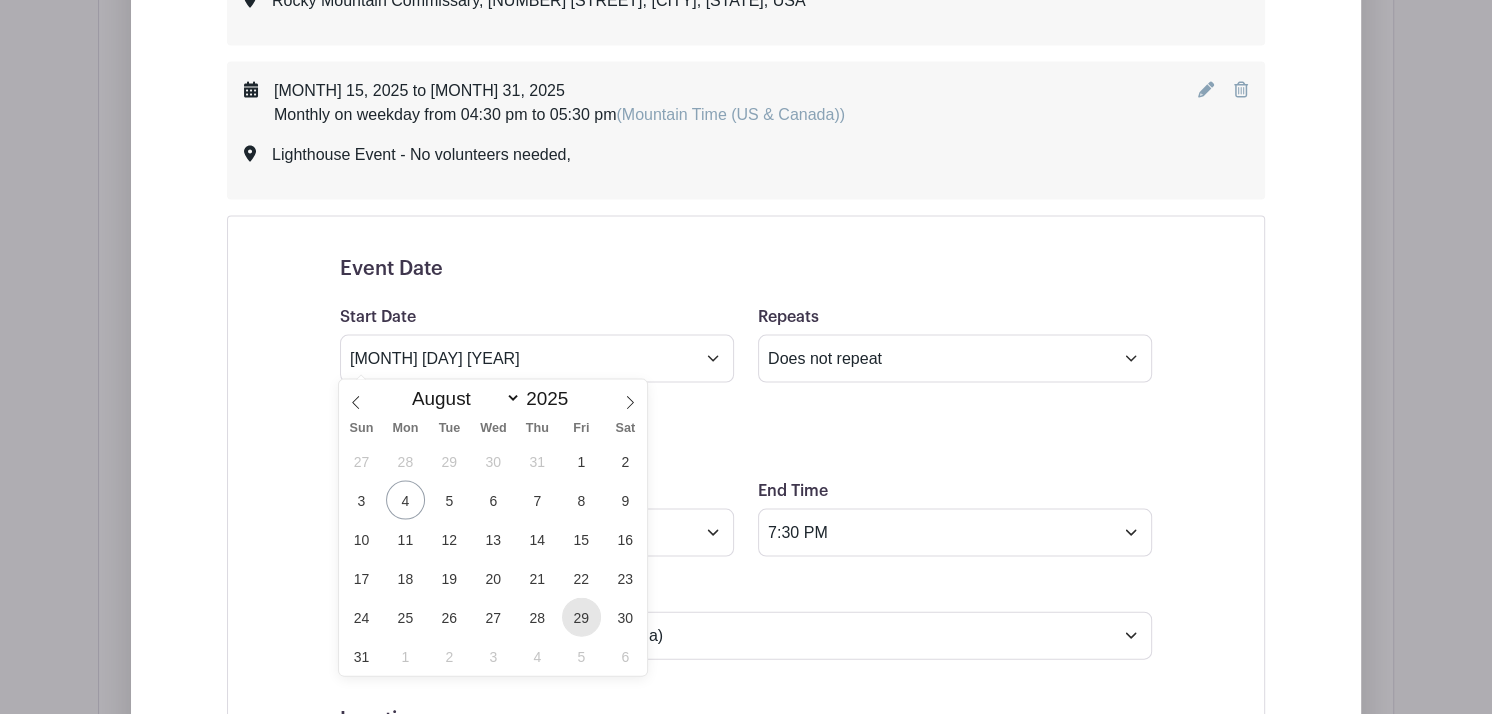click on "29" at bounding box center (581, 617) 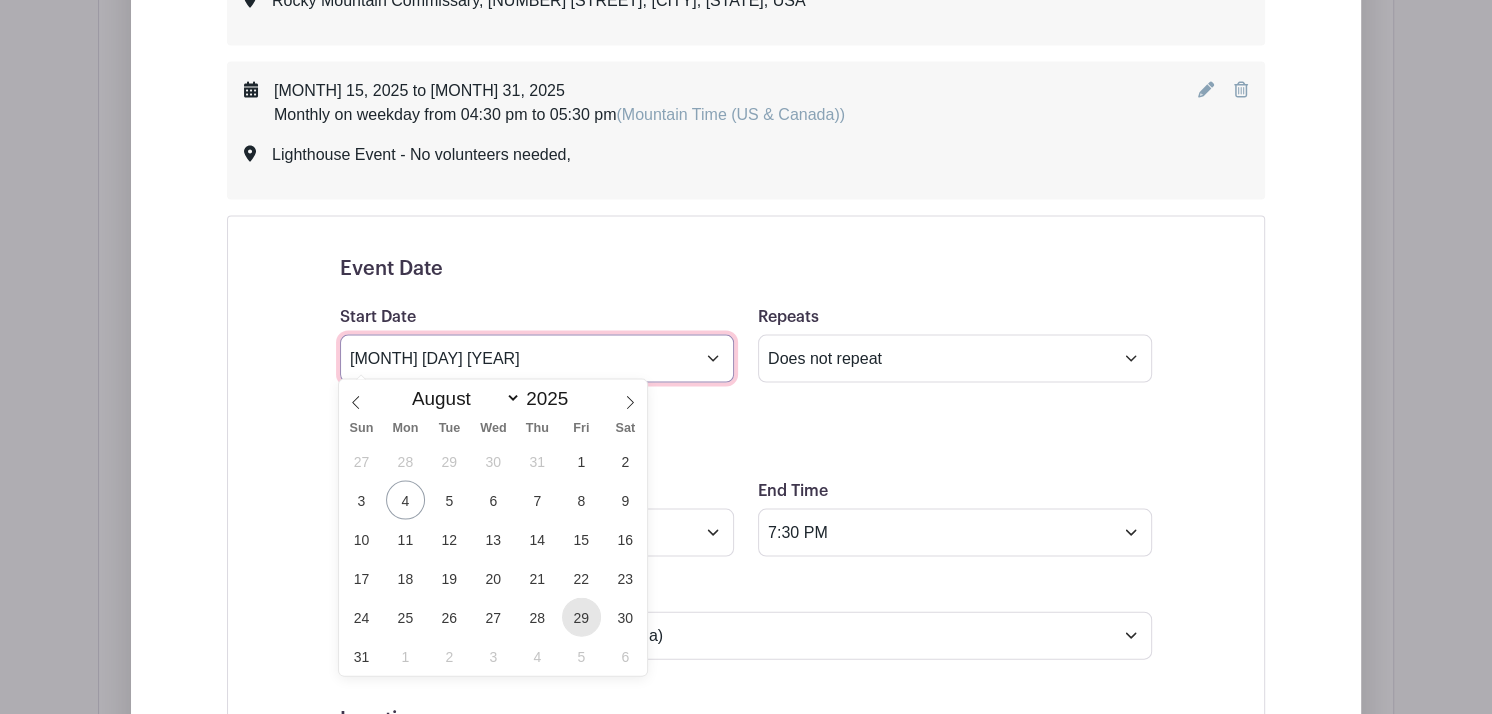 type on "Aug 29 2025" 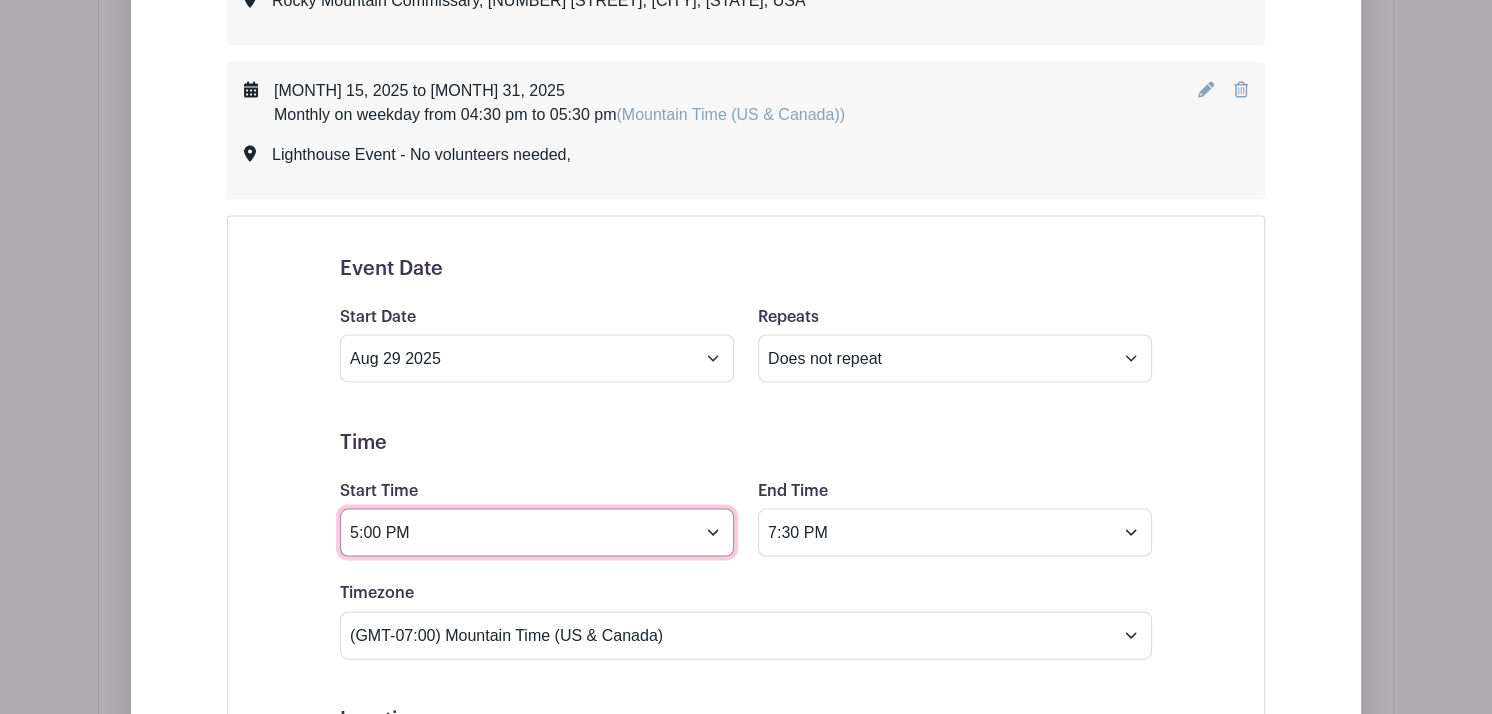 click on "5:00 PM" at bounding box center (537, 533) 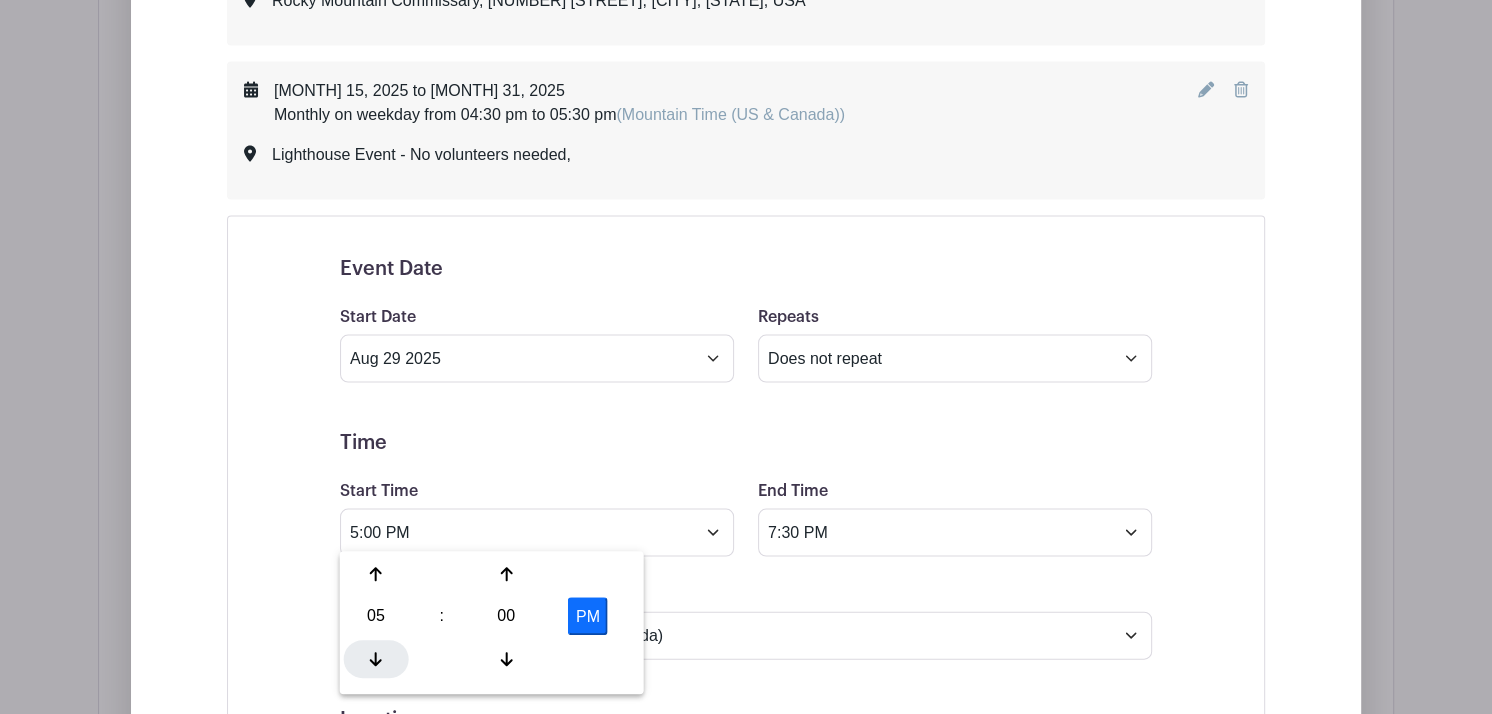 click 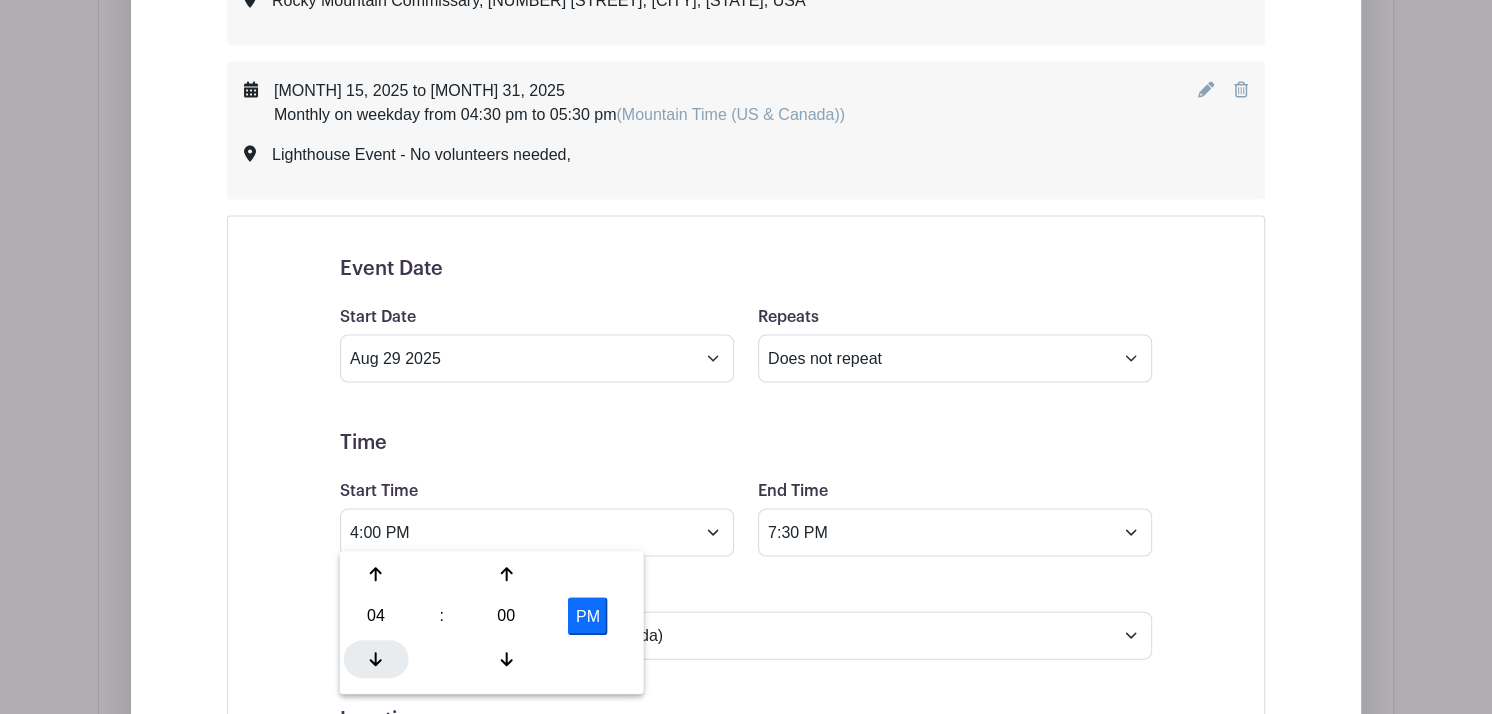 click 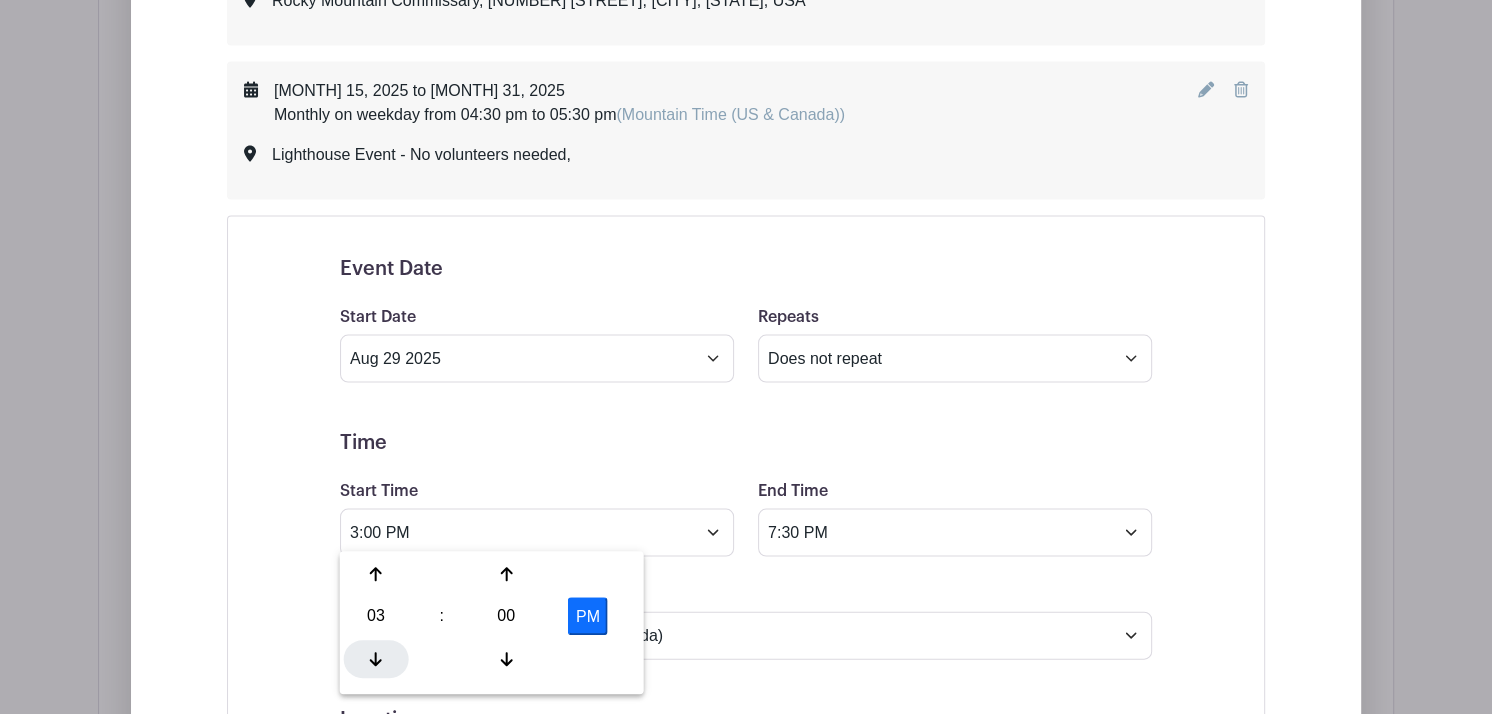 click 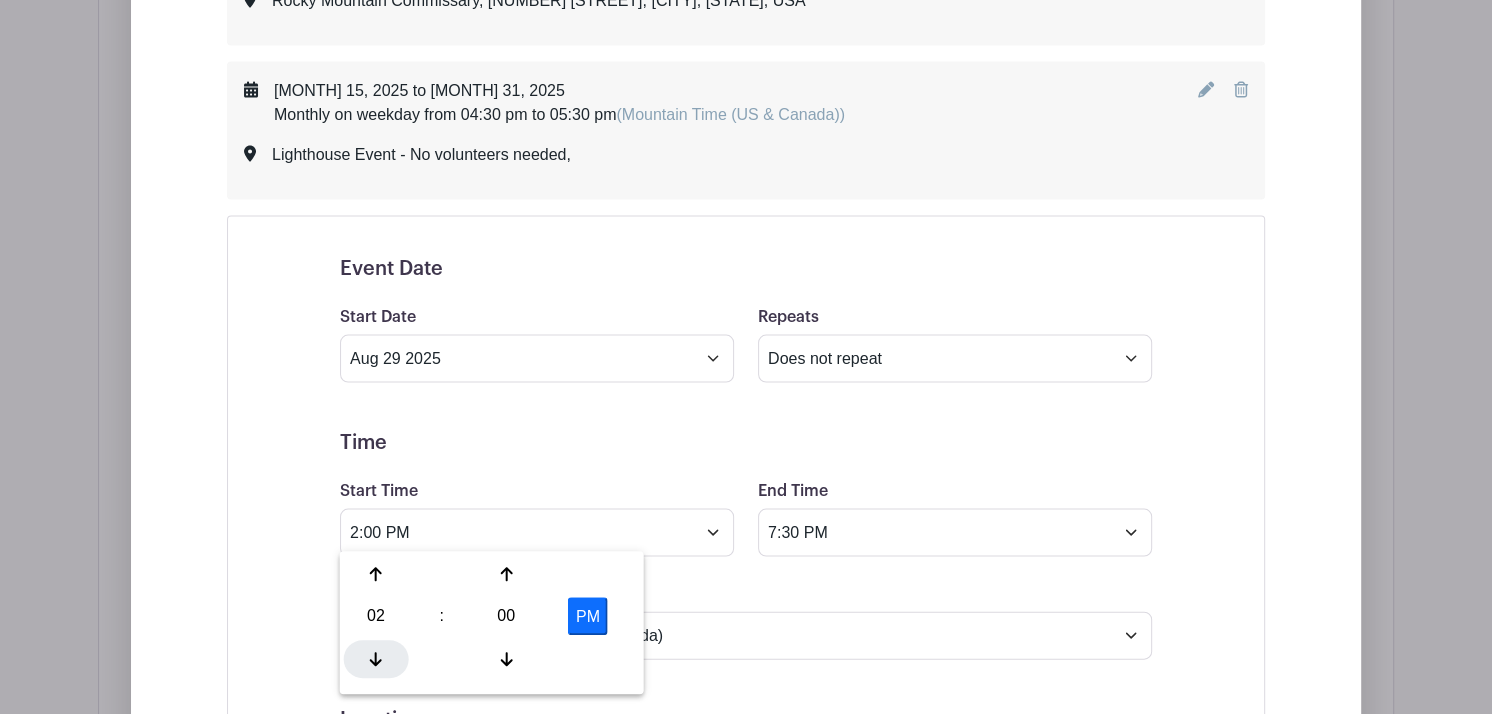 click 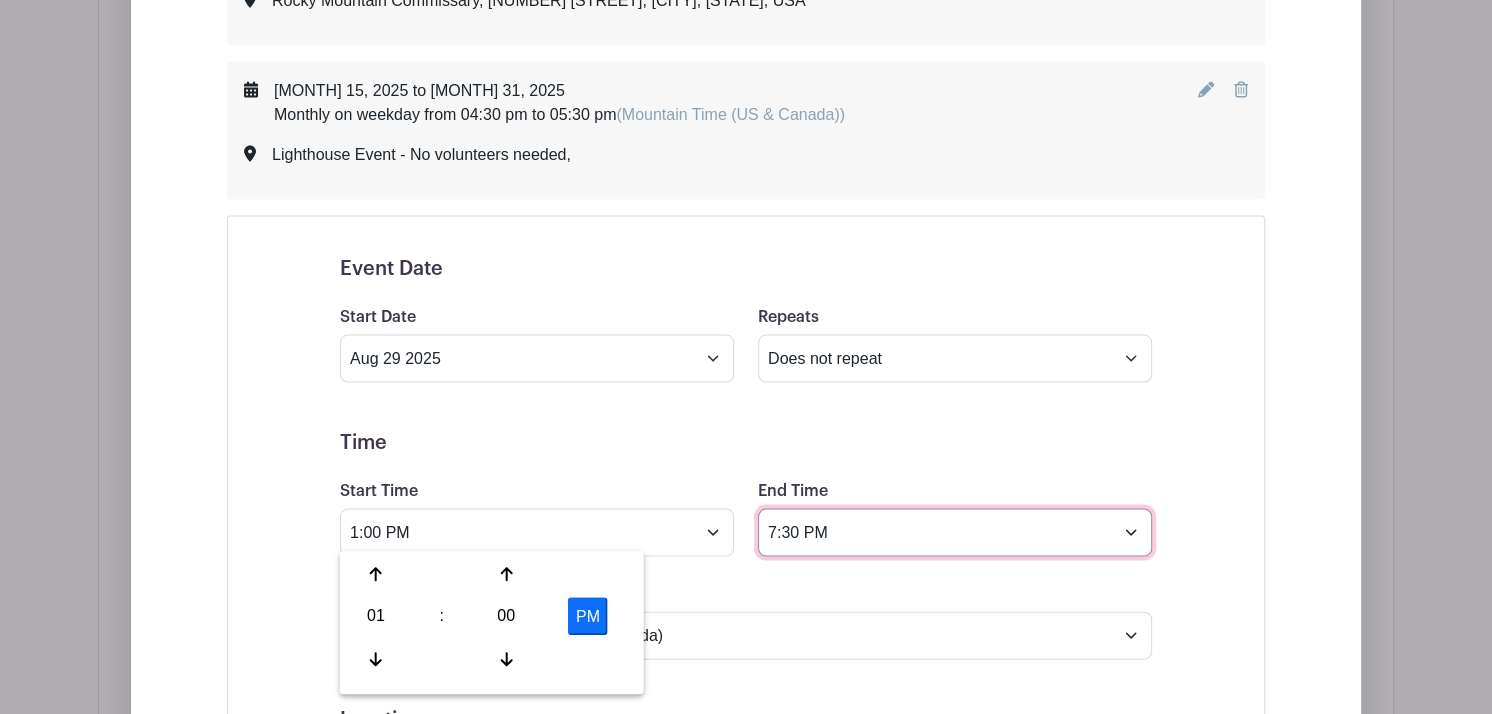 click on "7:30 PM" at bounding box center [955, 533] 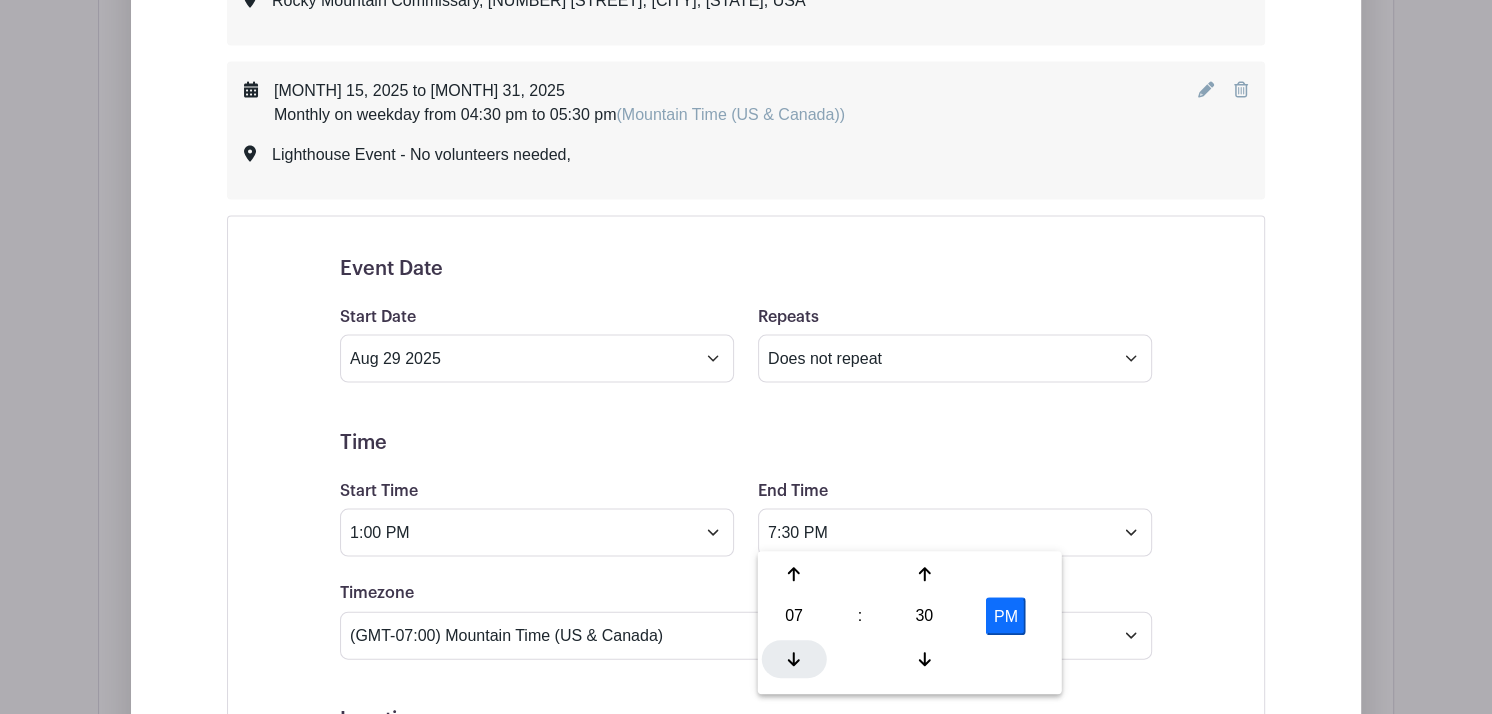 click 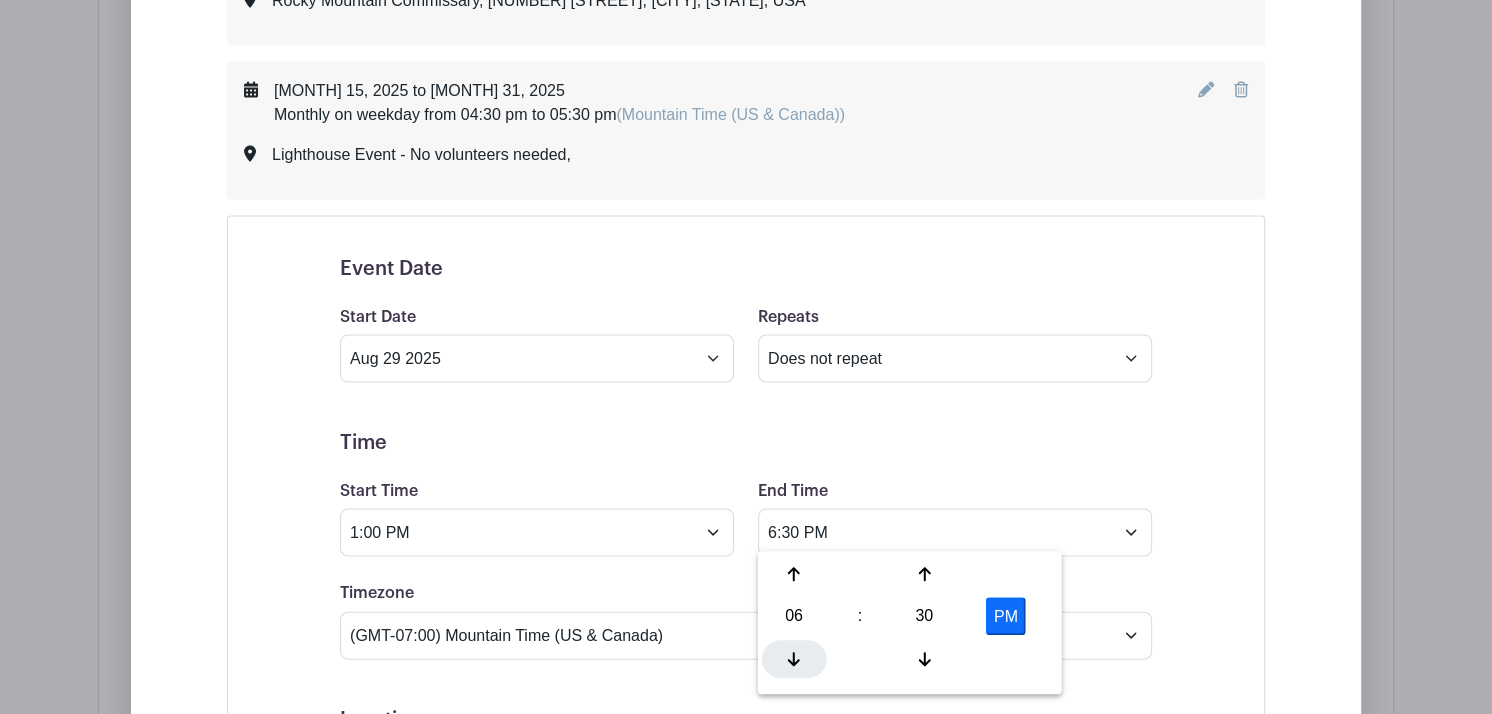 click 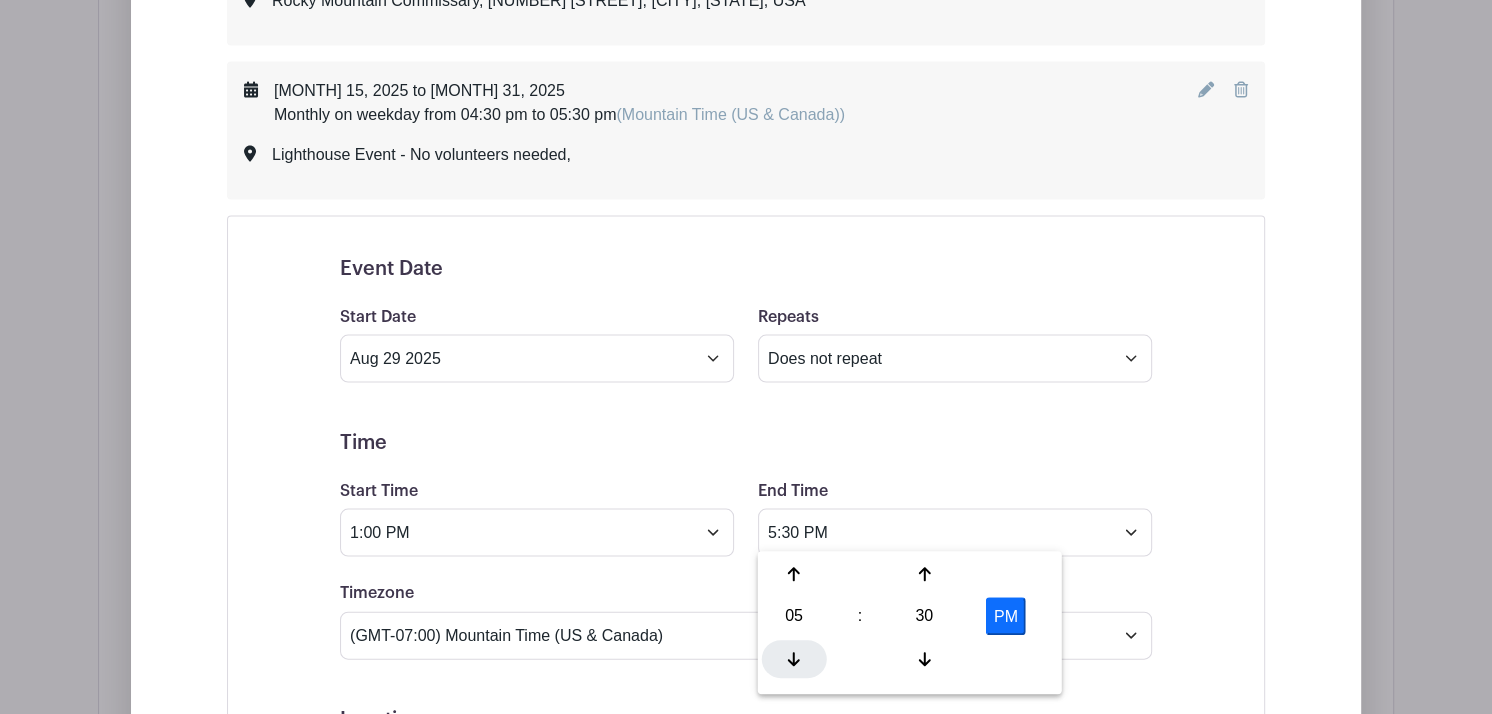 click 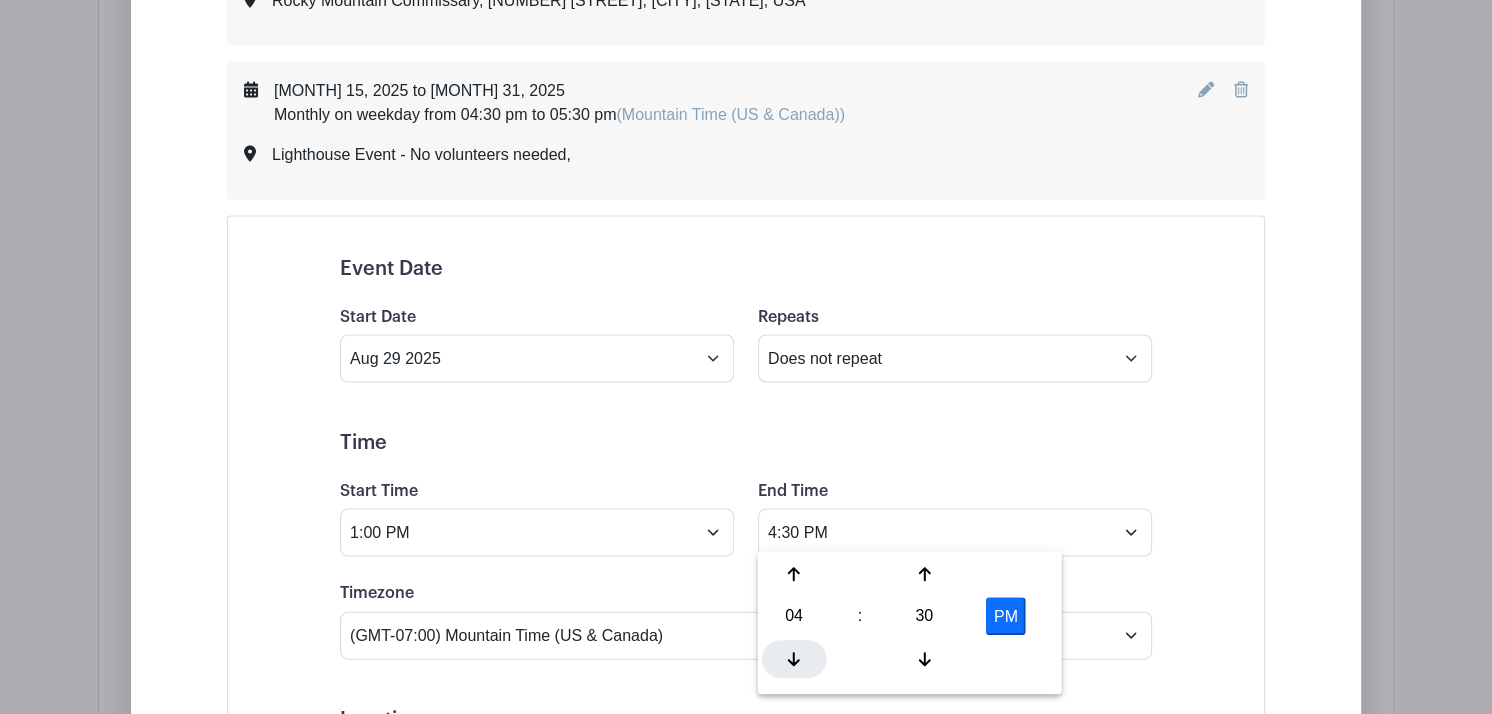 click 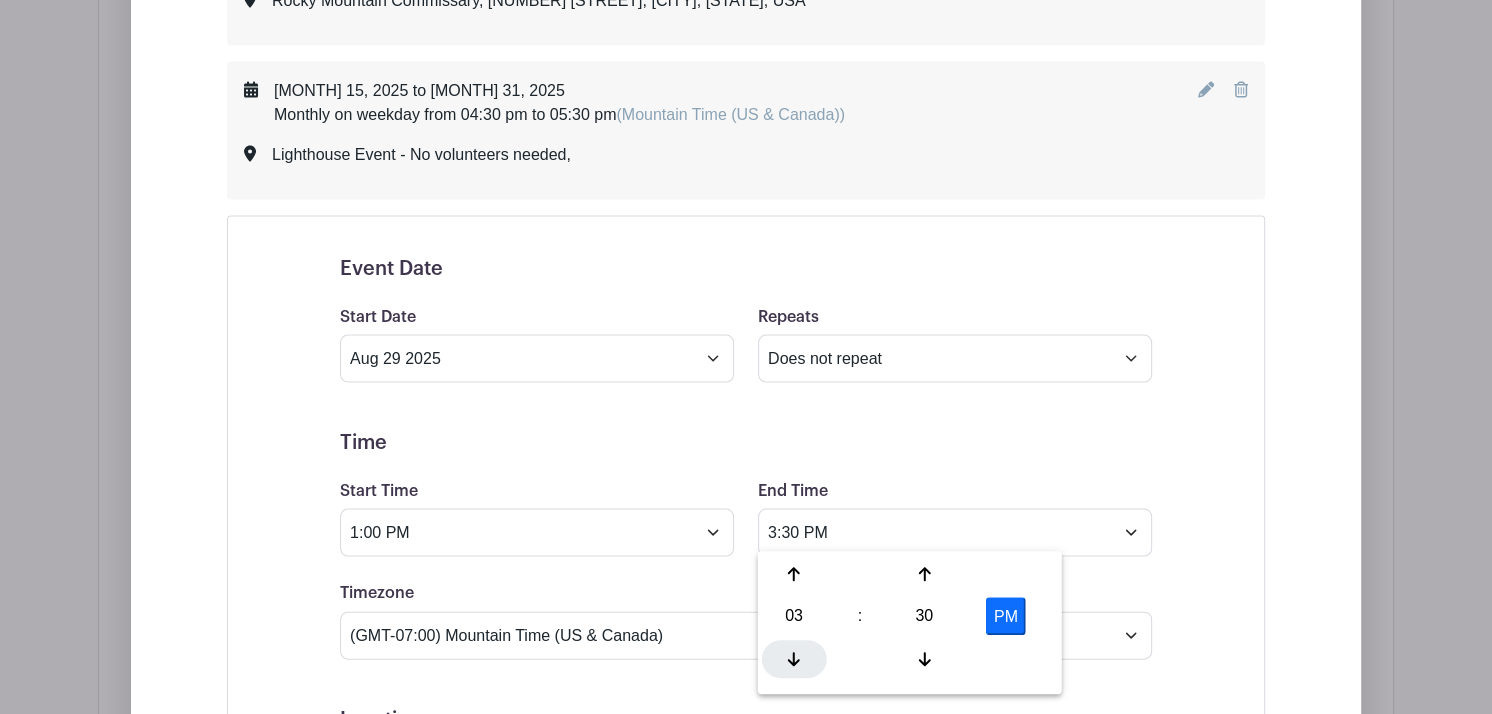 click 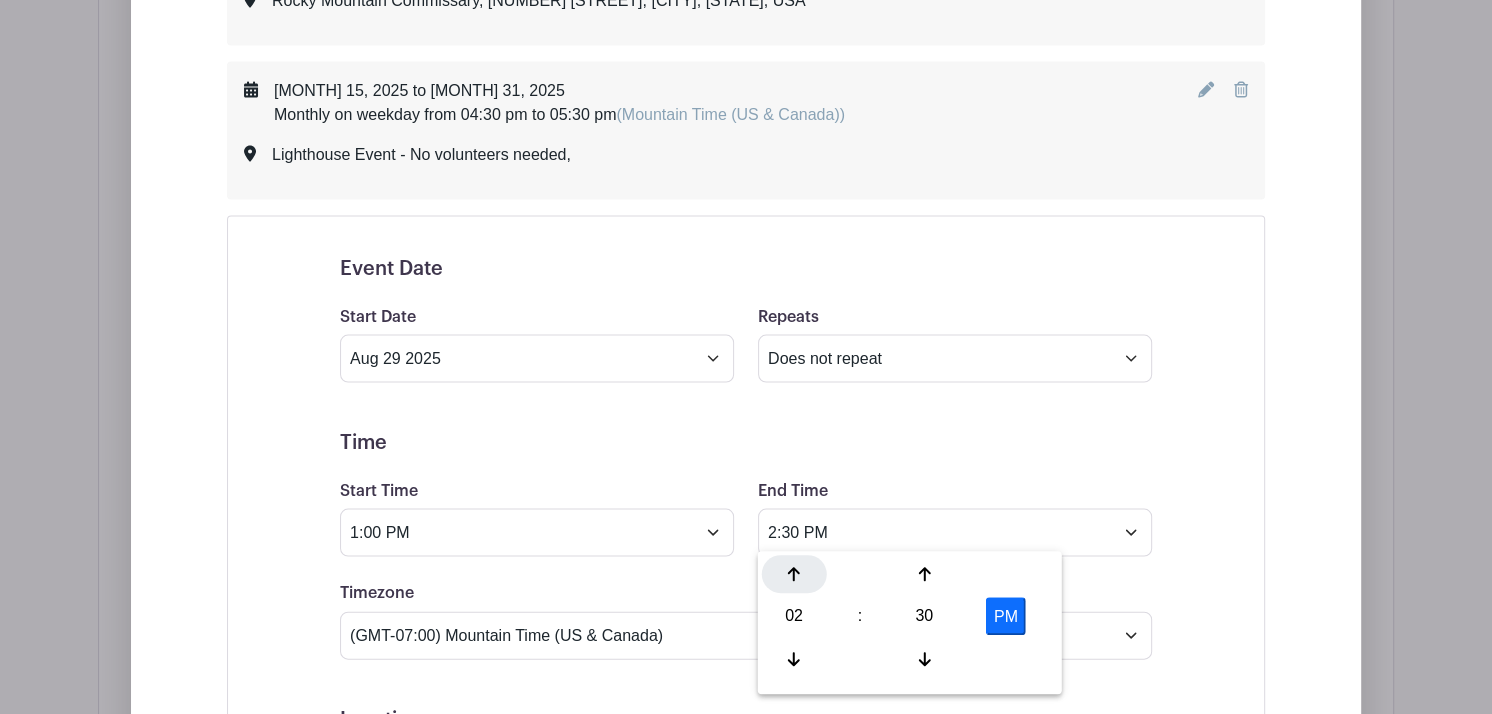 click 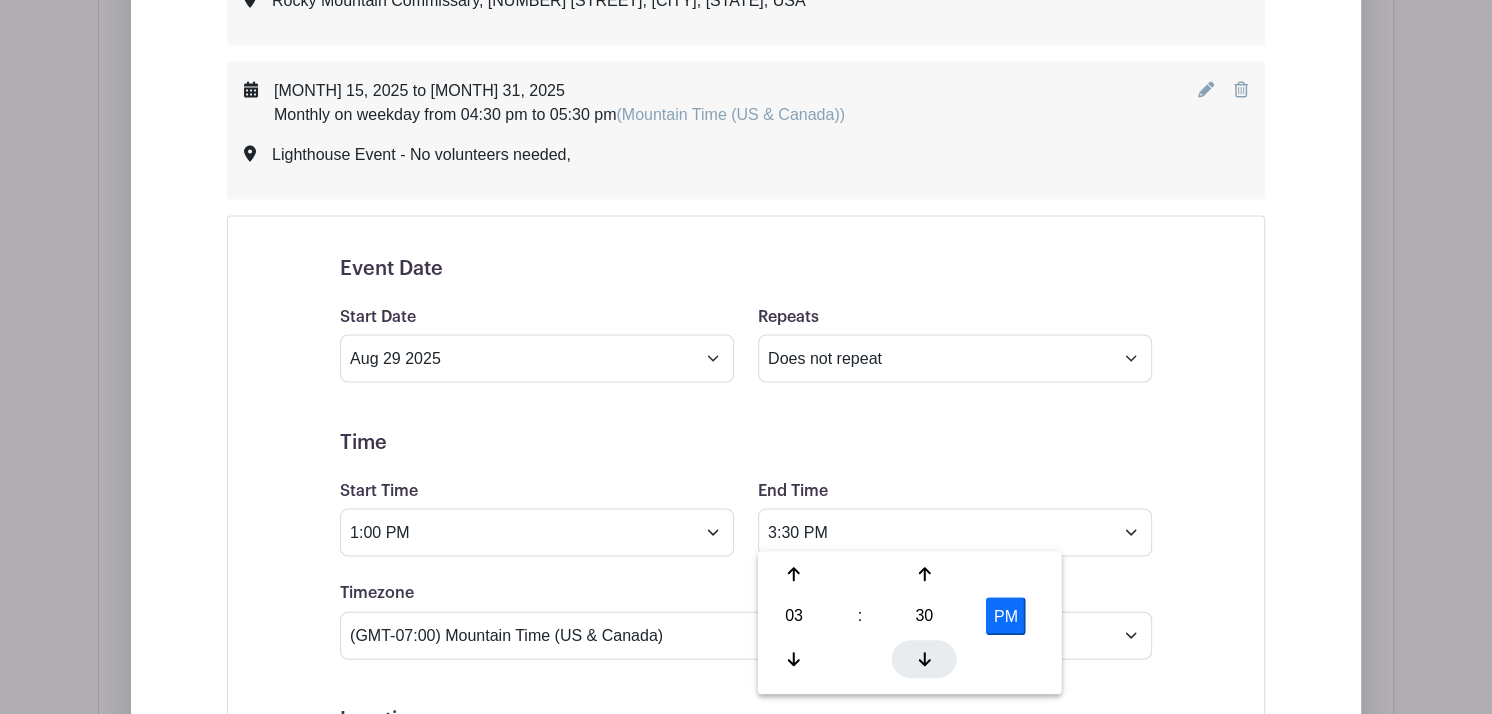 click 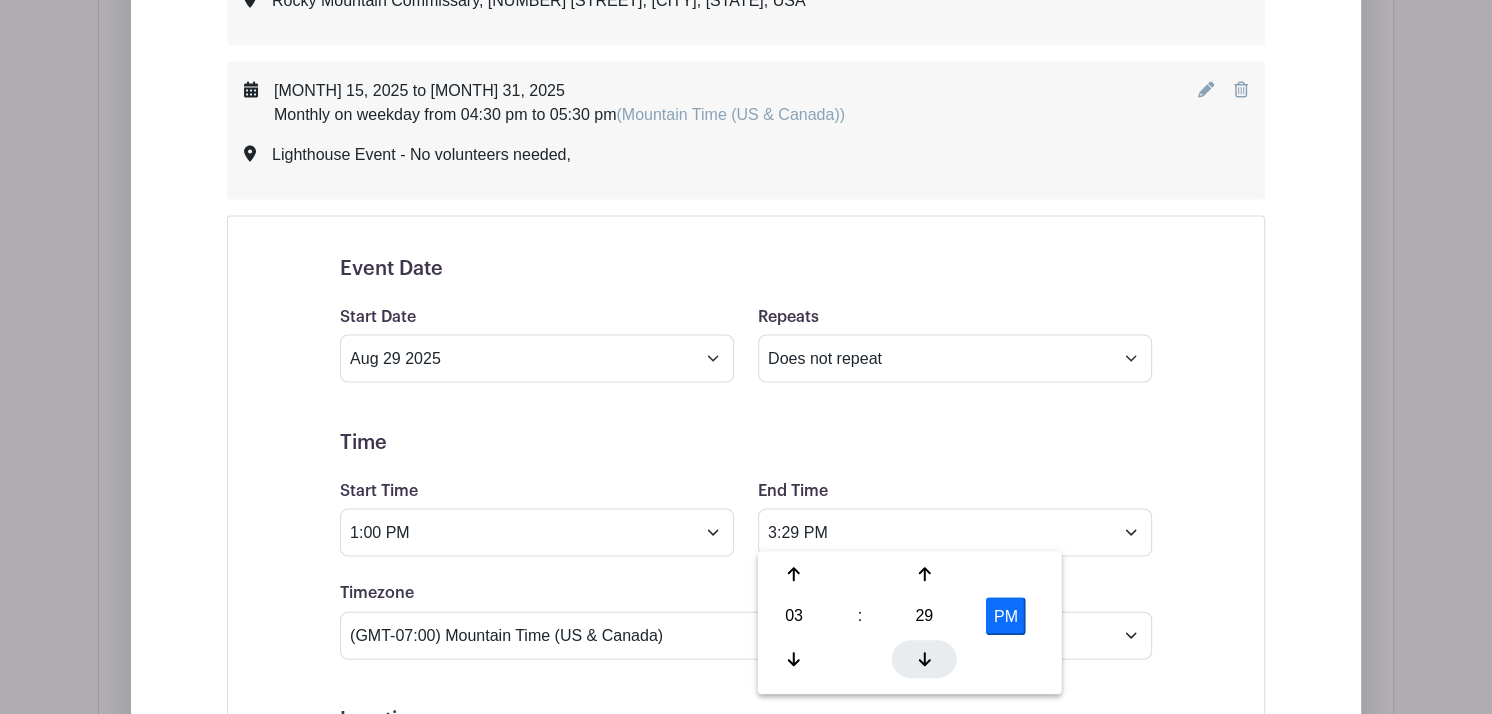 click 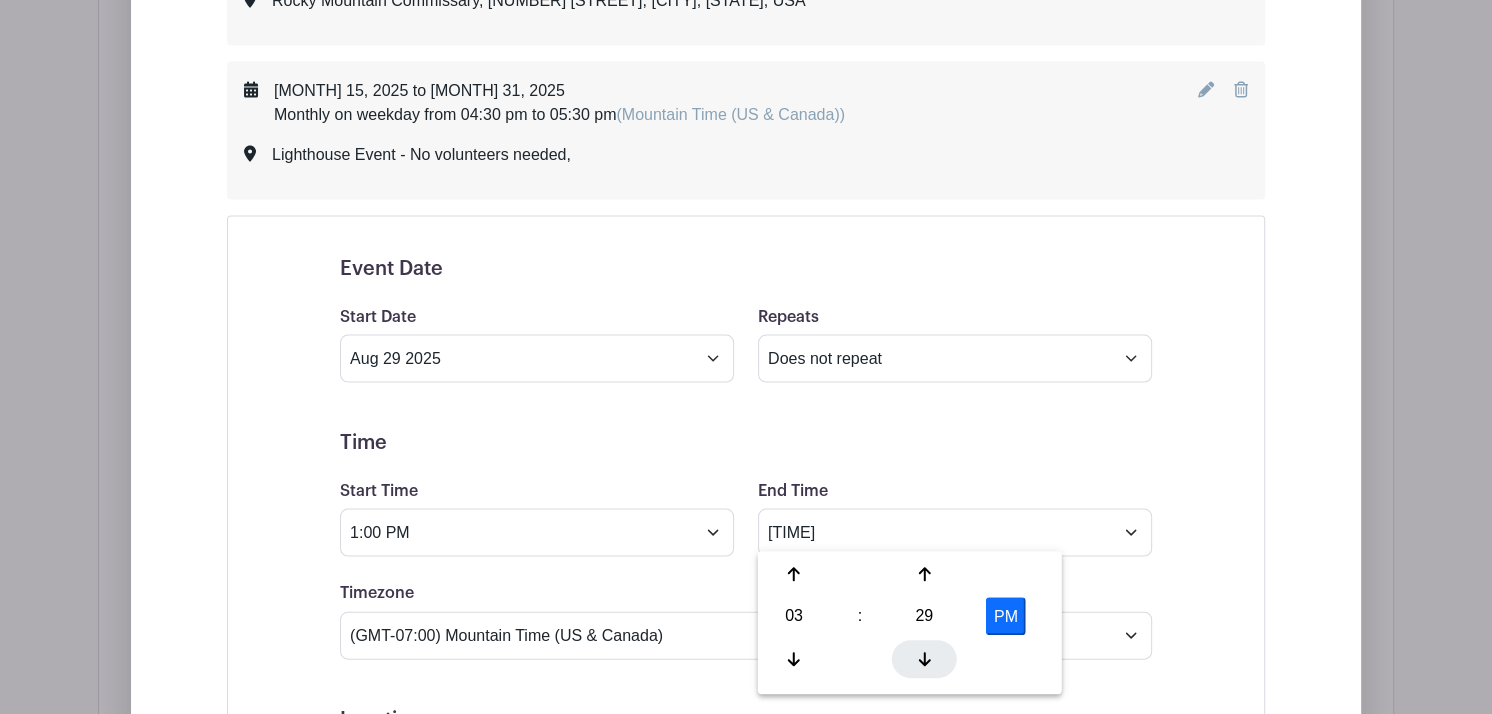 click 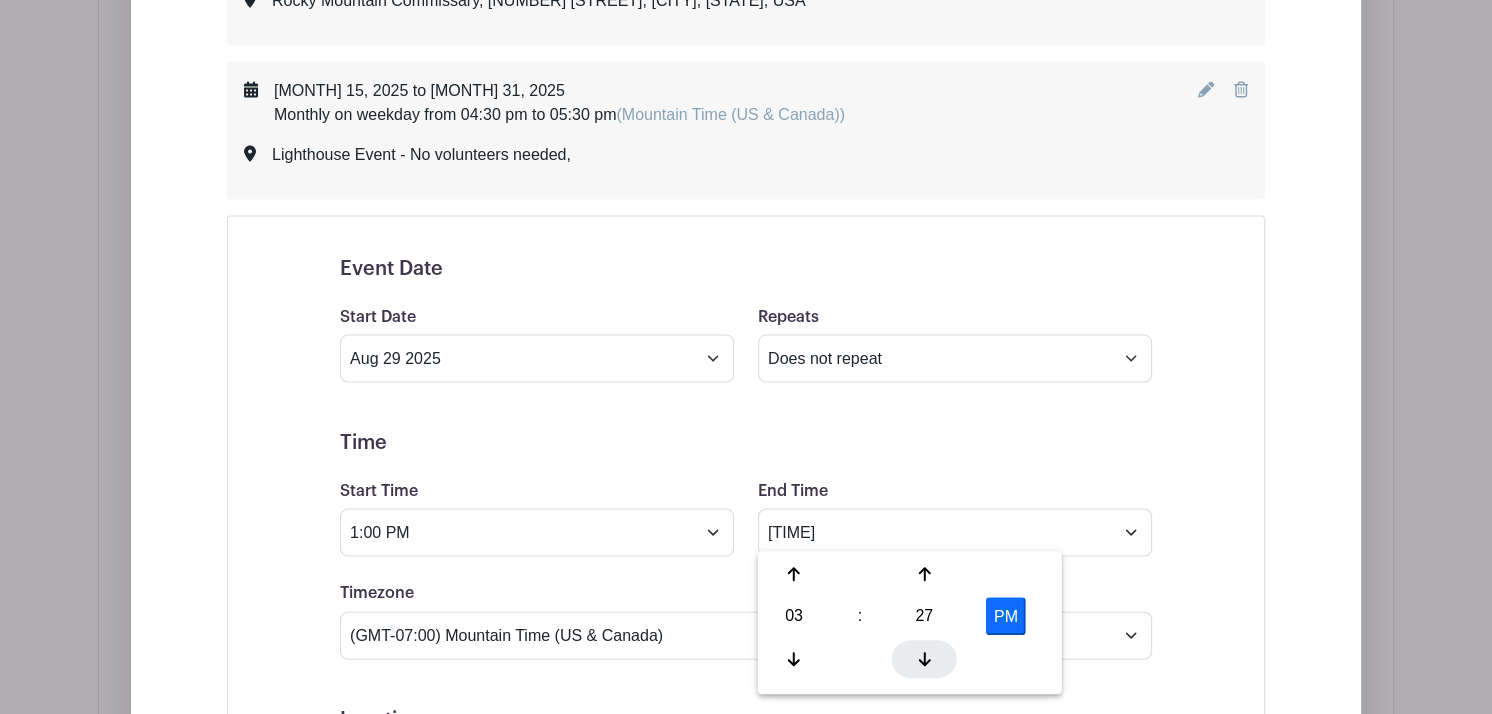 click 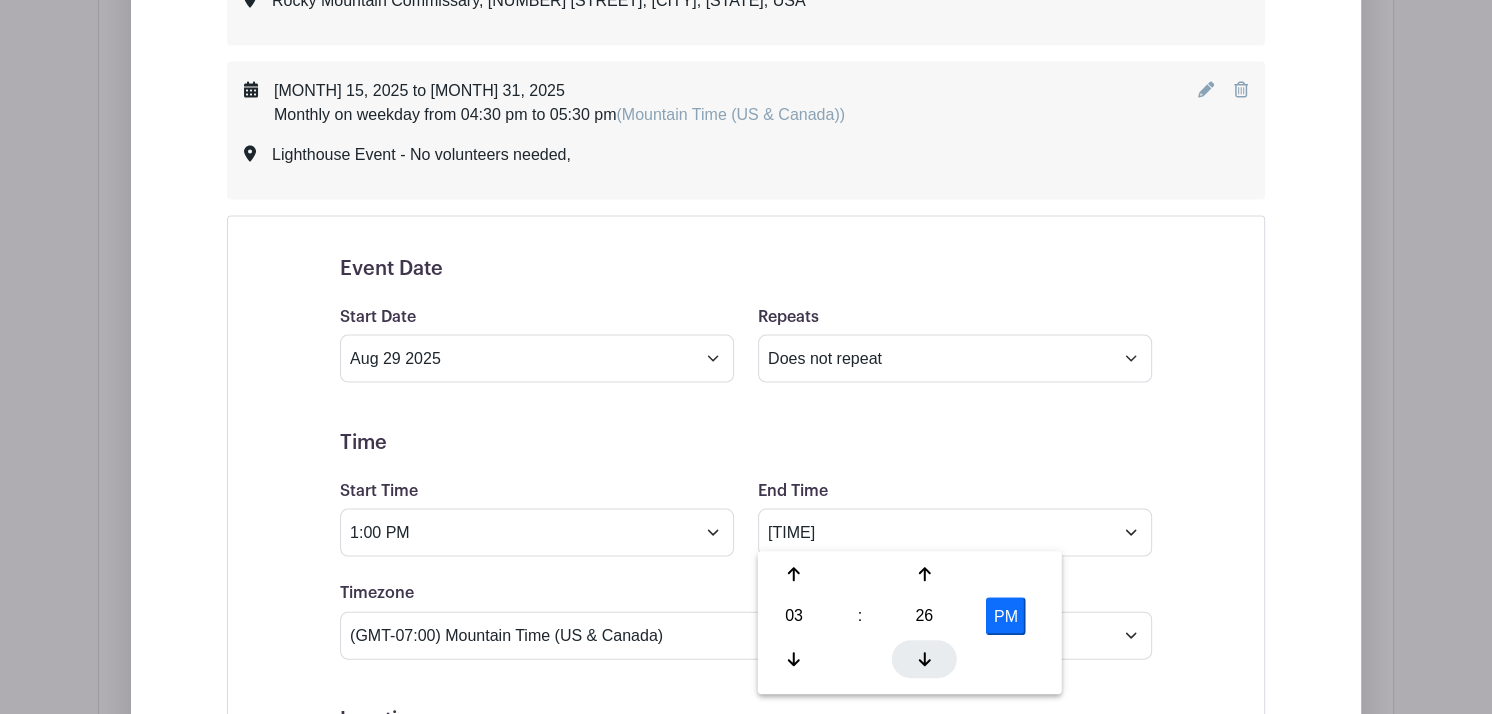 click 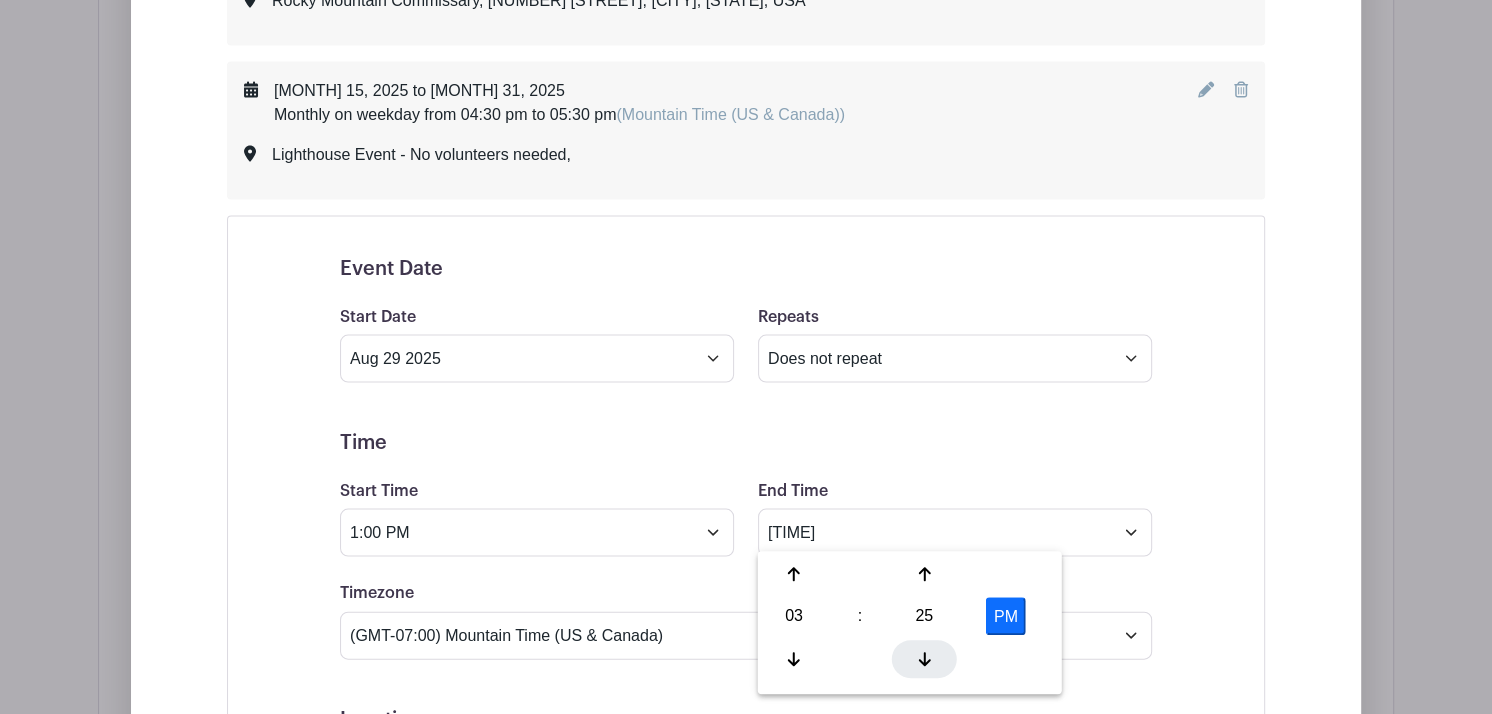 click 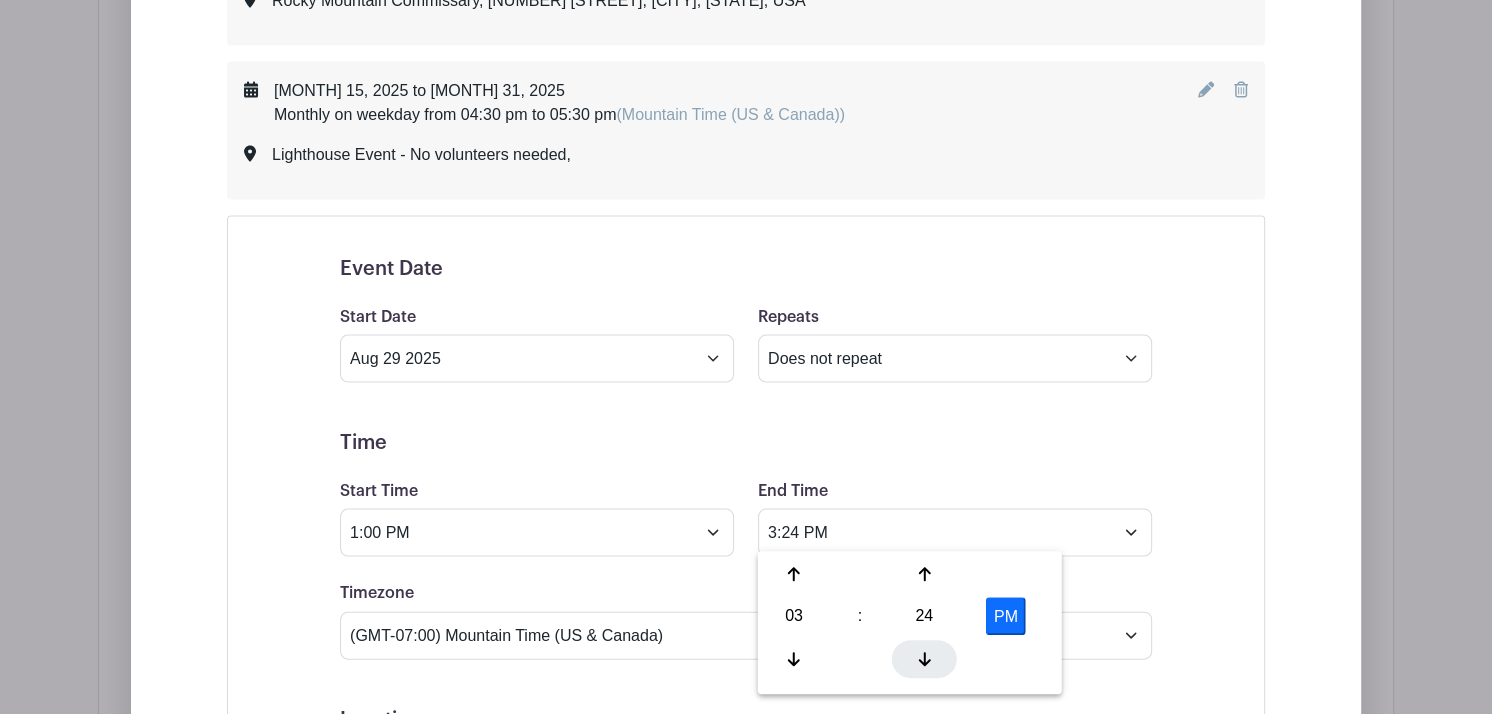 click 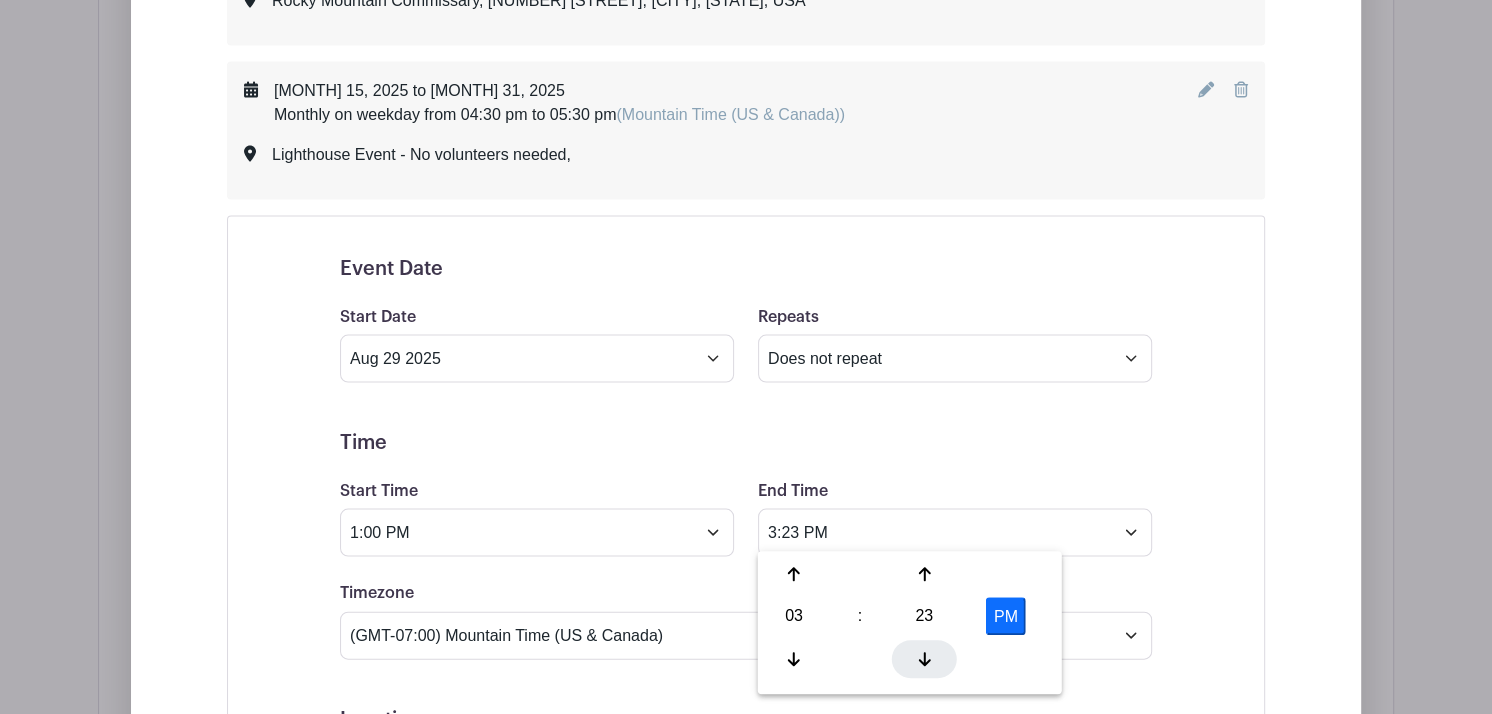 click 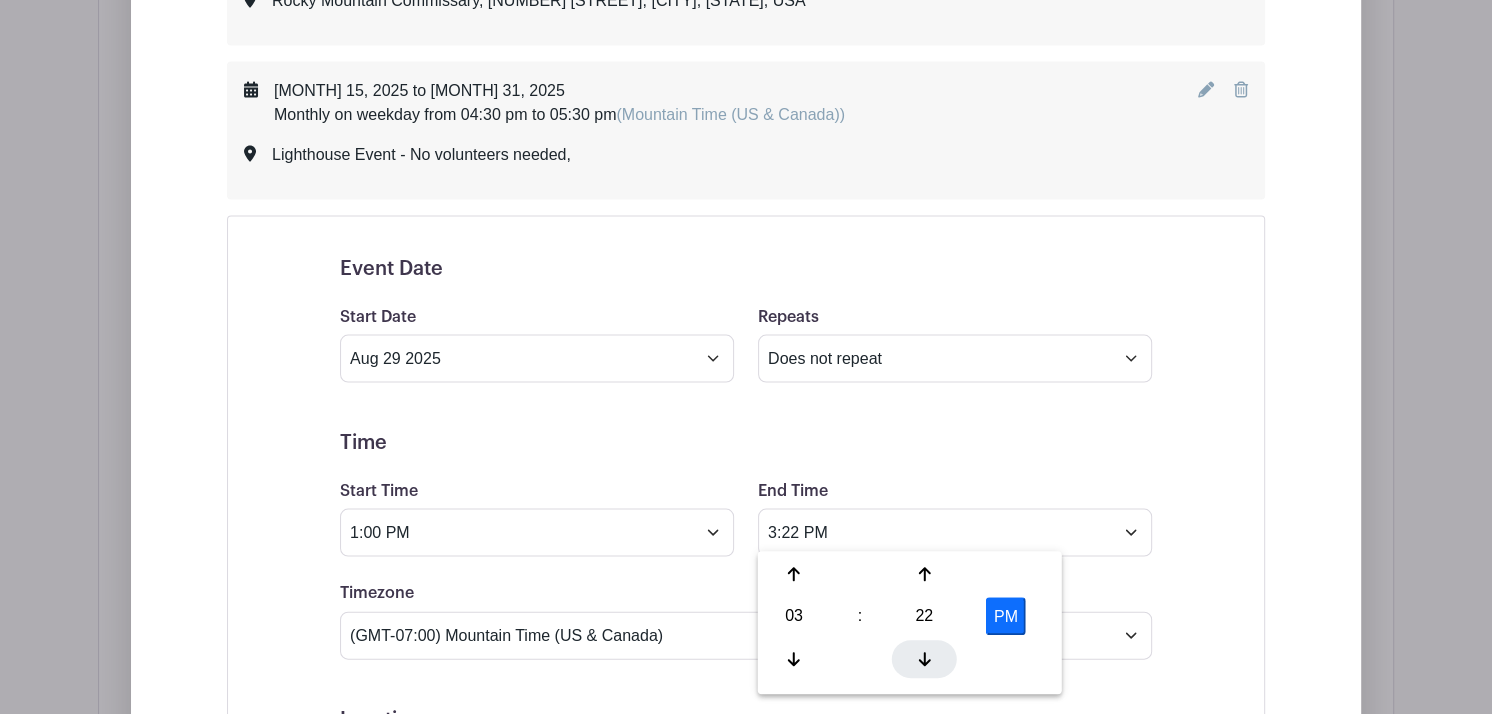 click 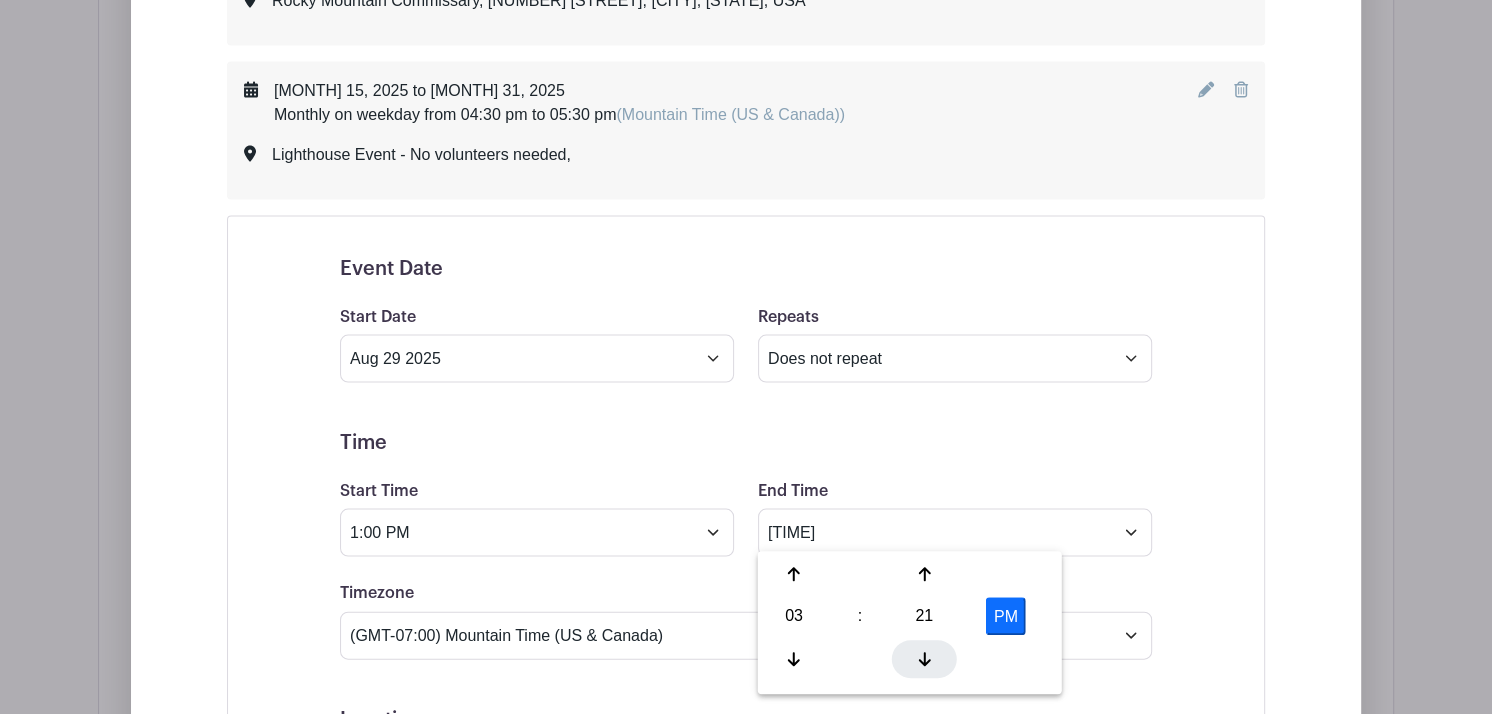 click 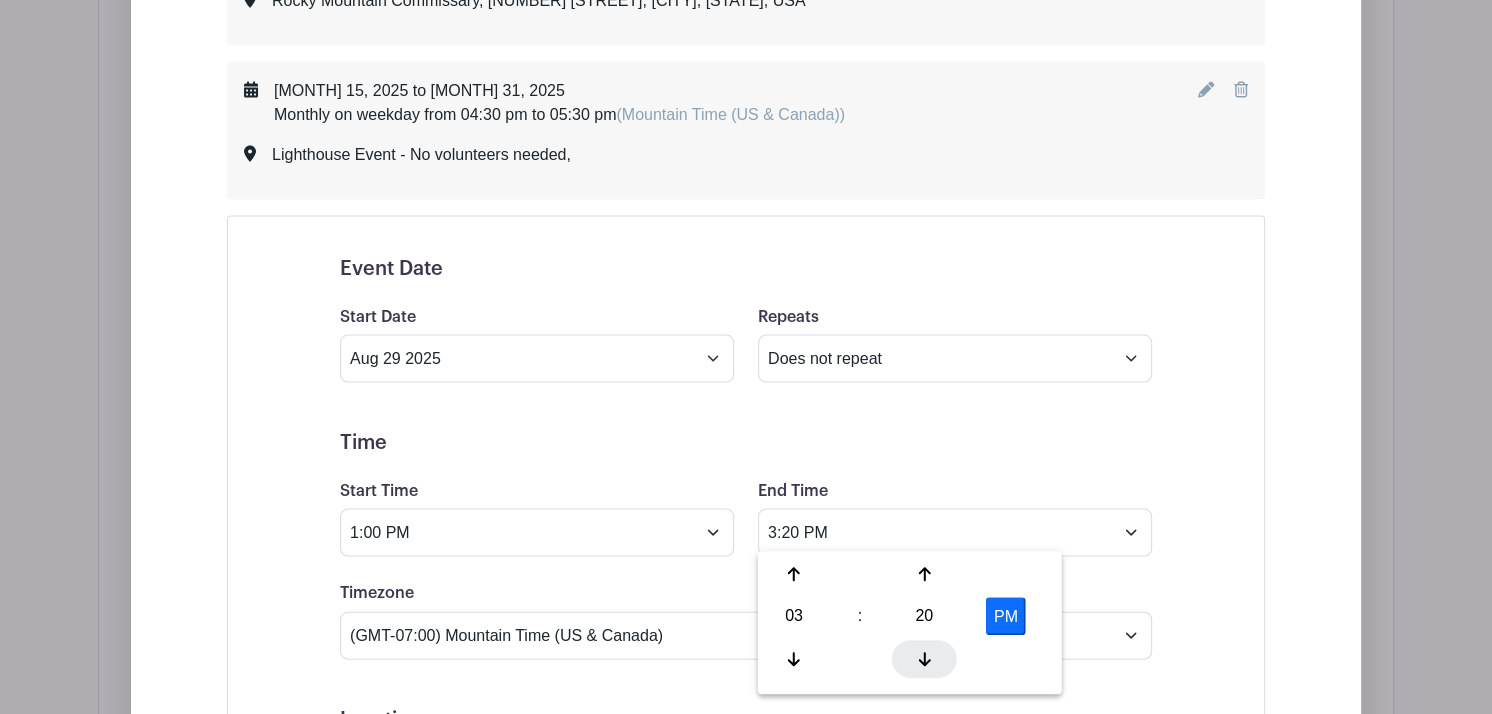 click 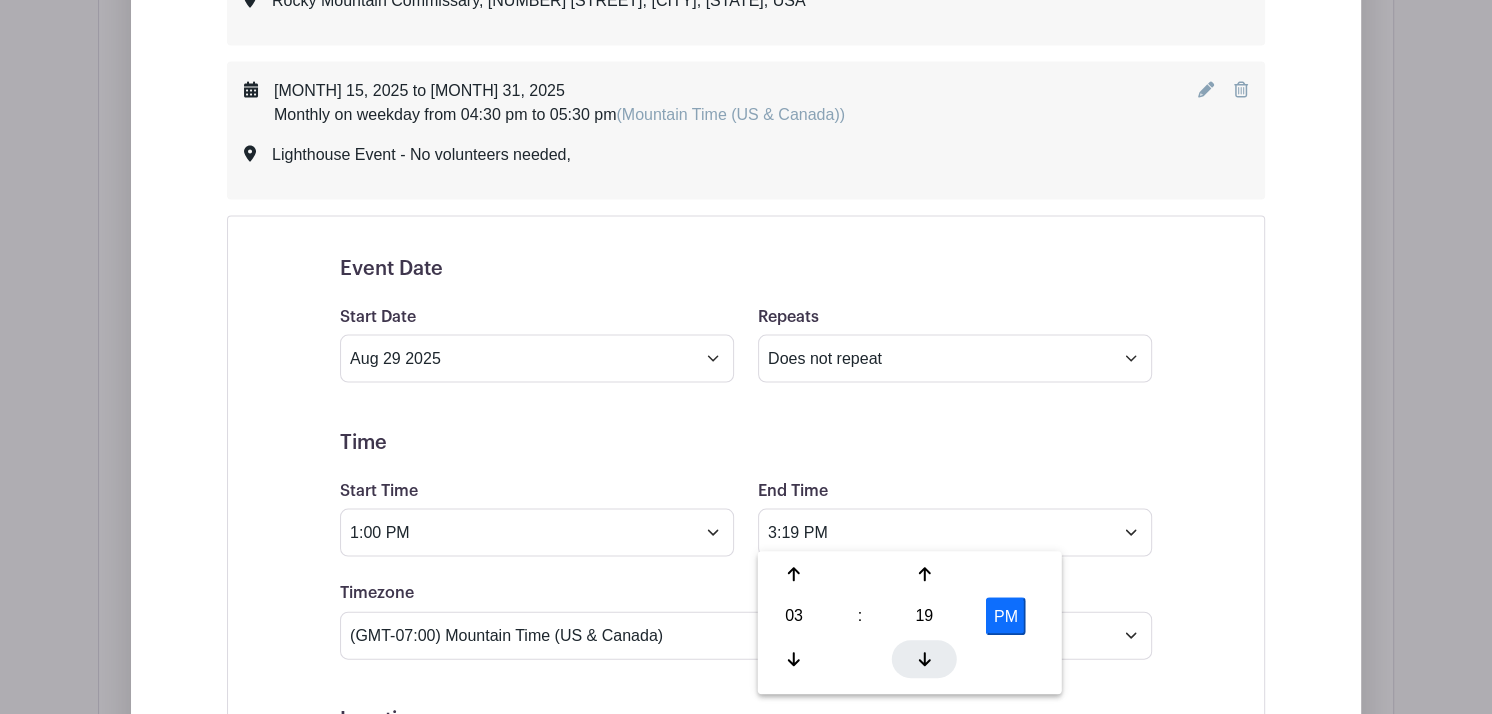 click 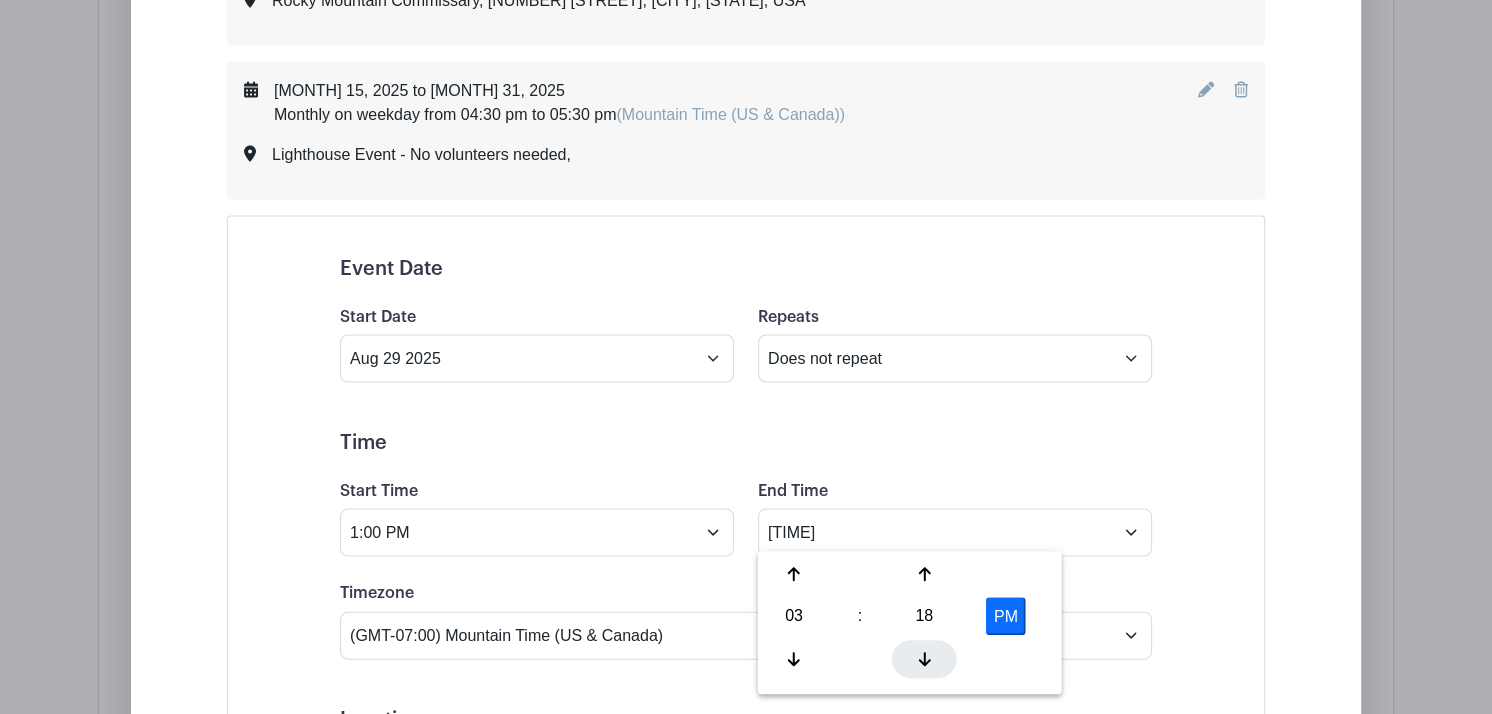 click 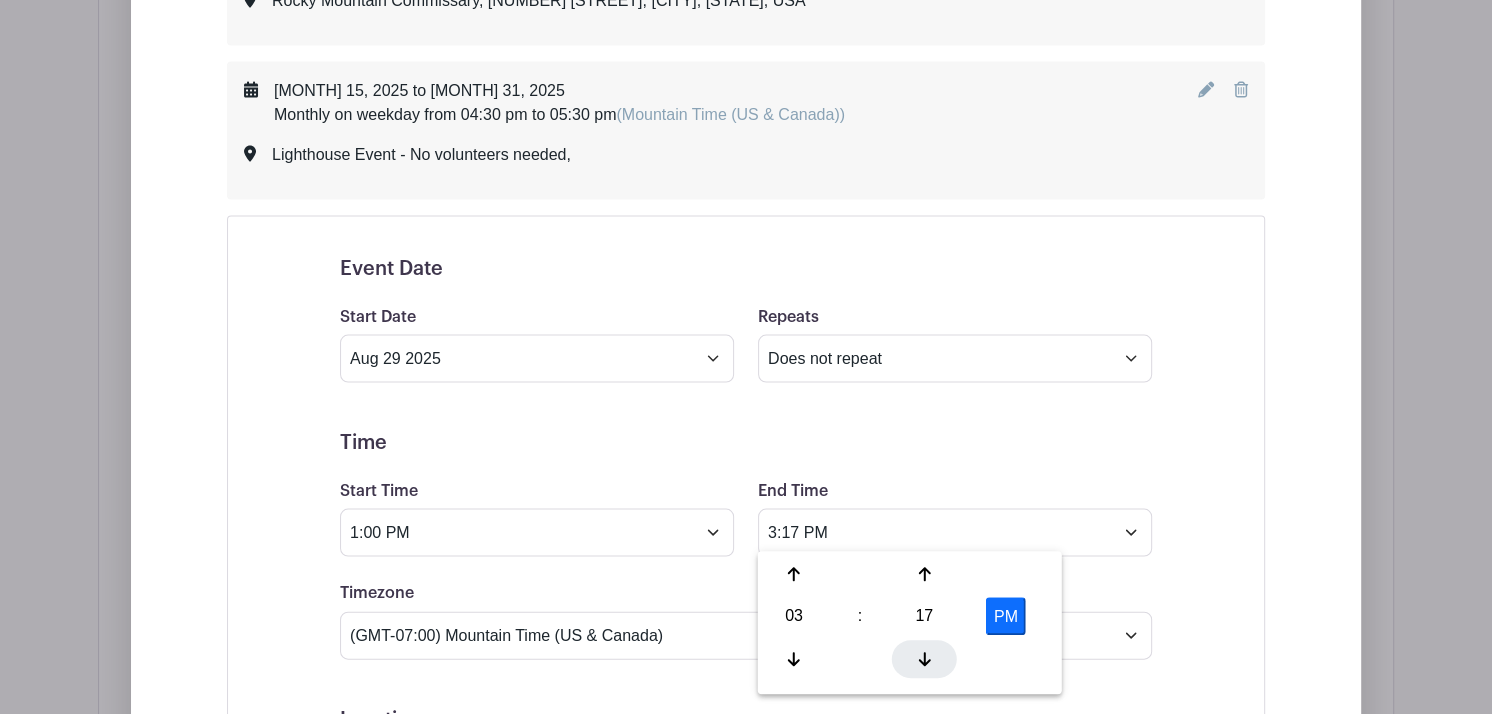 click 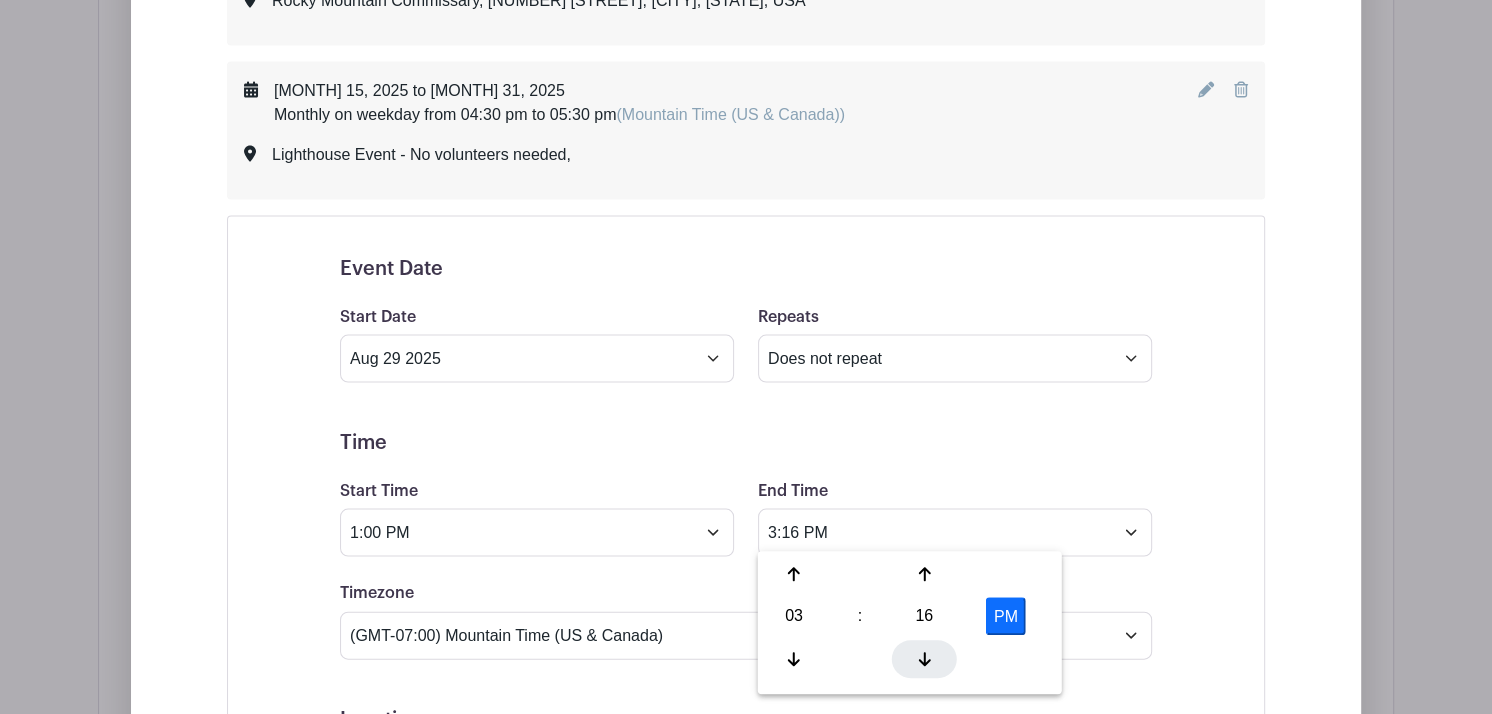 click 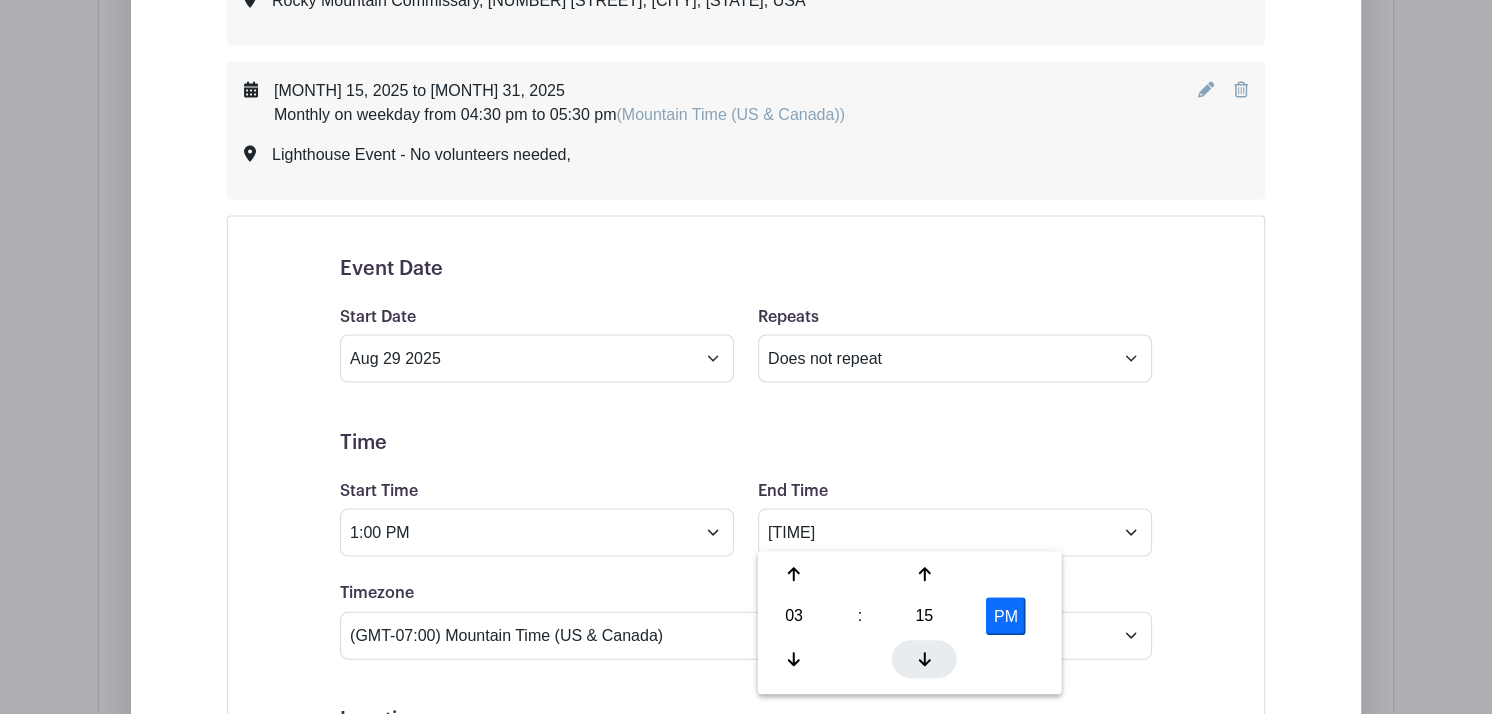 click 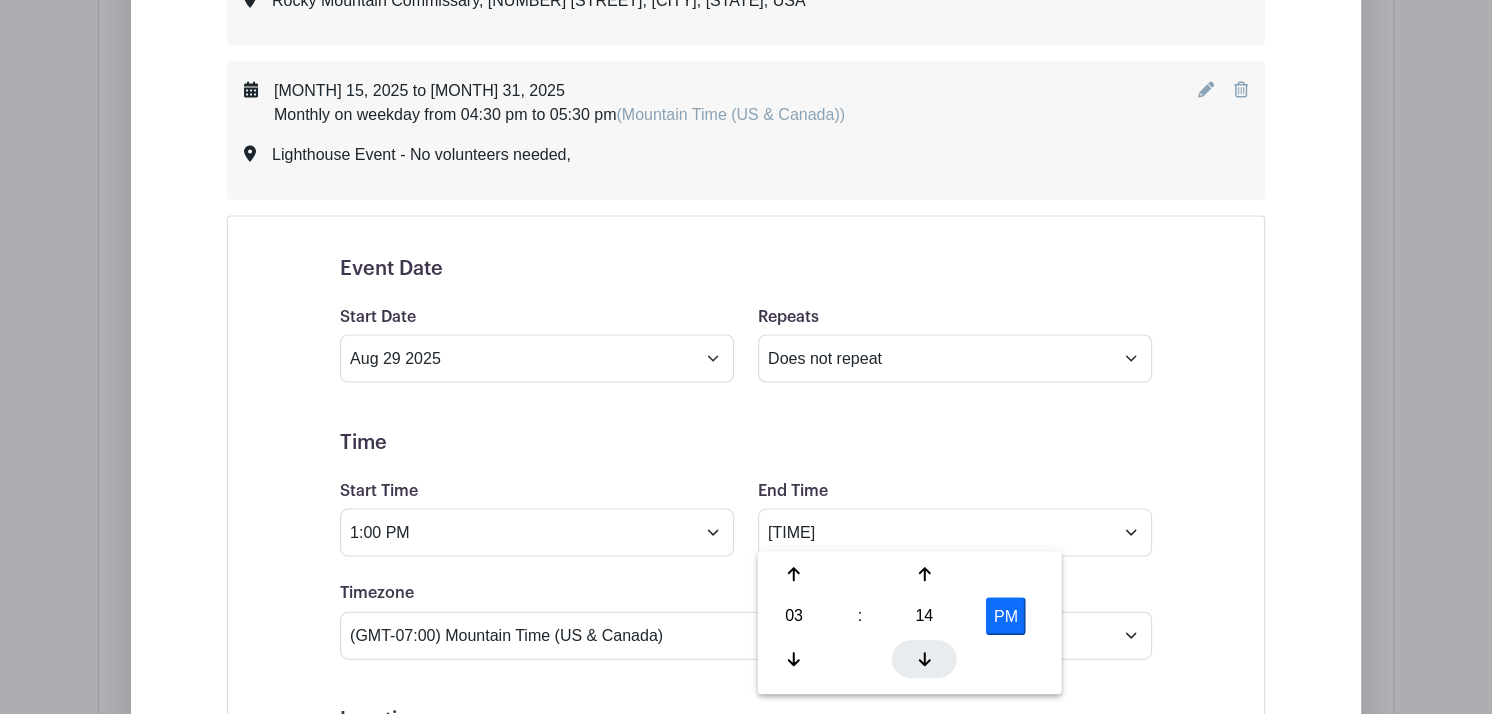 click 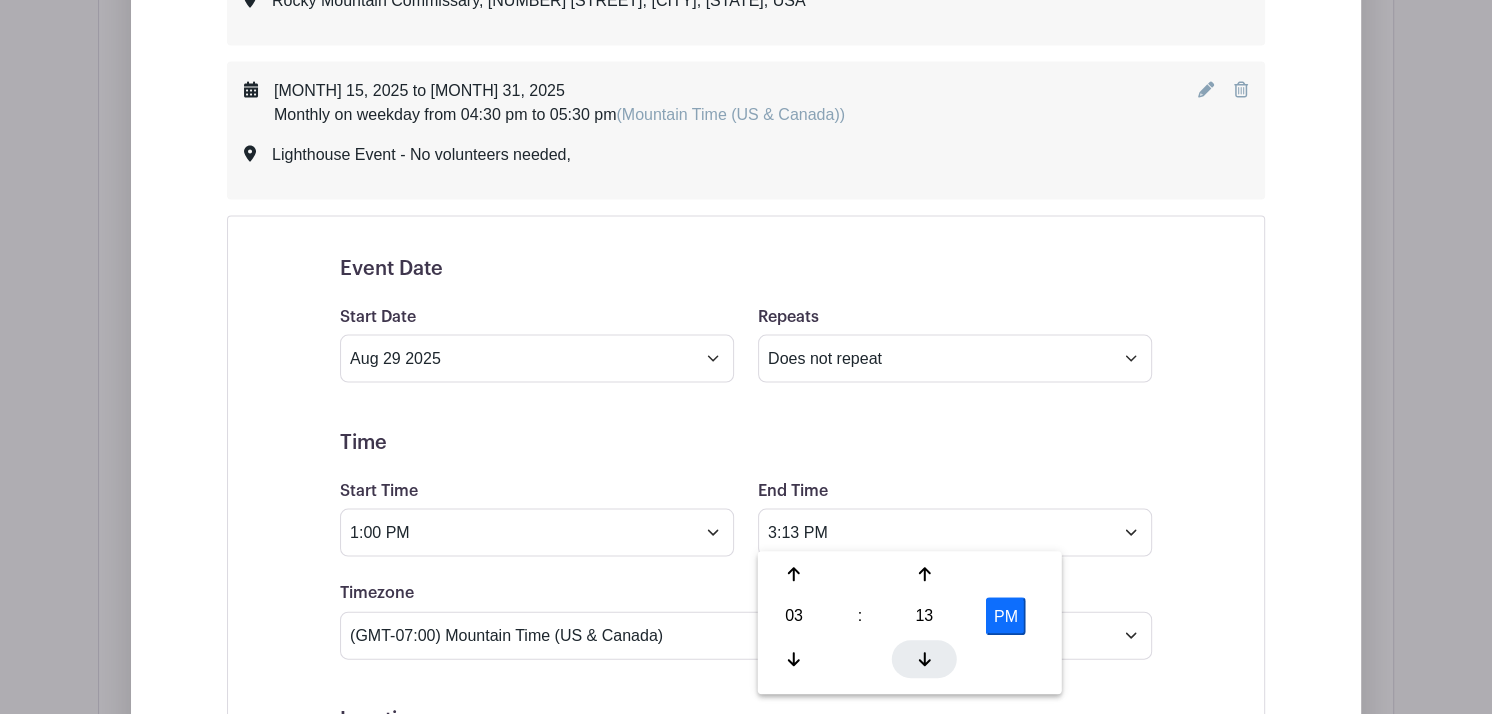 click 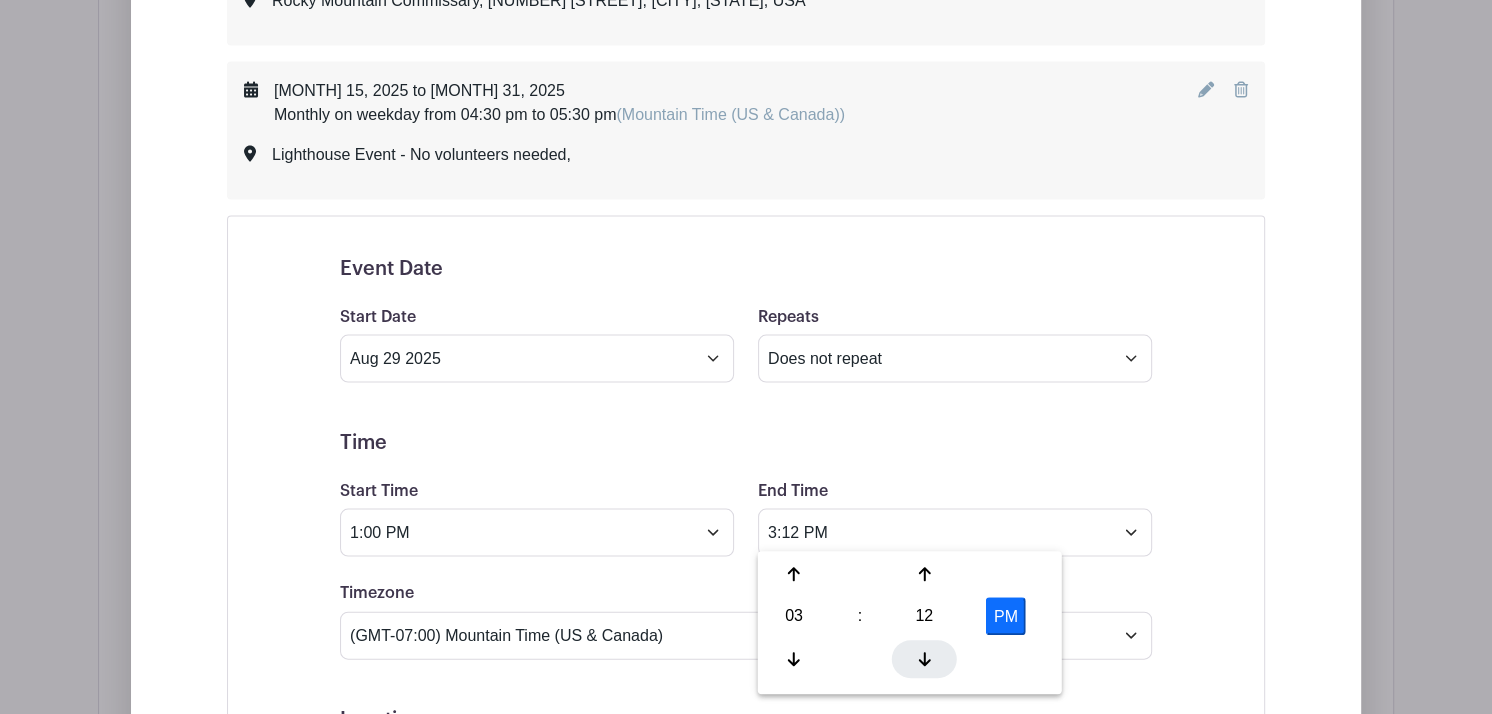 click 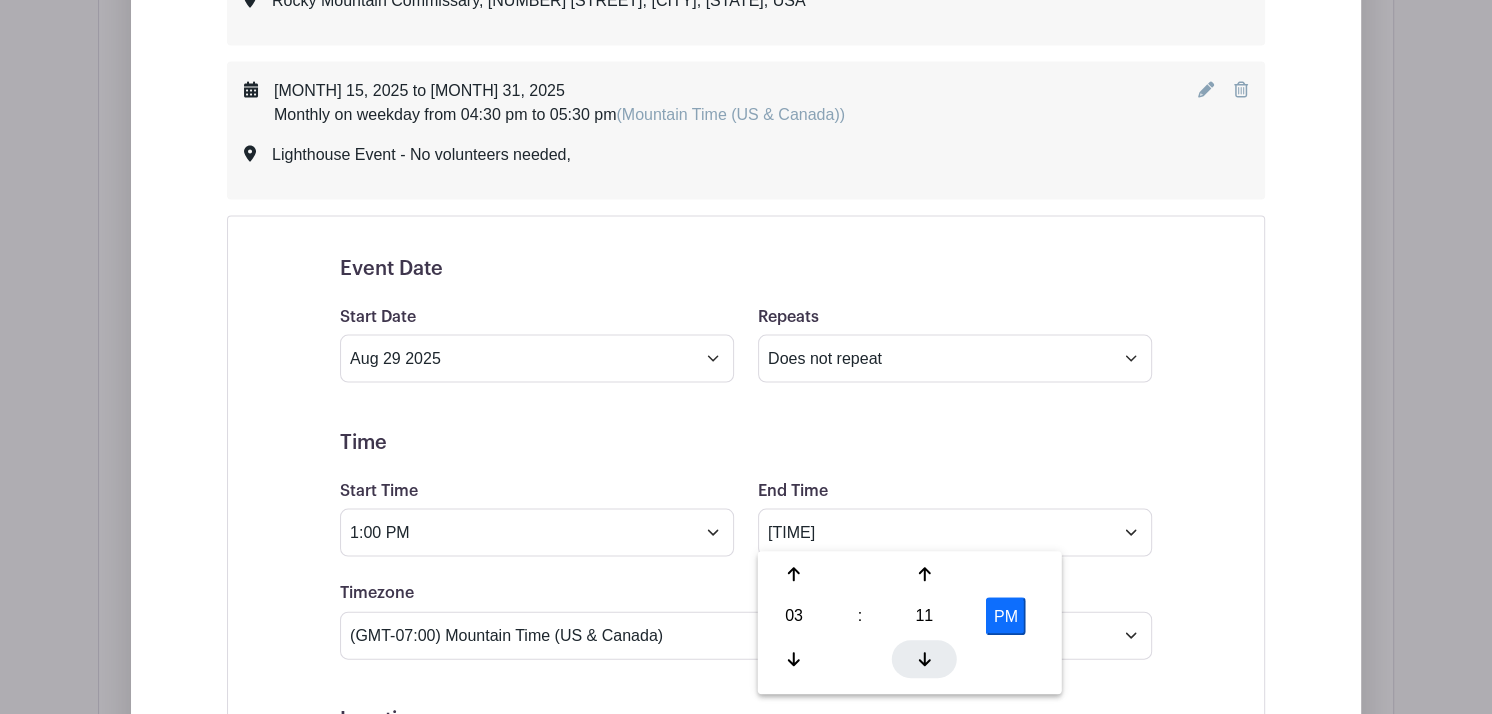 click 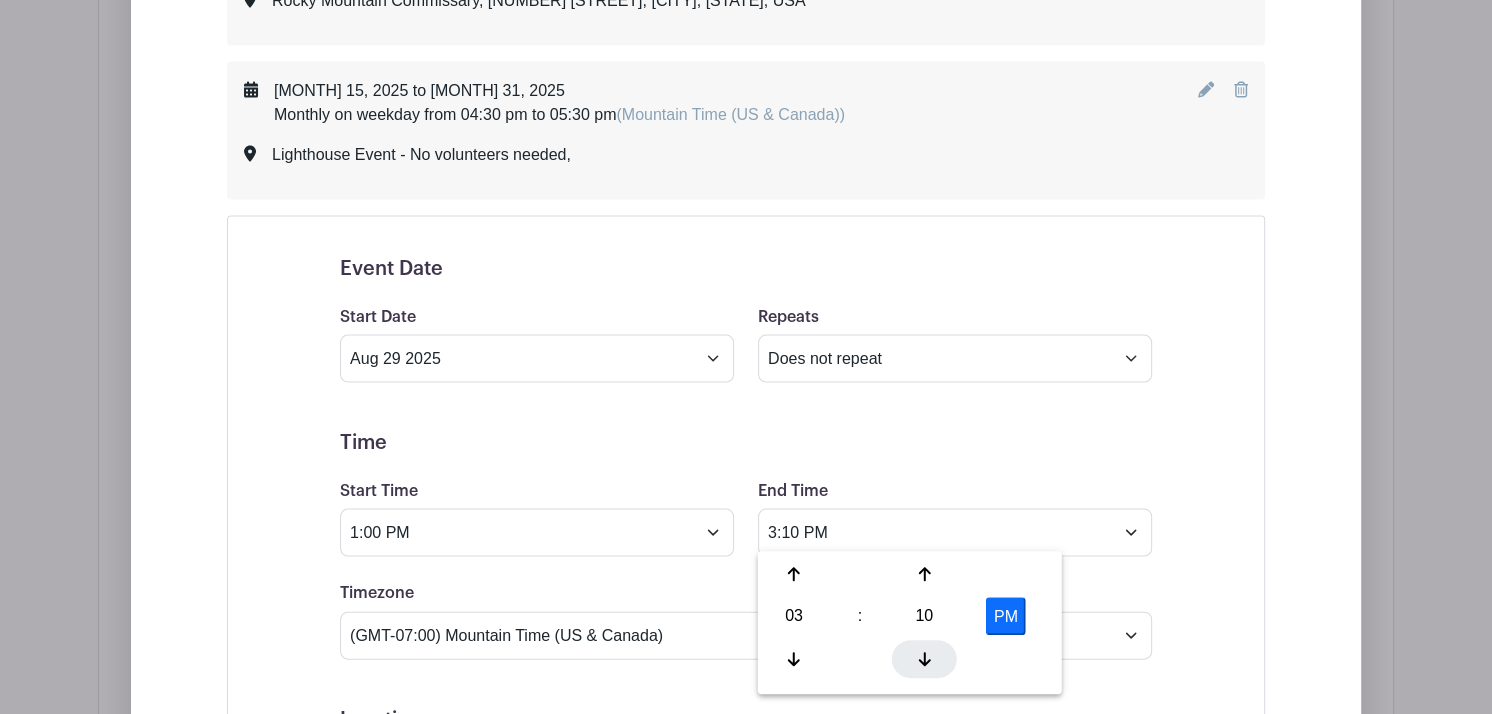 click 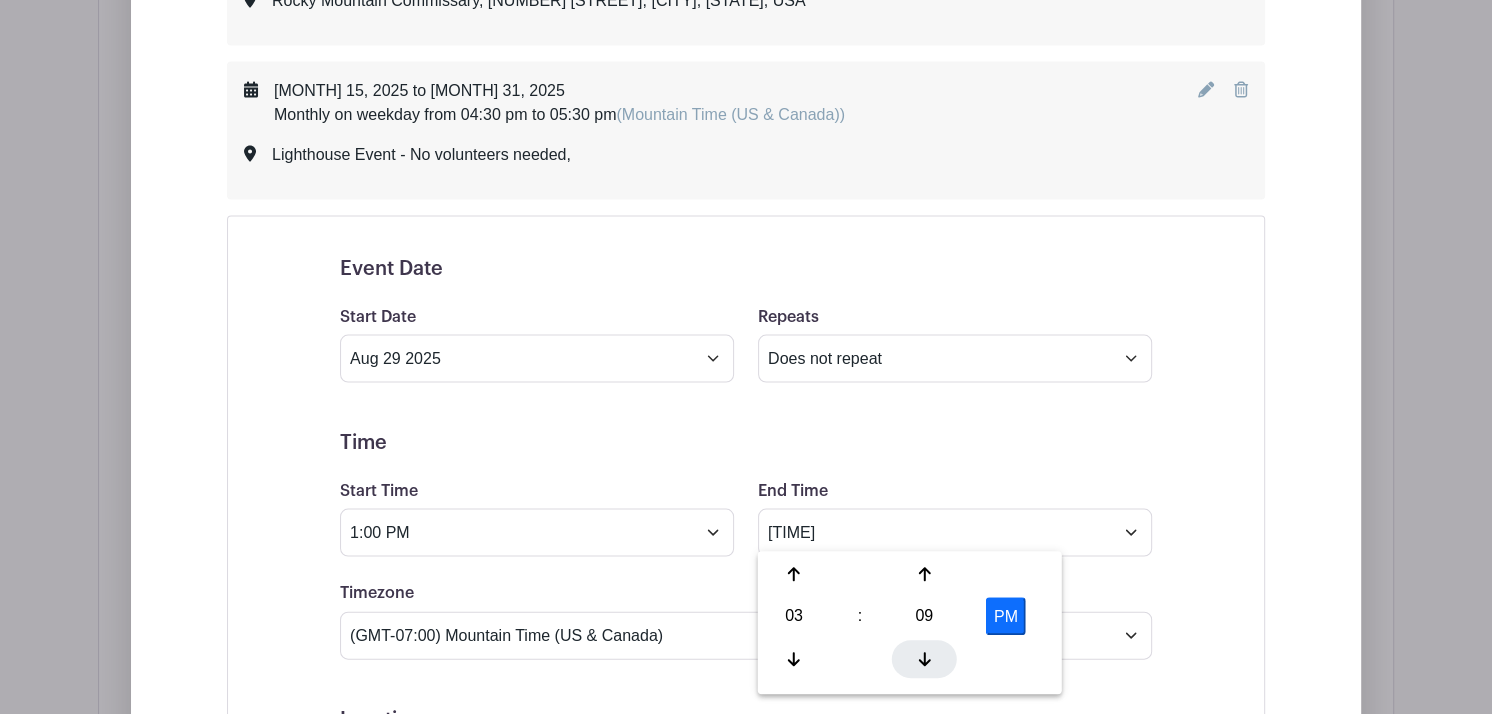 click 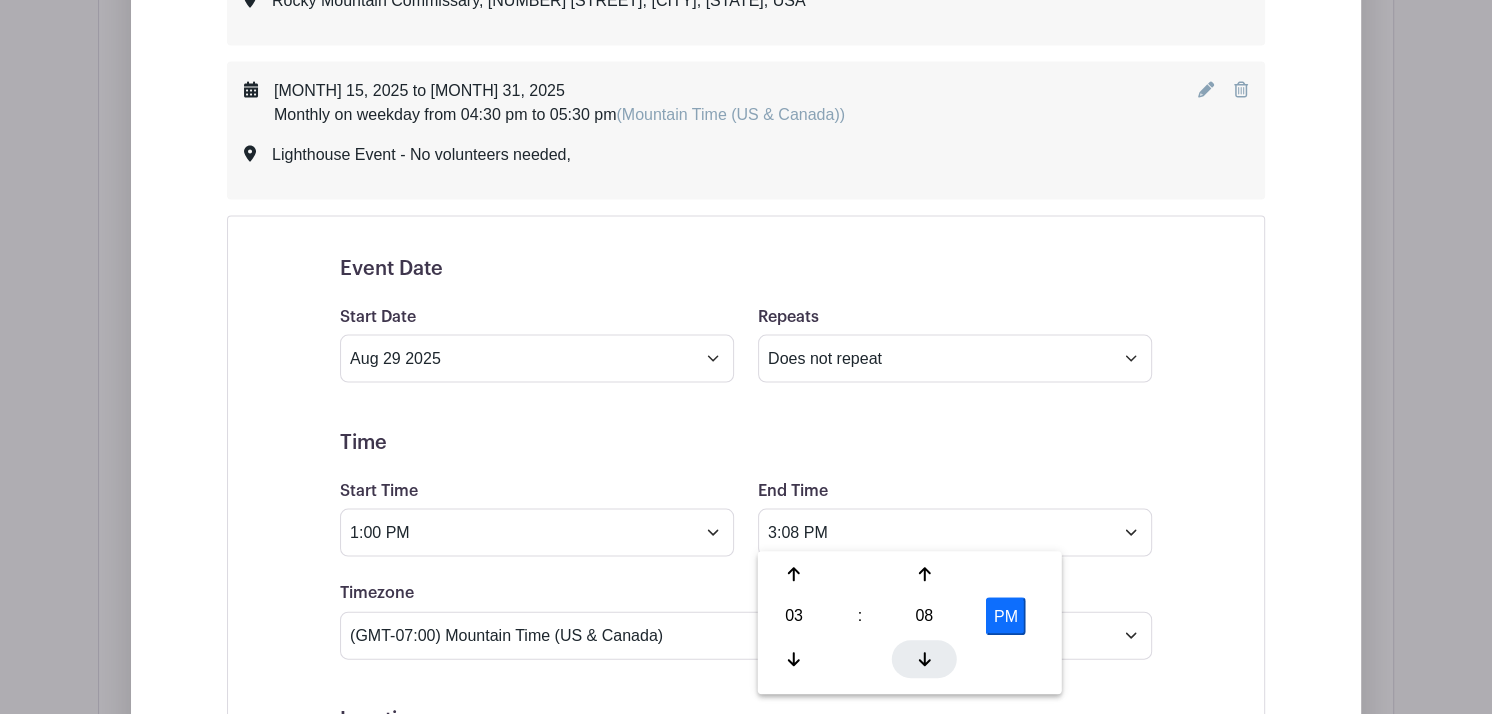 click 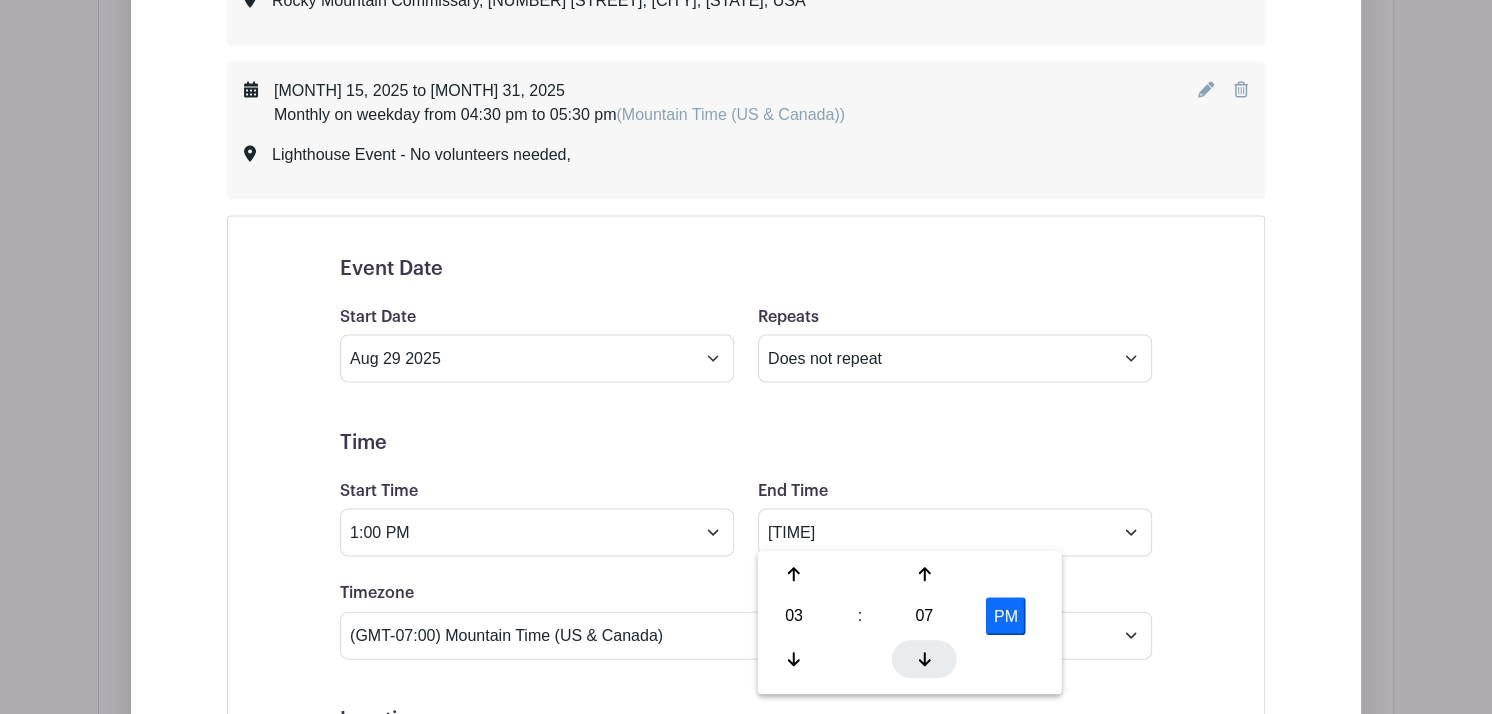 click 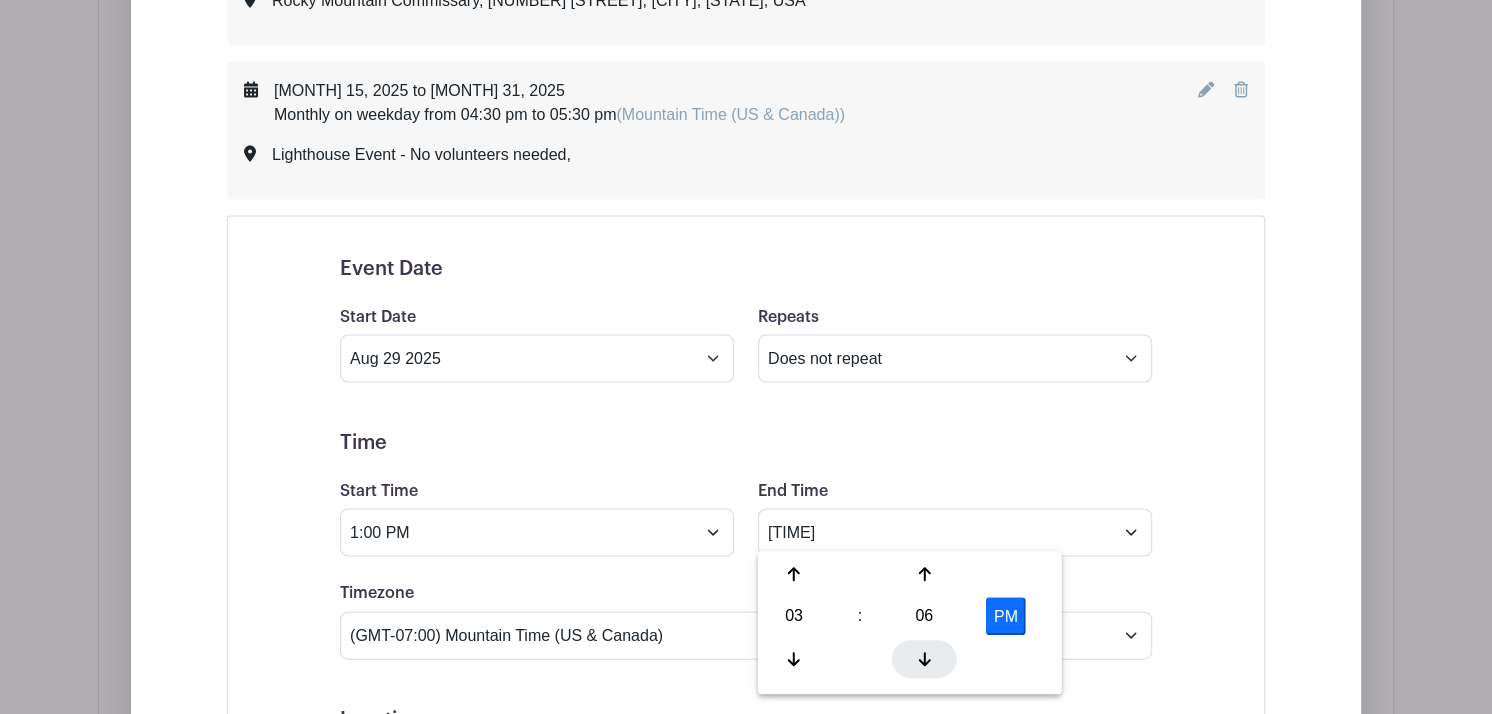 click 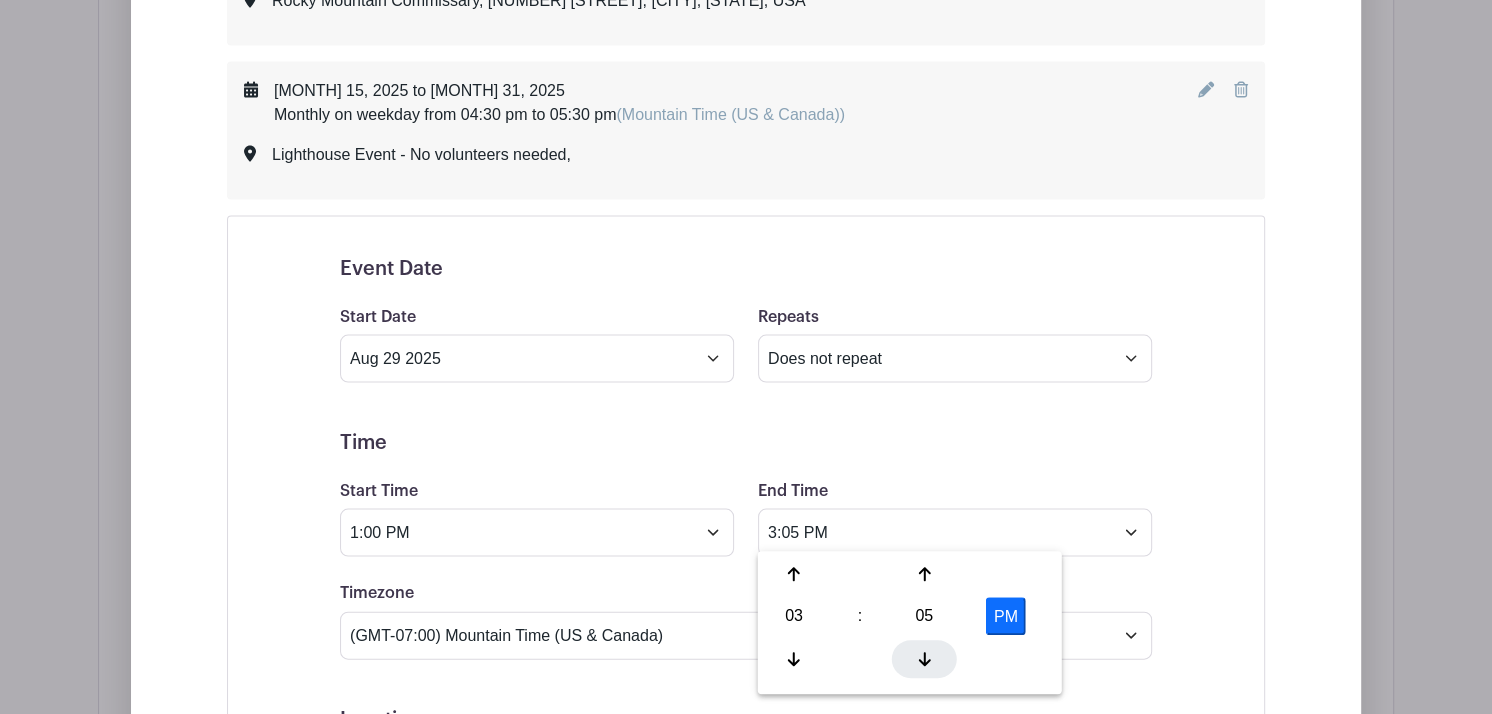 click 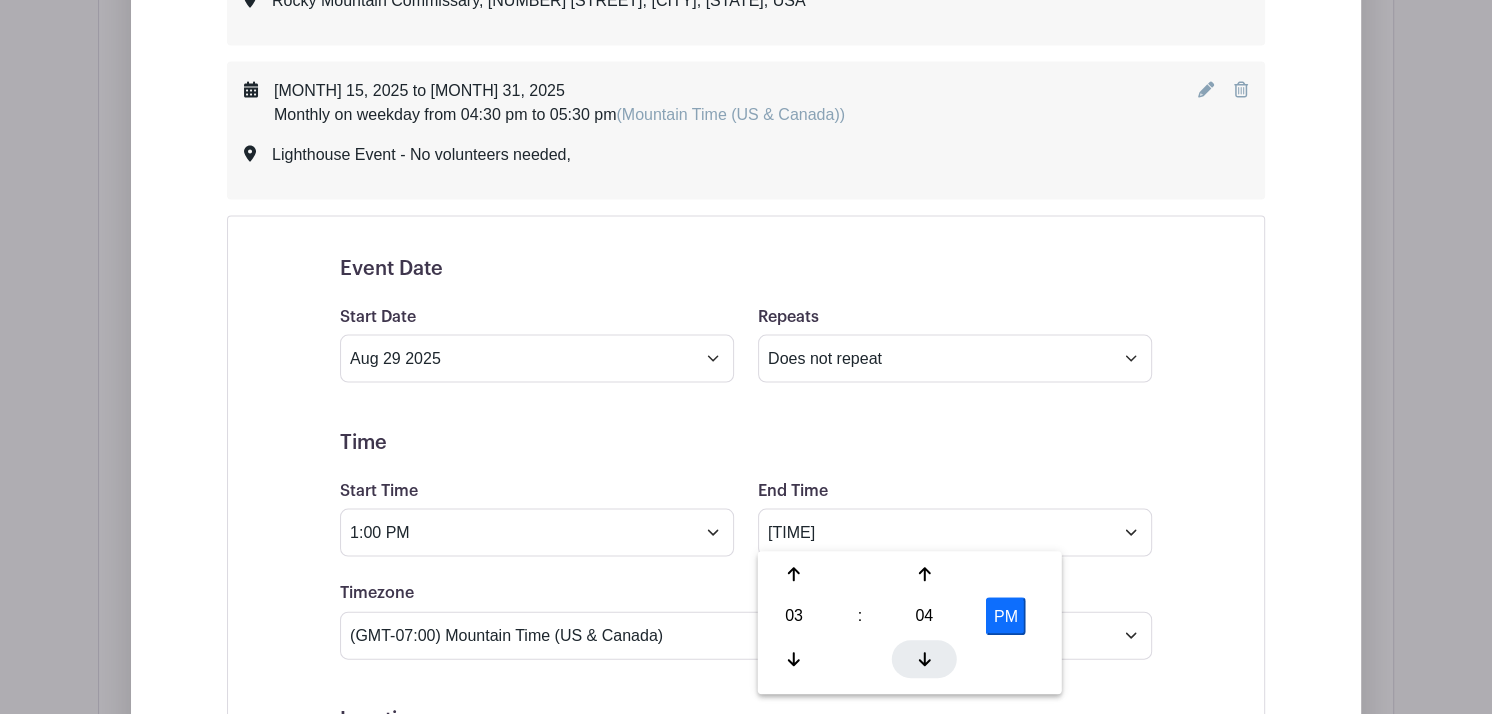 click 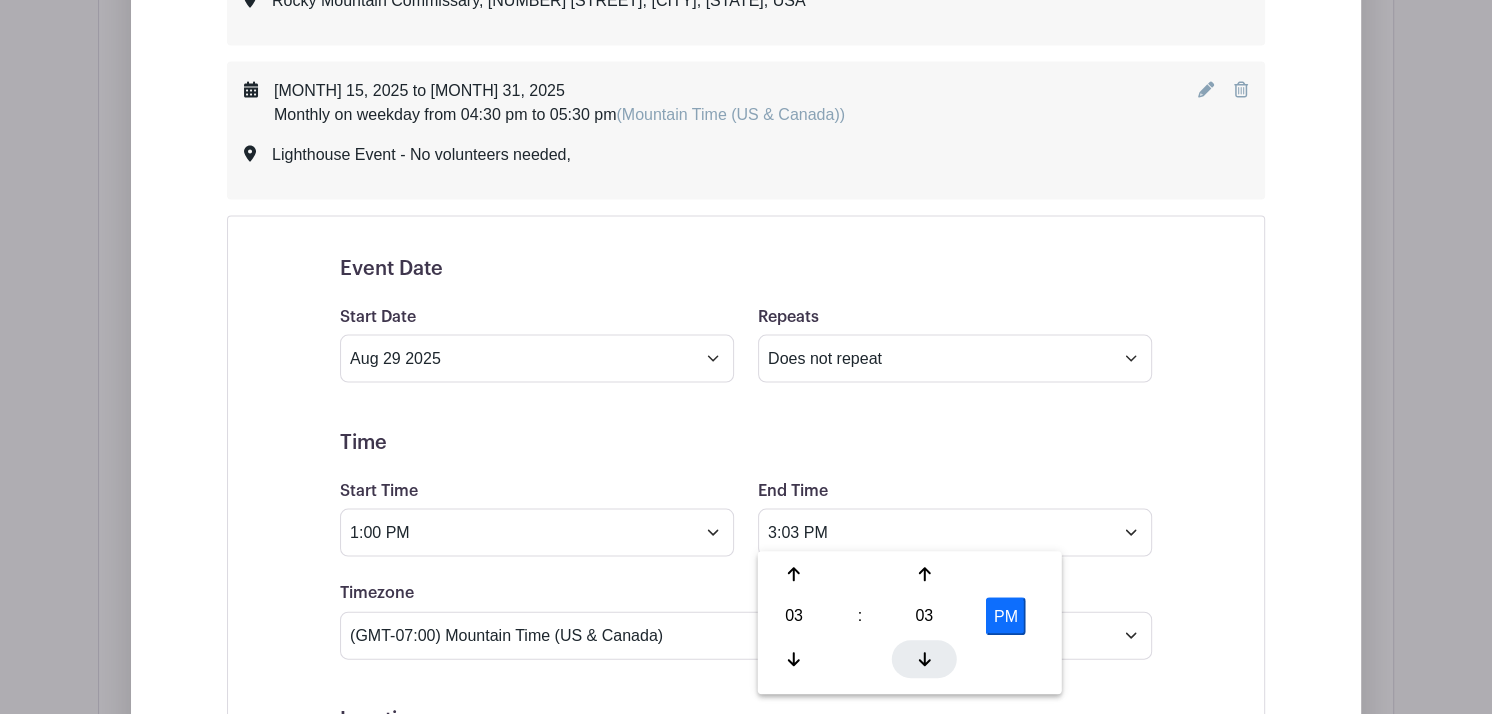 click 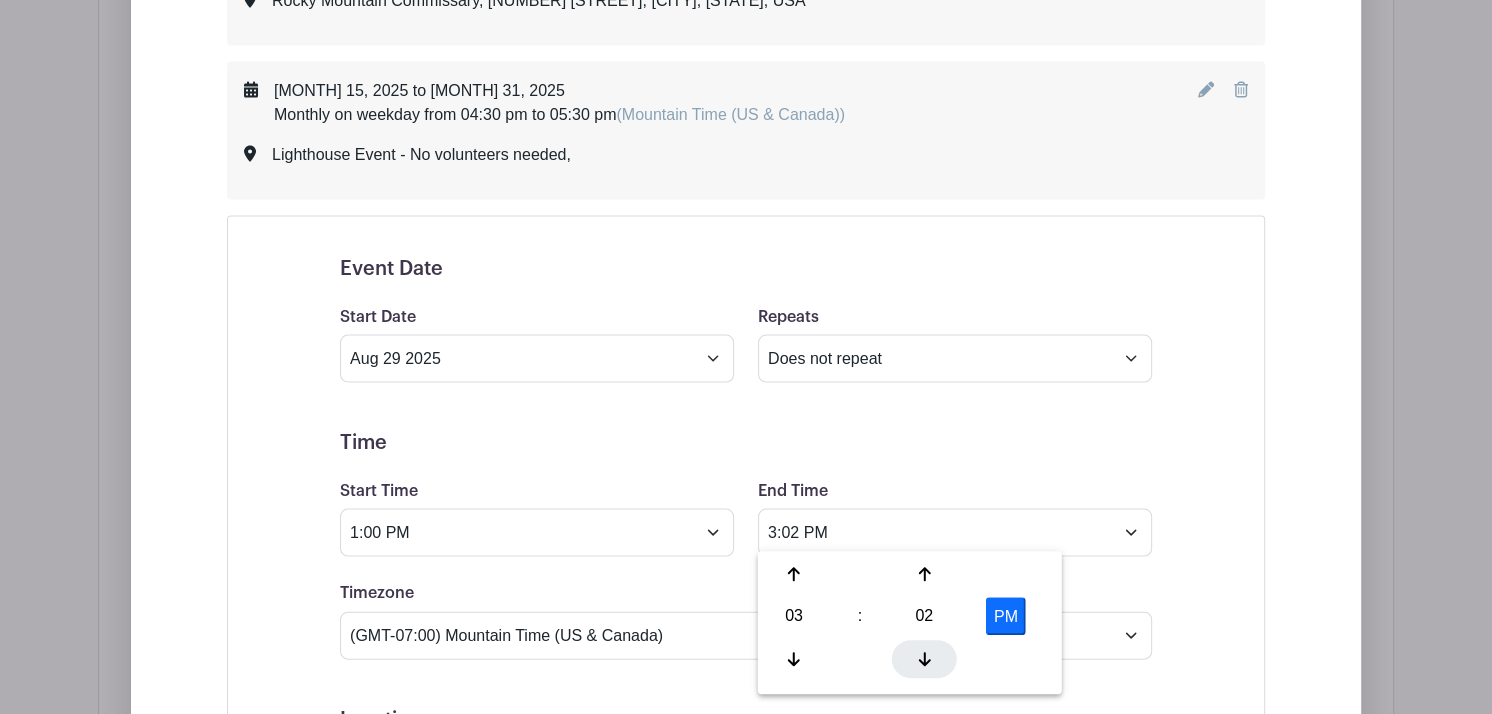 click 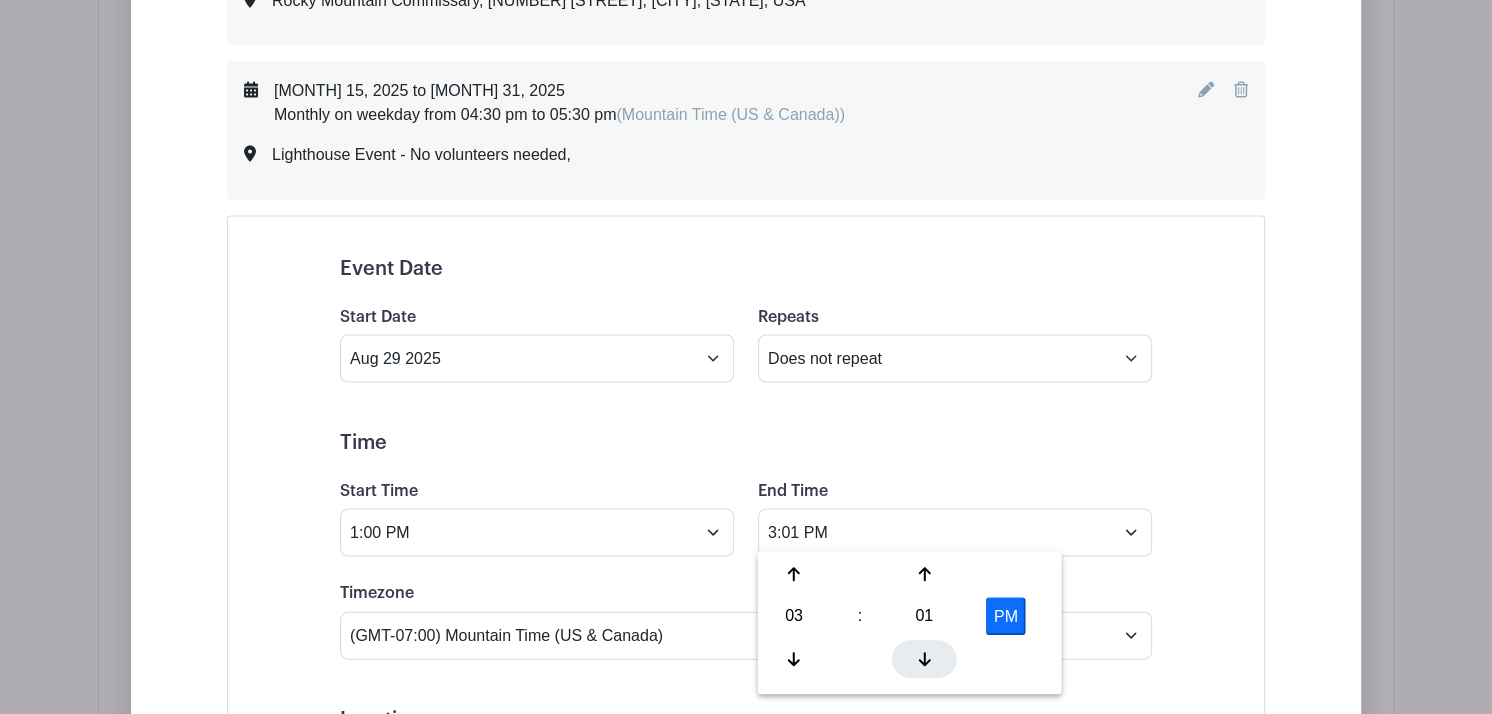click 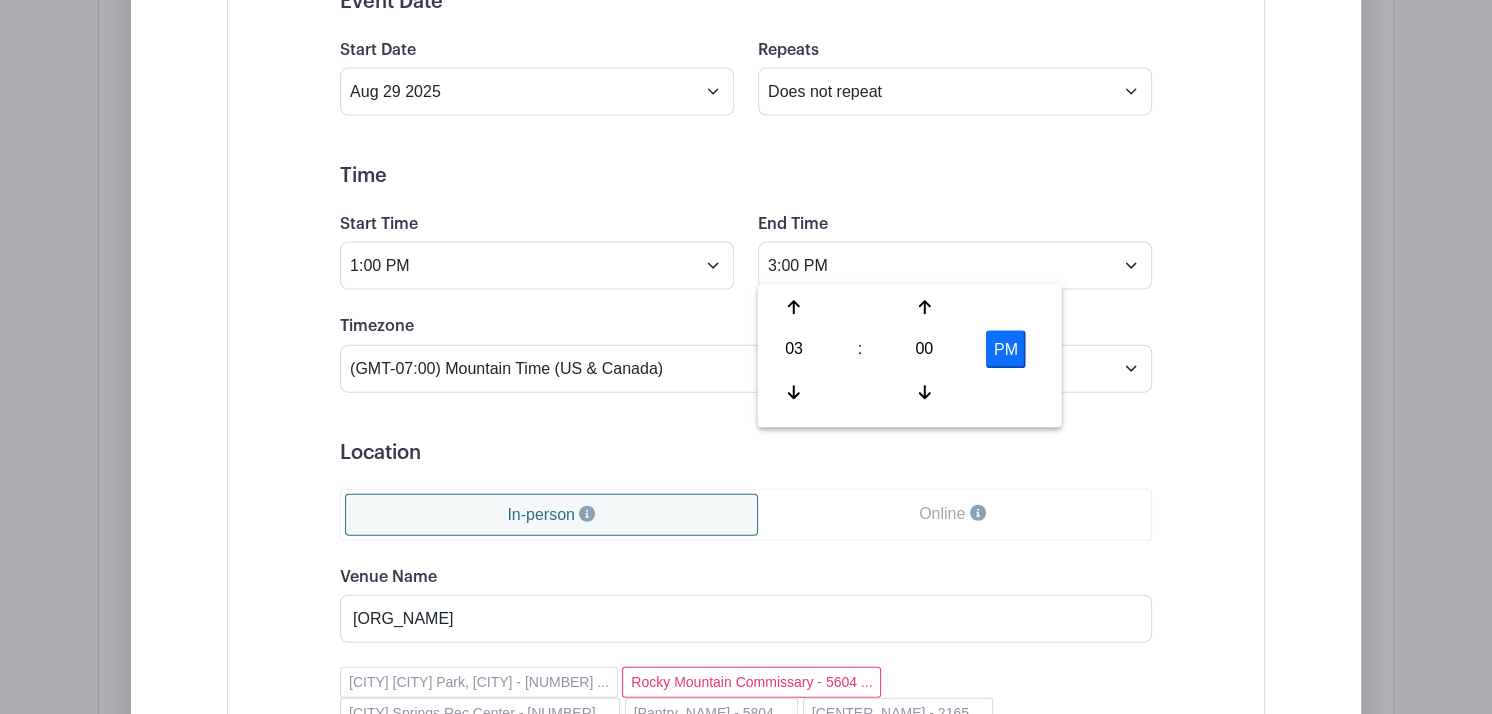 scroll, scrollTop: 3620, scrollLeft: 0, axis: vertical 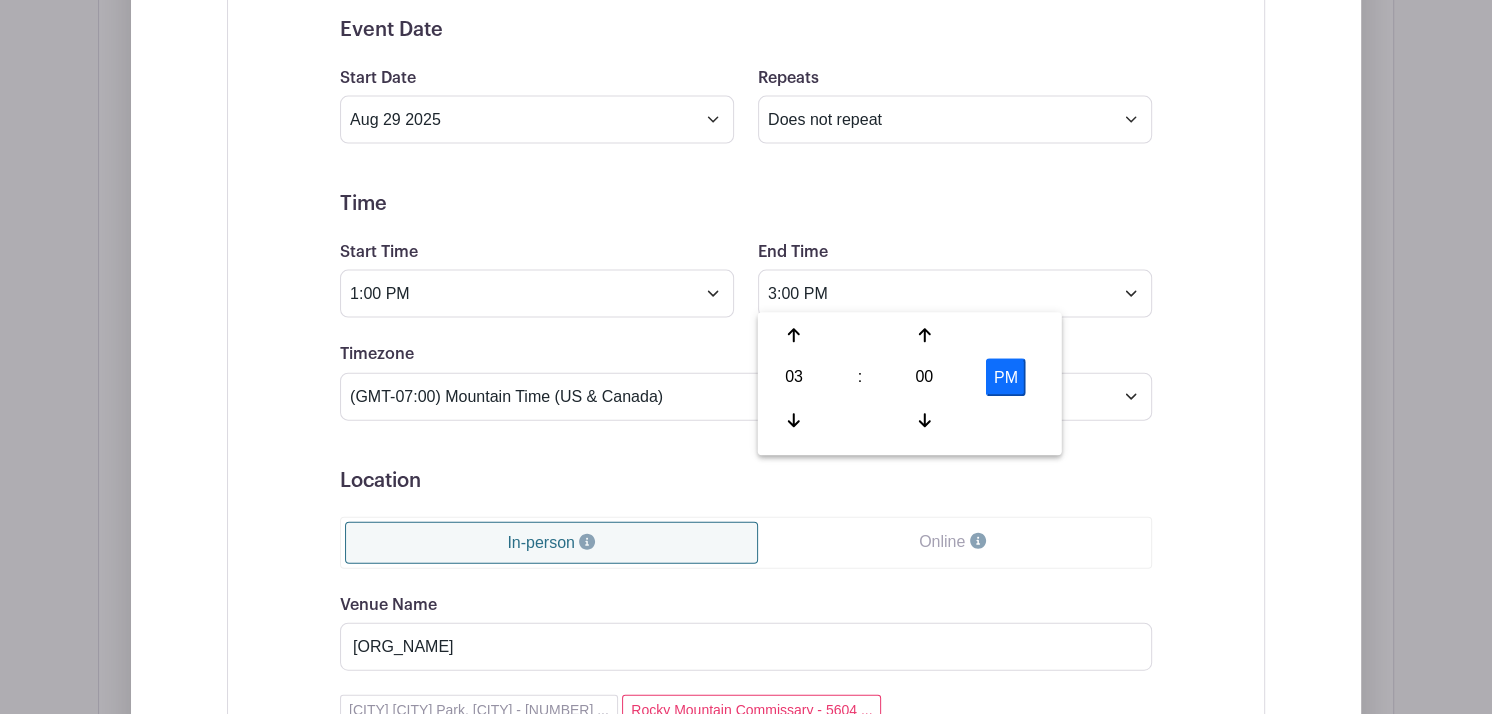 click on "In-person" at bounding box center [551, 543] 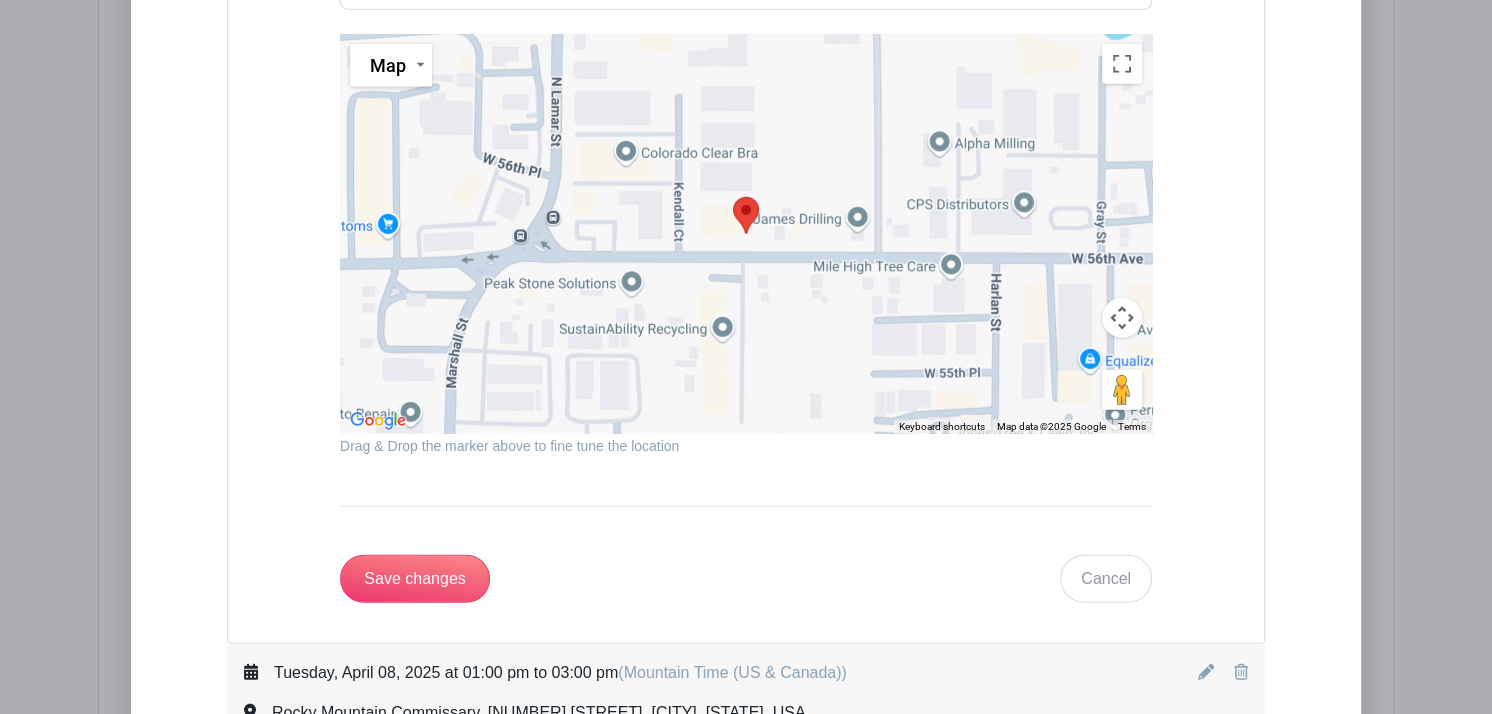 scroll, scrollTop: 4762, scrollLeft: 0, axis: vertical 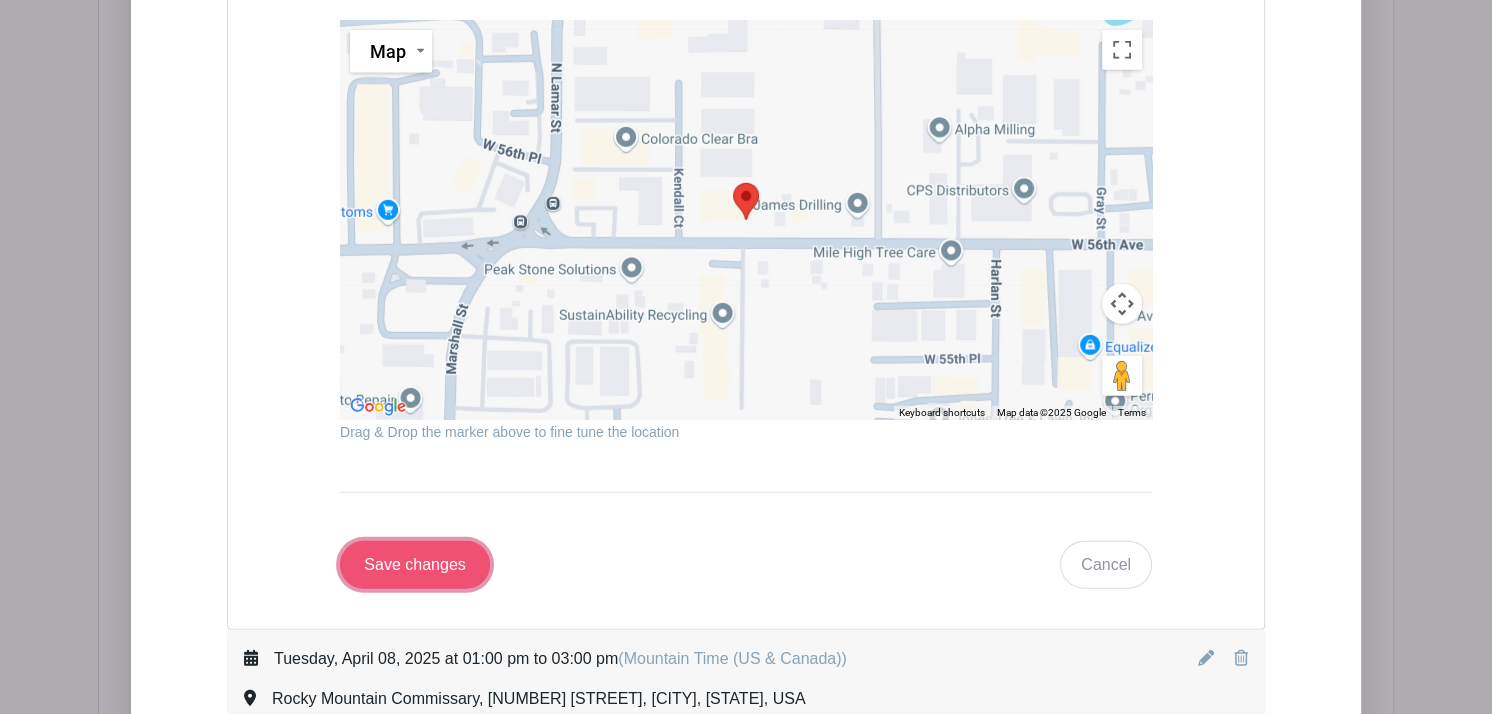 click on "Save changes" at bounding box center [415, 565] 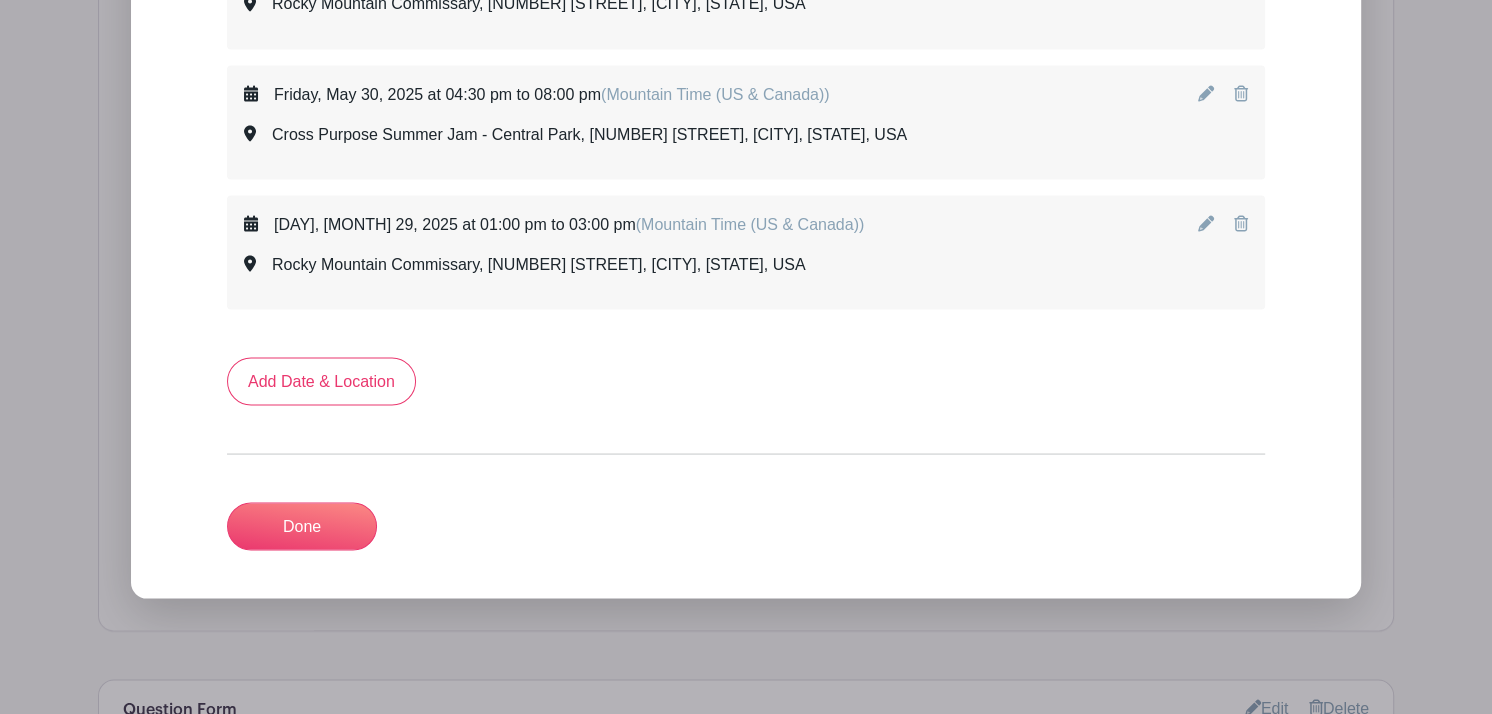 scroll, scrollTop: 9421, scrollLeft: 0, axis: vertical 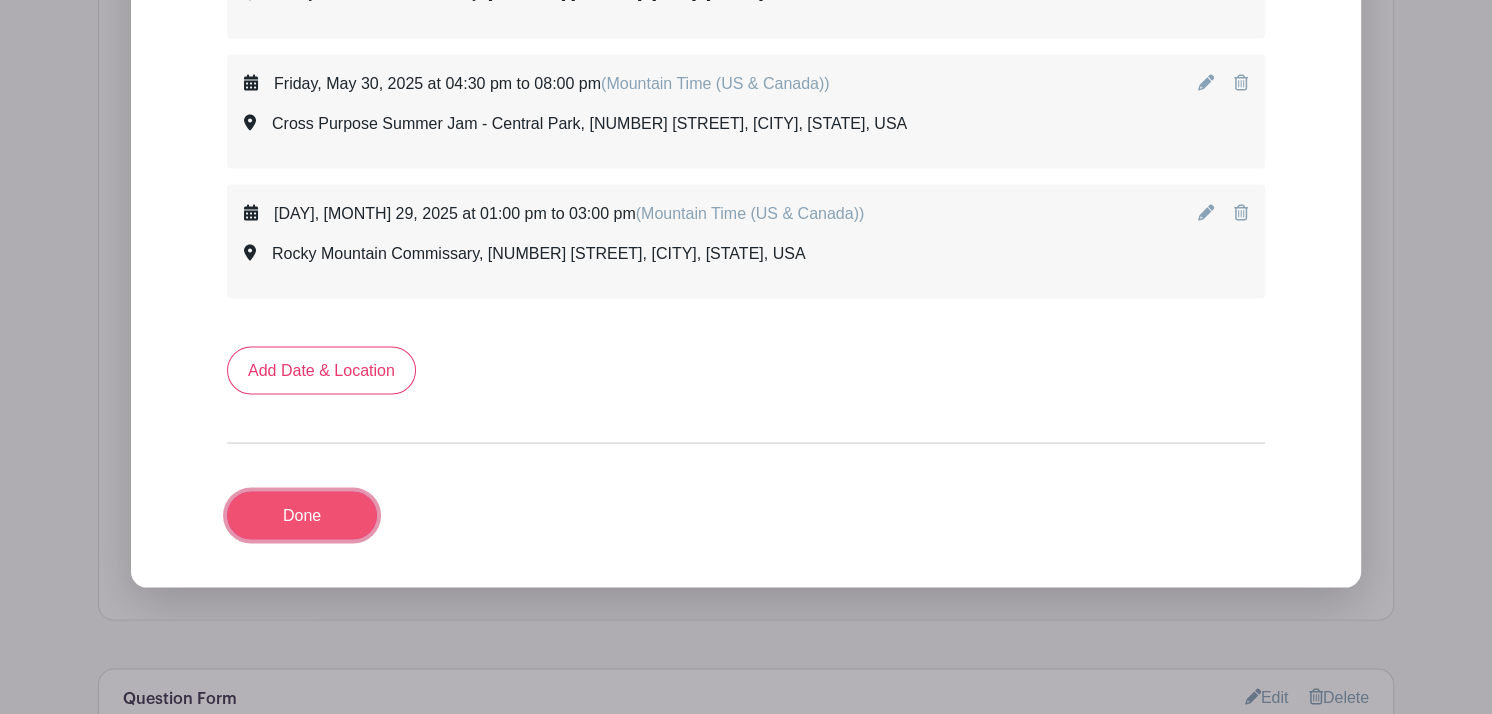click on "Done" at bounding box center (302, 515) 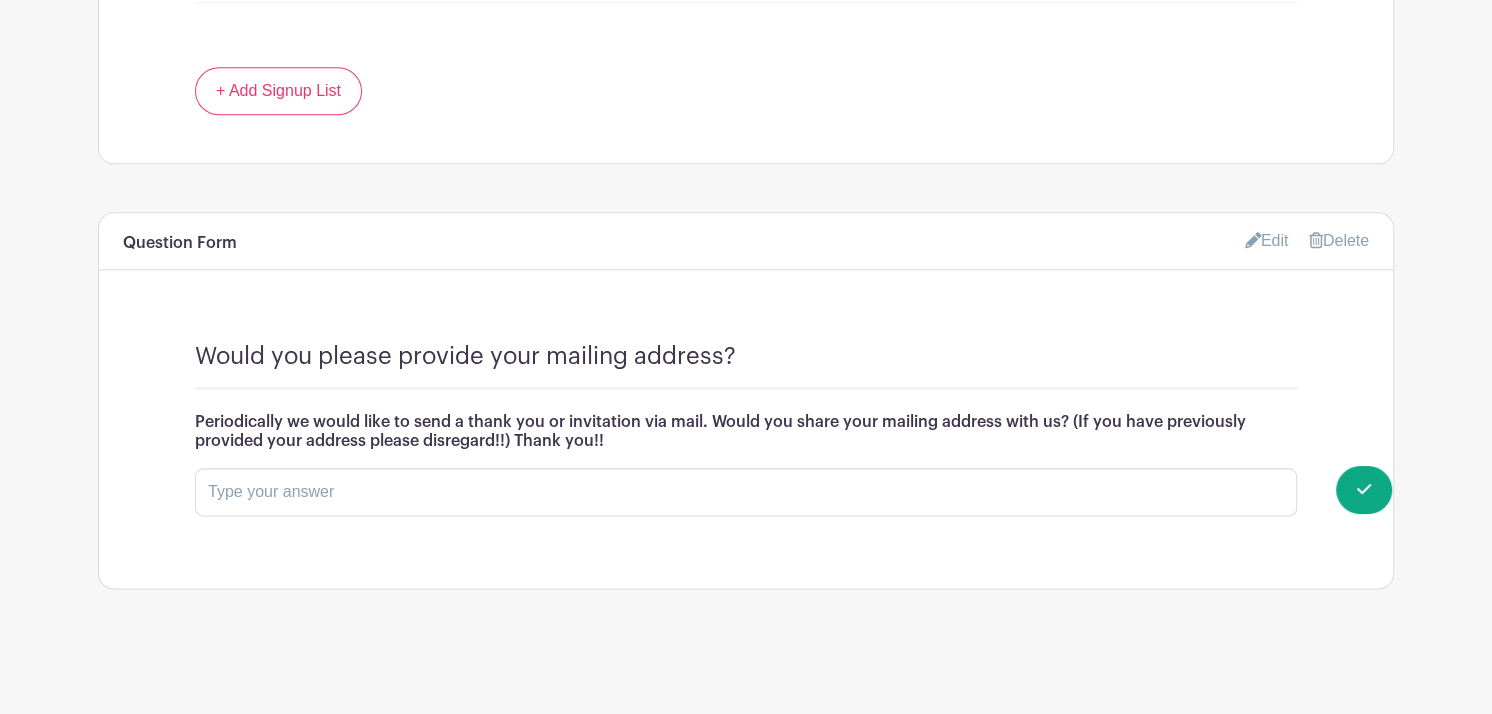 scroll, scrollTop: 1472, scrollLeft: 0, axis: vertical 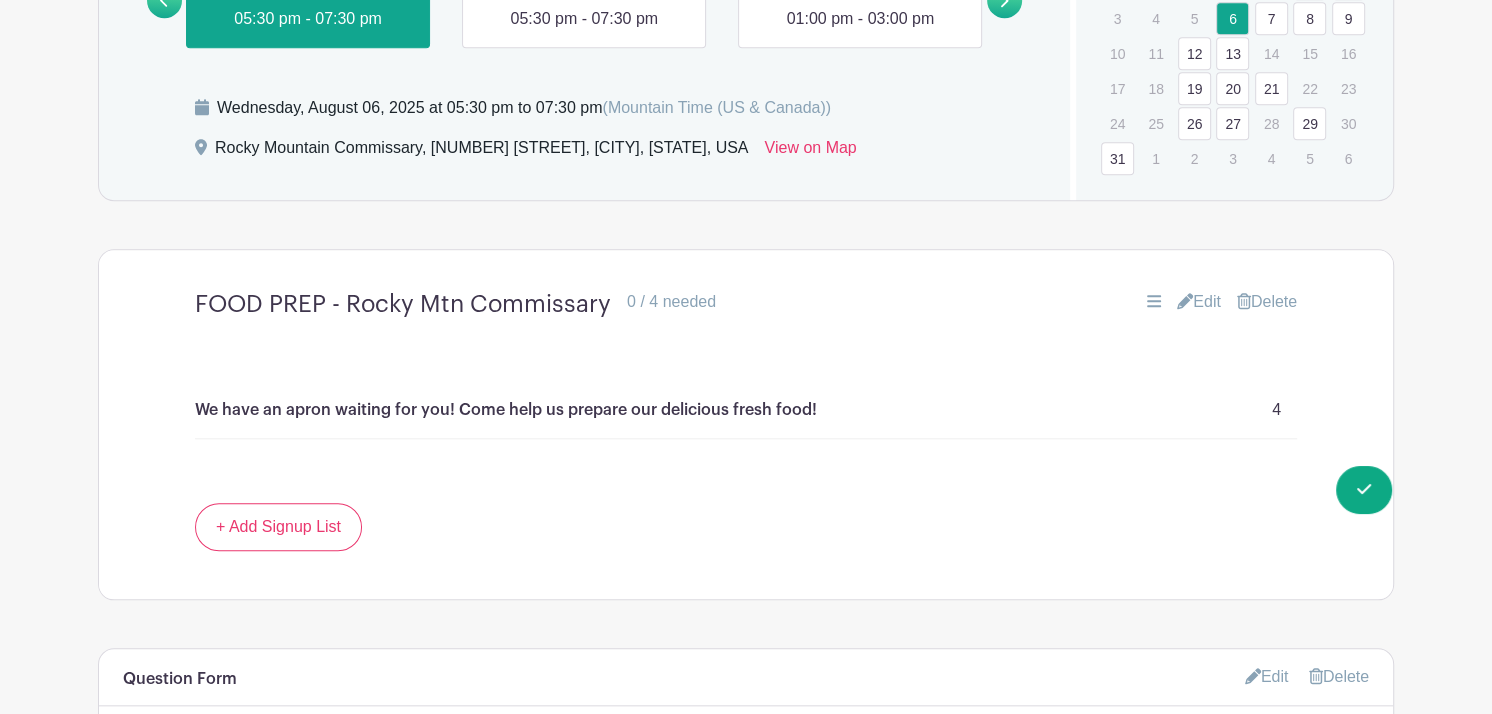 click on "29" at bounding box center [1309, 123] 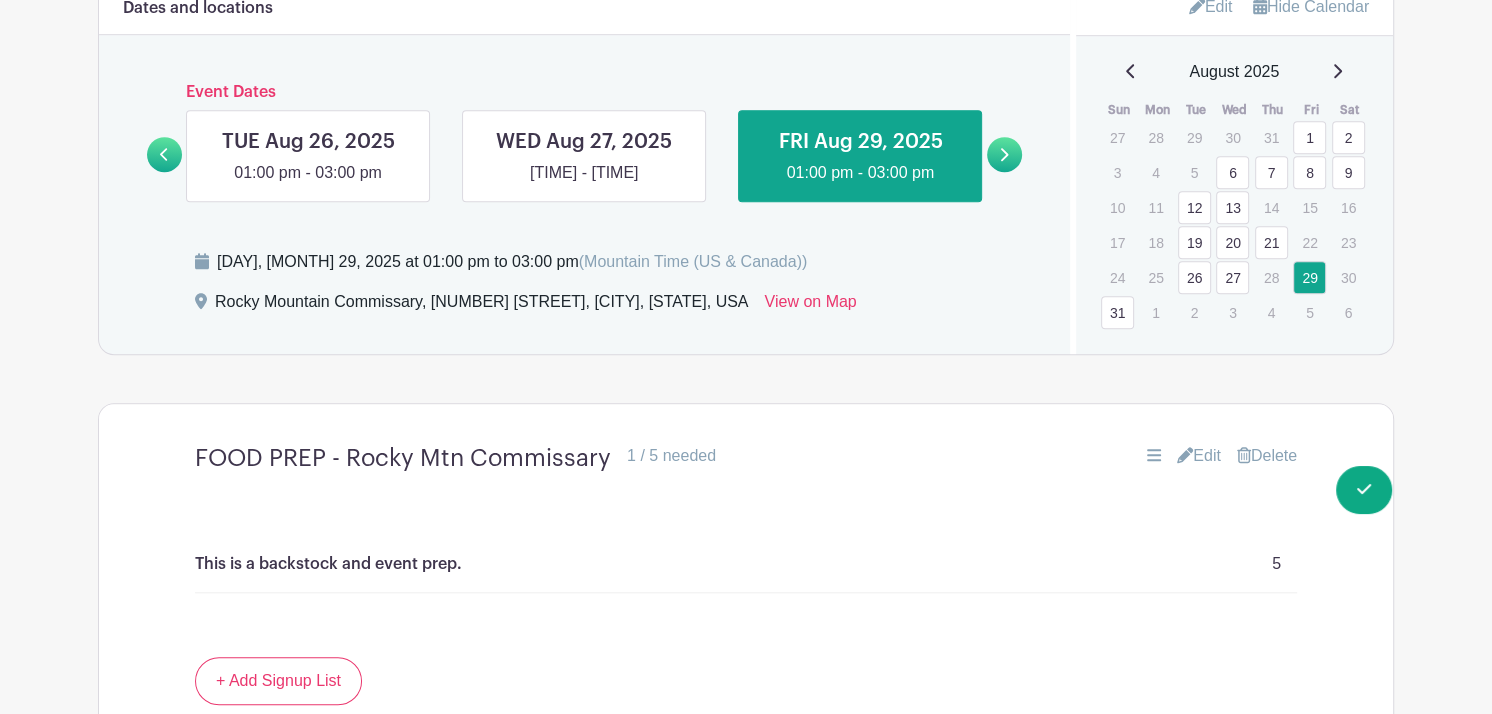 scroll, scrollTop: 1327, scrollLeft: 0, axis: vertical 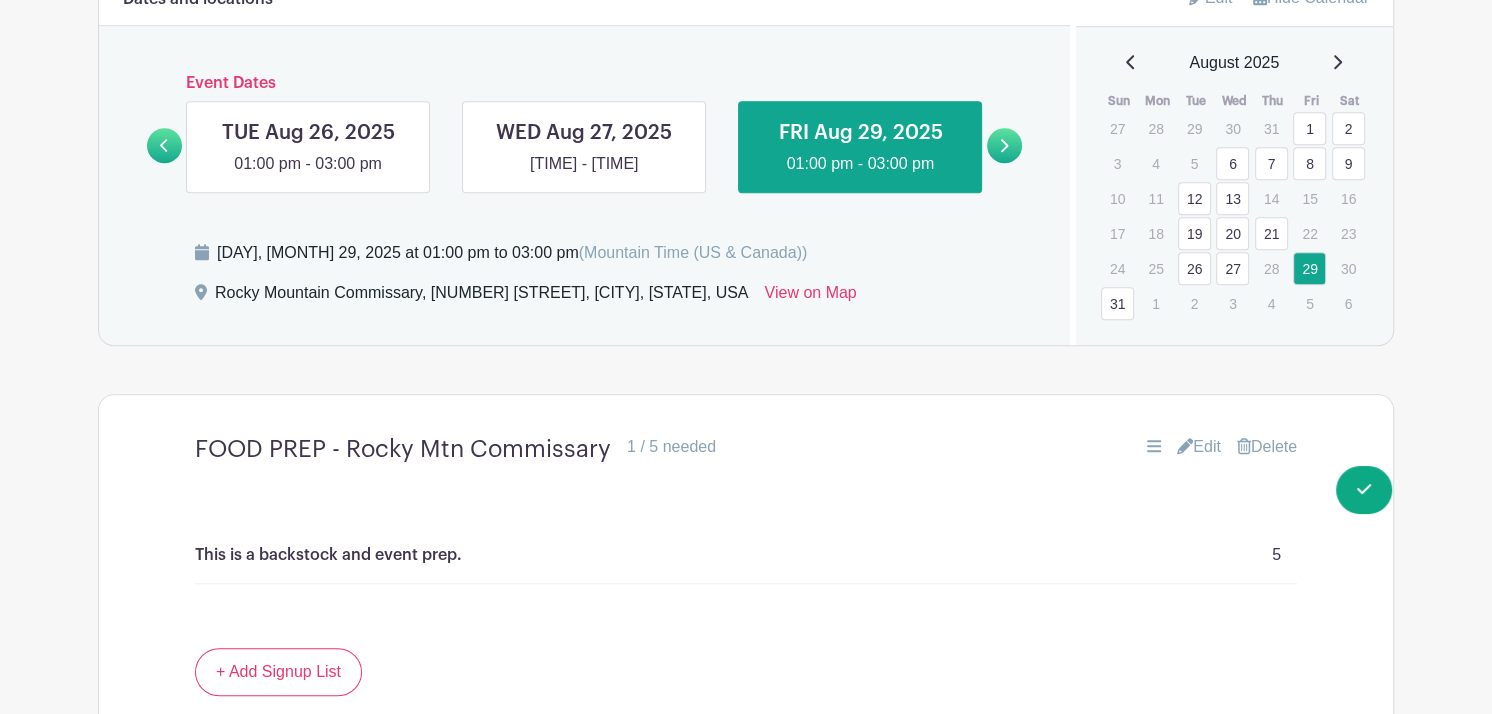 click on "Delete" at bounding box center (1267, 447) 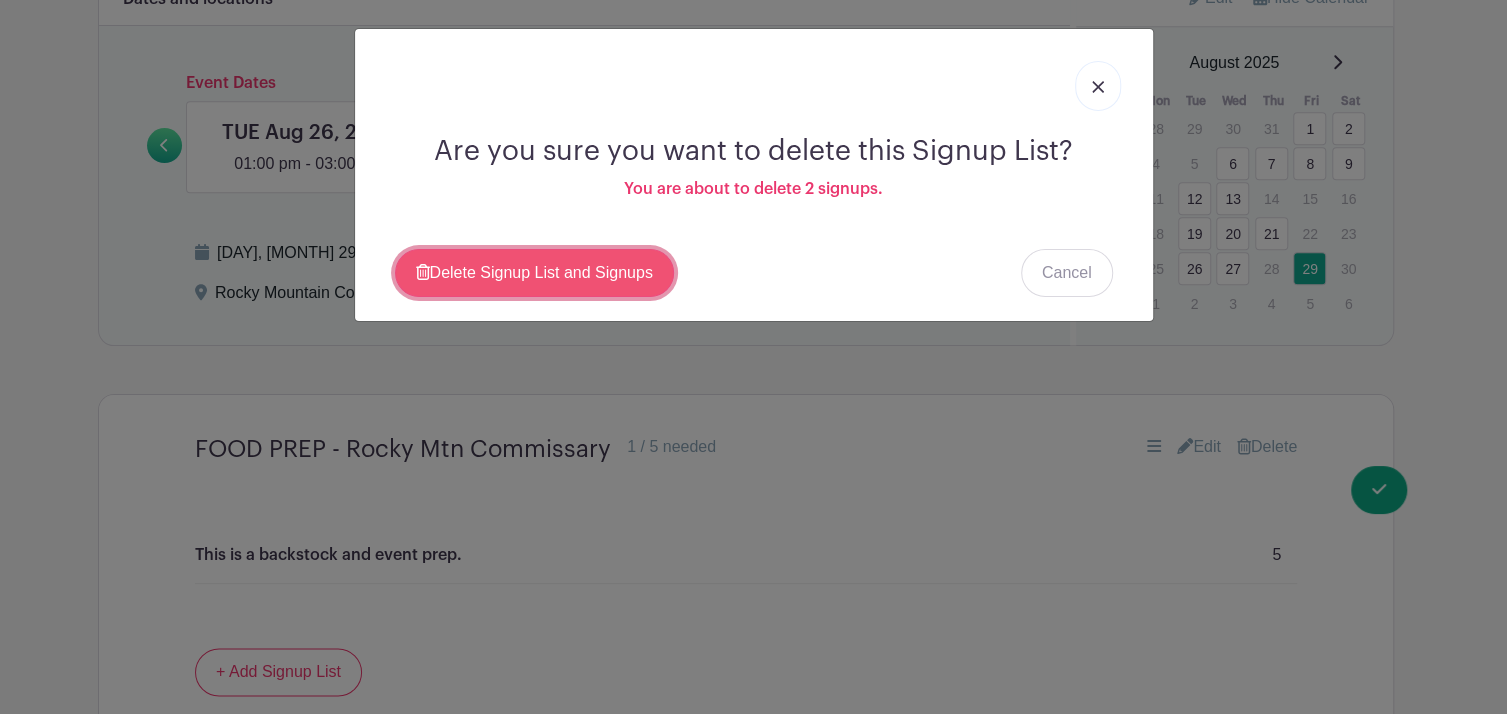 click on "Delete Signup List and Signups" at bounding box center [534, 273] 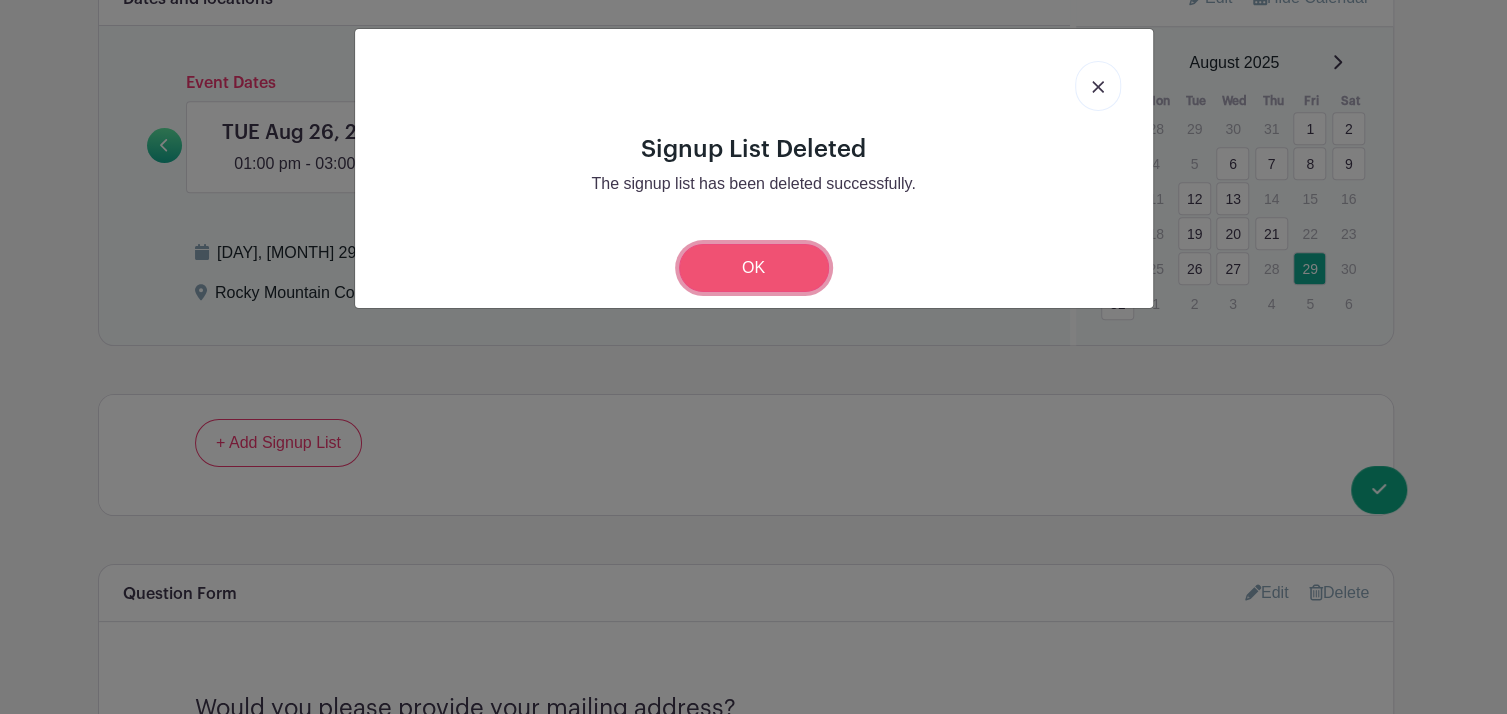 click on "OK" at bounding box center [754, 268] 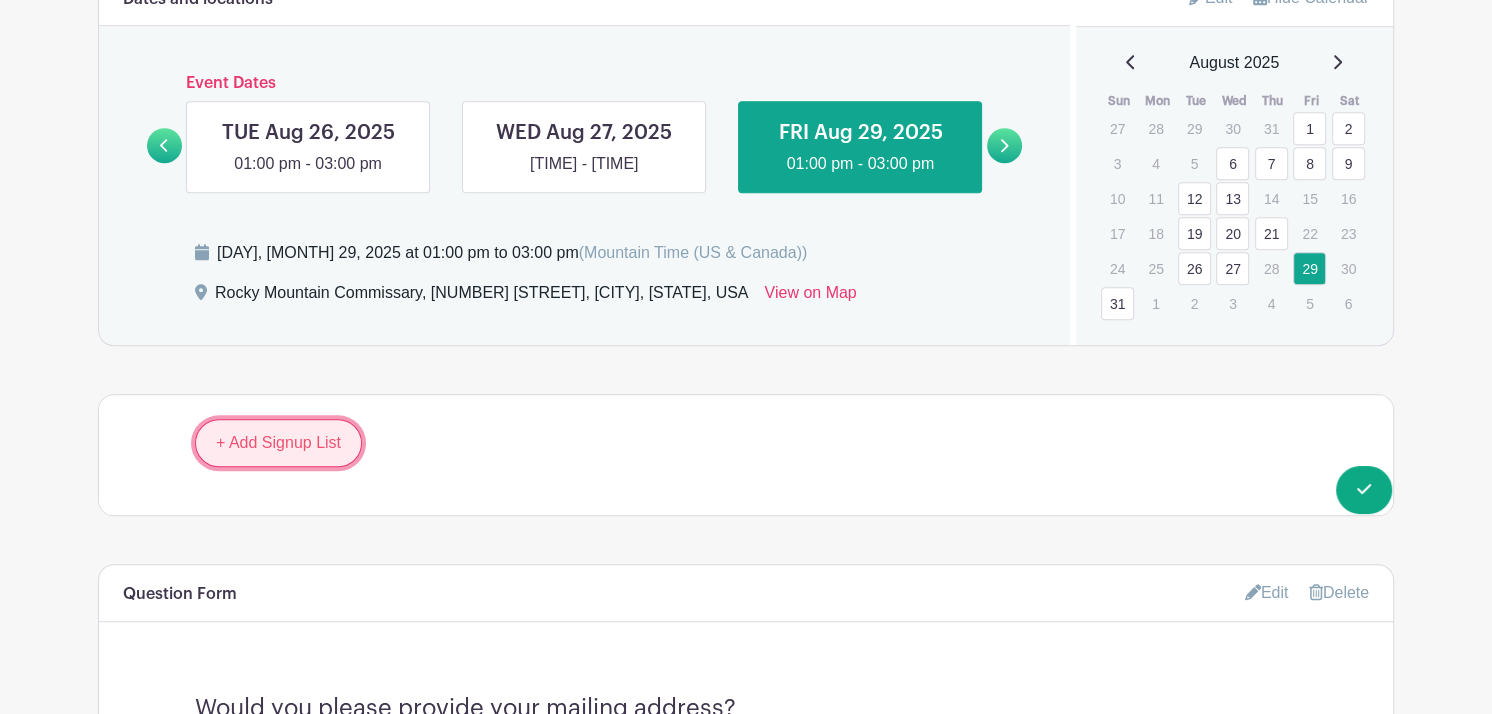 click on "+ Add Signup List" at bounding box center [278, 443] 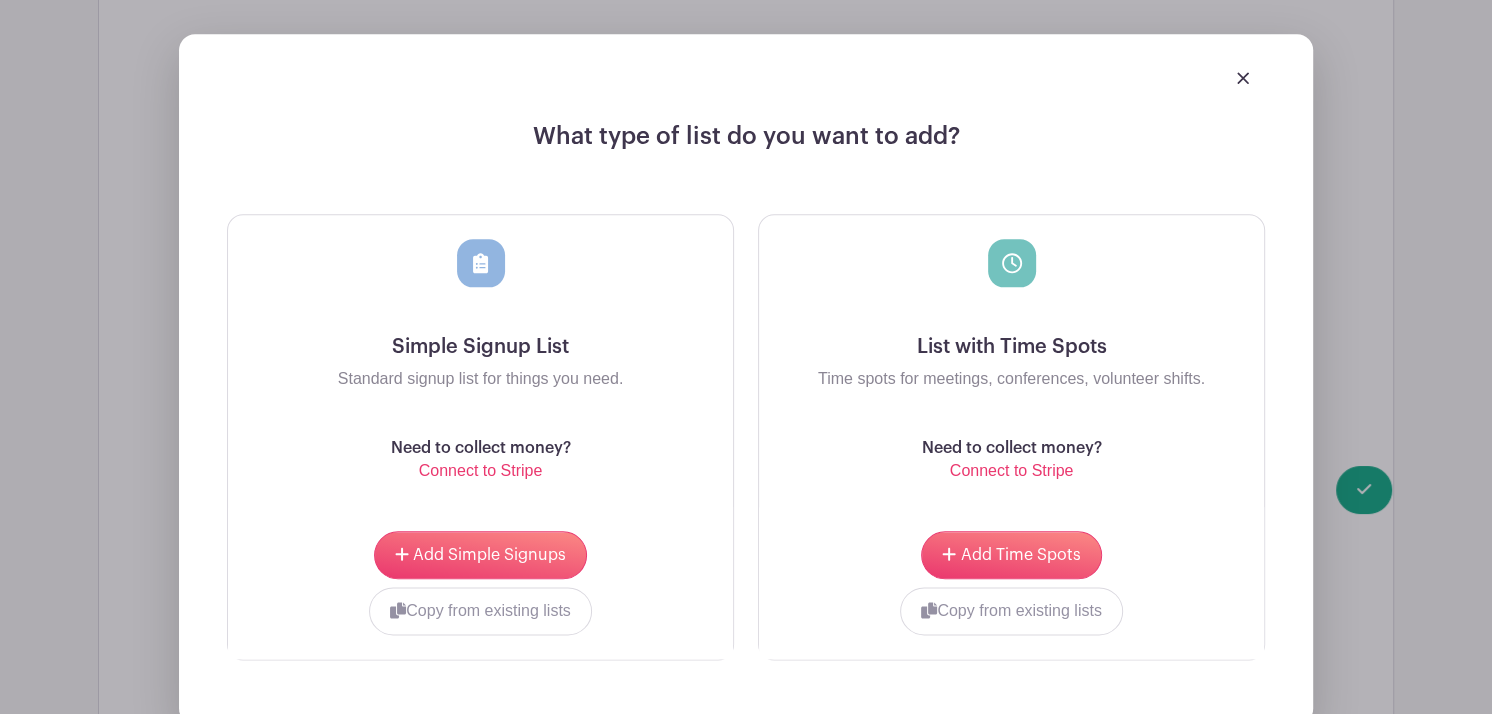 scroll, scrollTop: 1796, scrollLeft: 0, axis: vertical 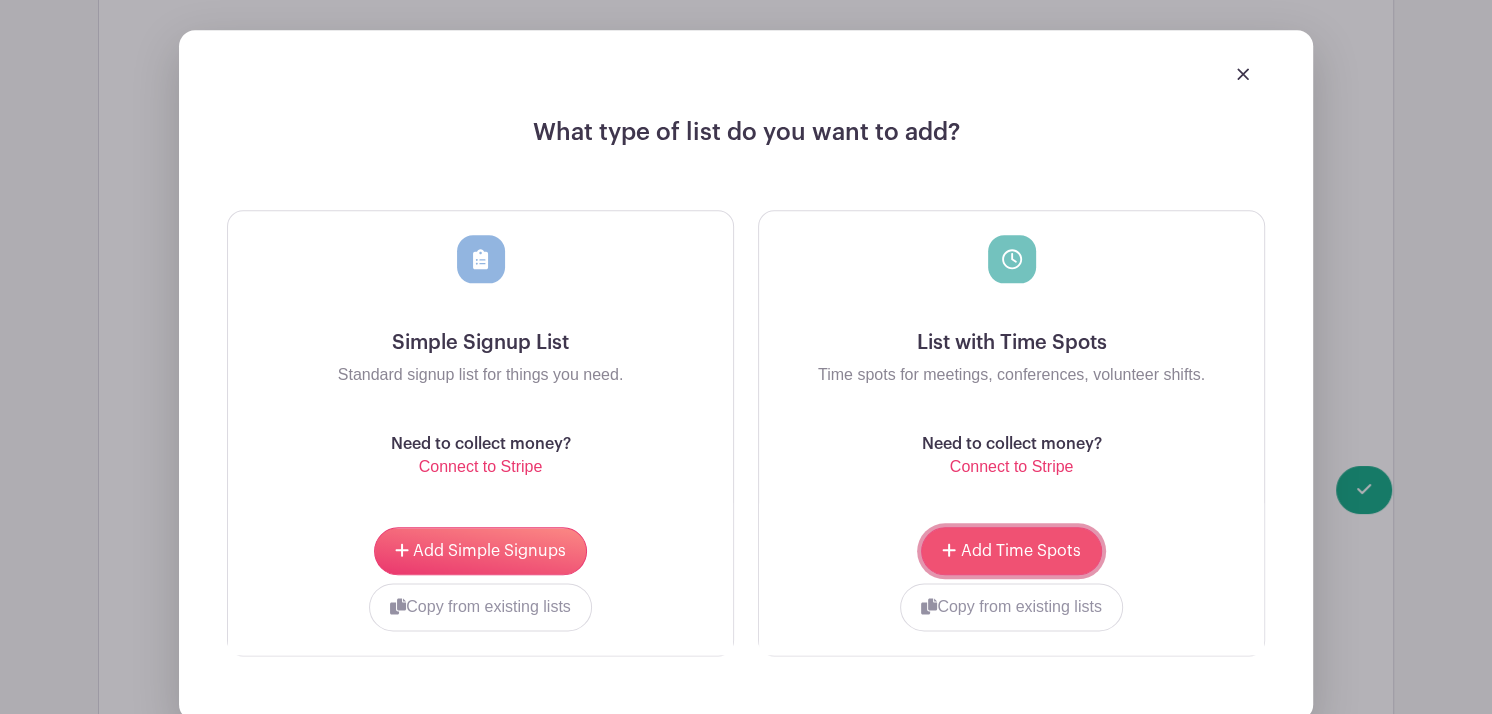 click on "Add Time Spots" at bounding box center [1021, 551] 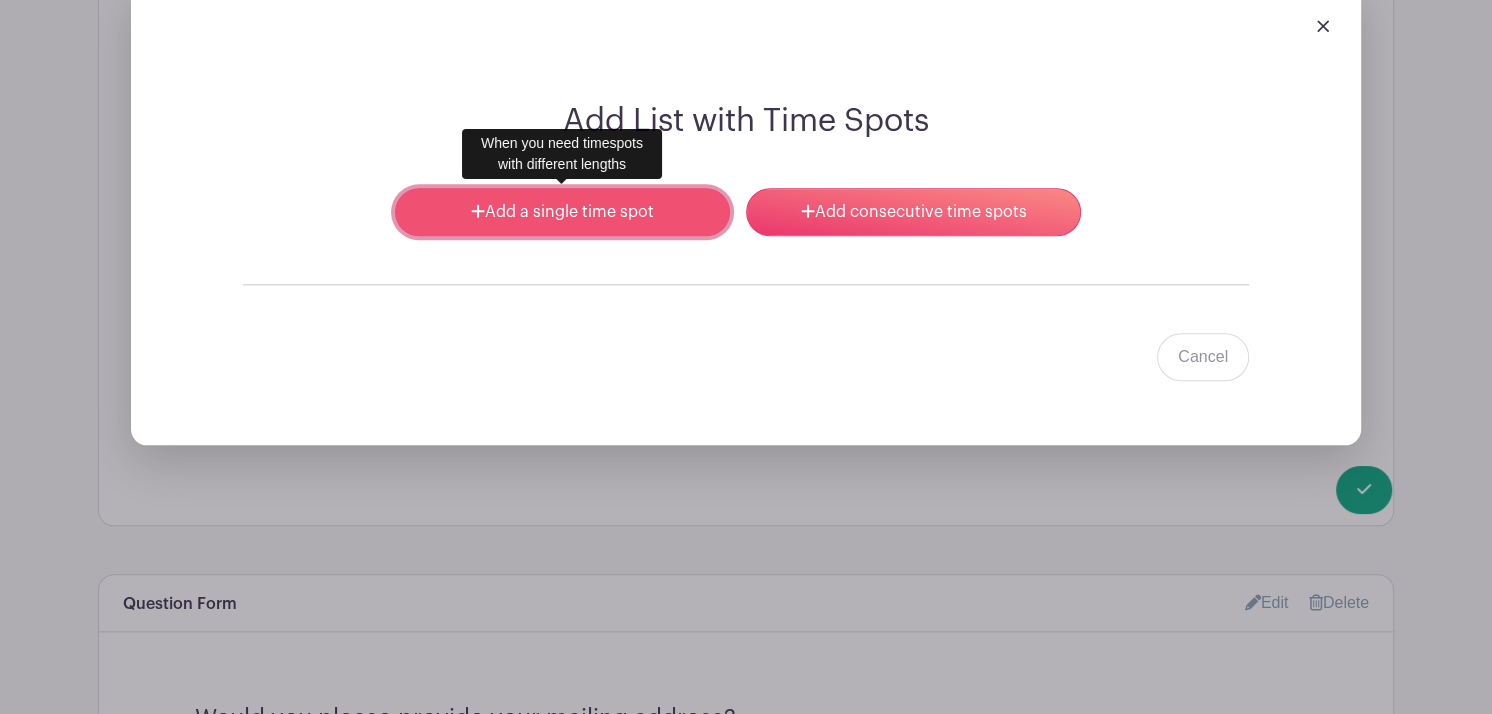 click on "Add a single time spot" at bounding box center [562, 212] 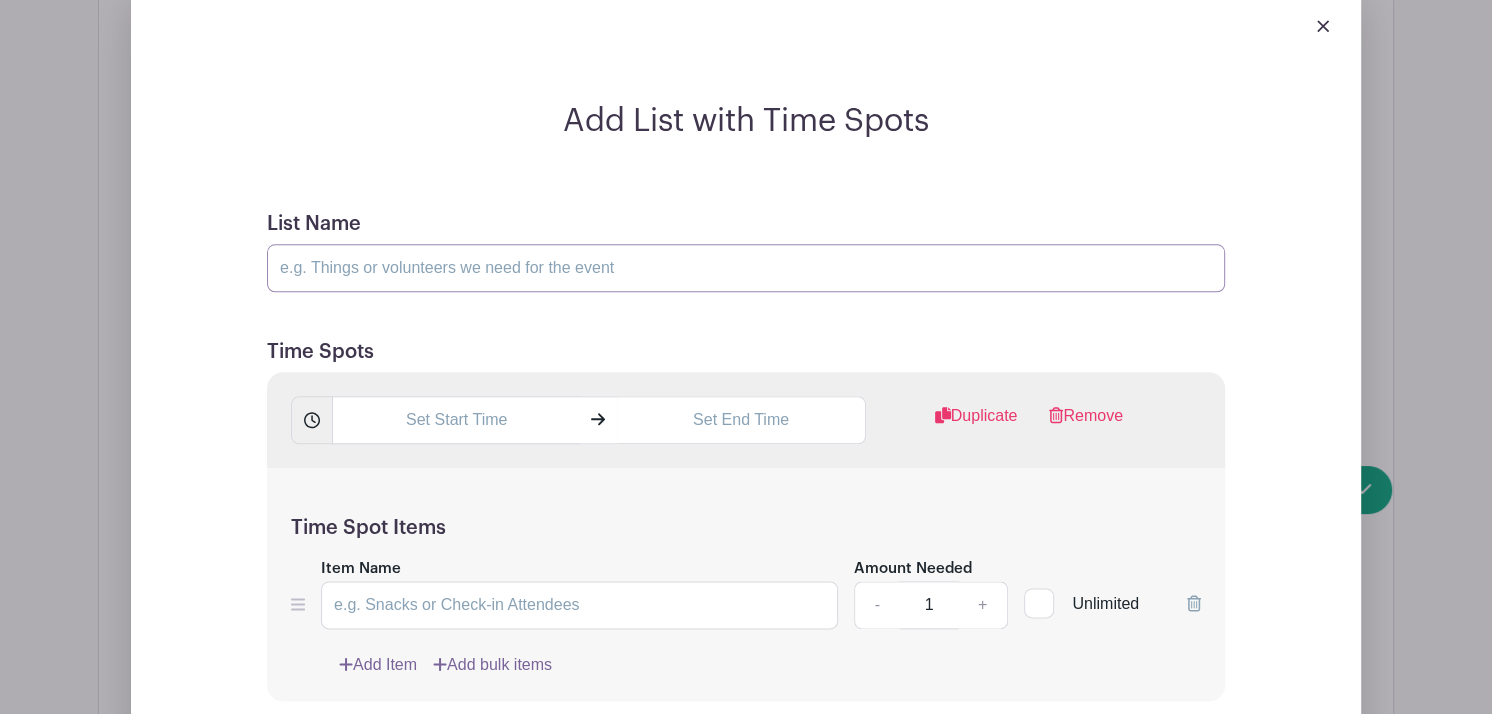 click on "List Name" at bounding box center [746, 268] 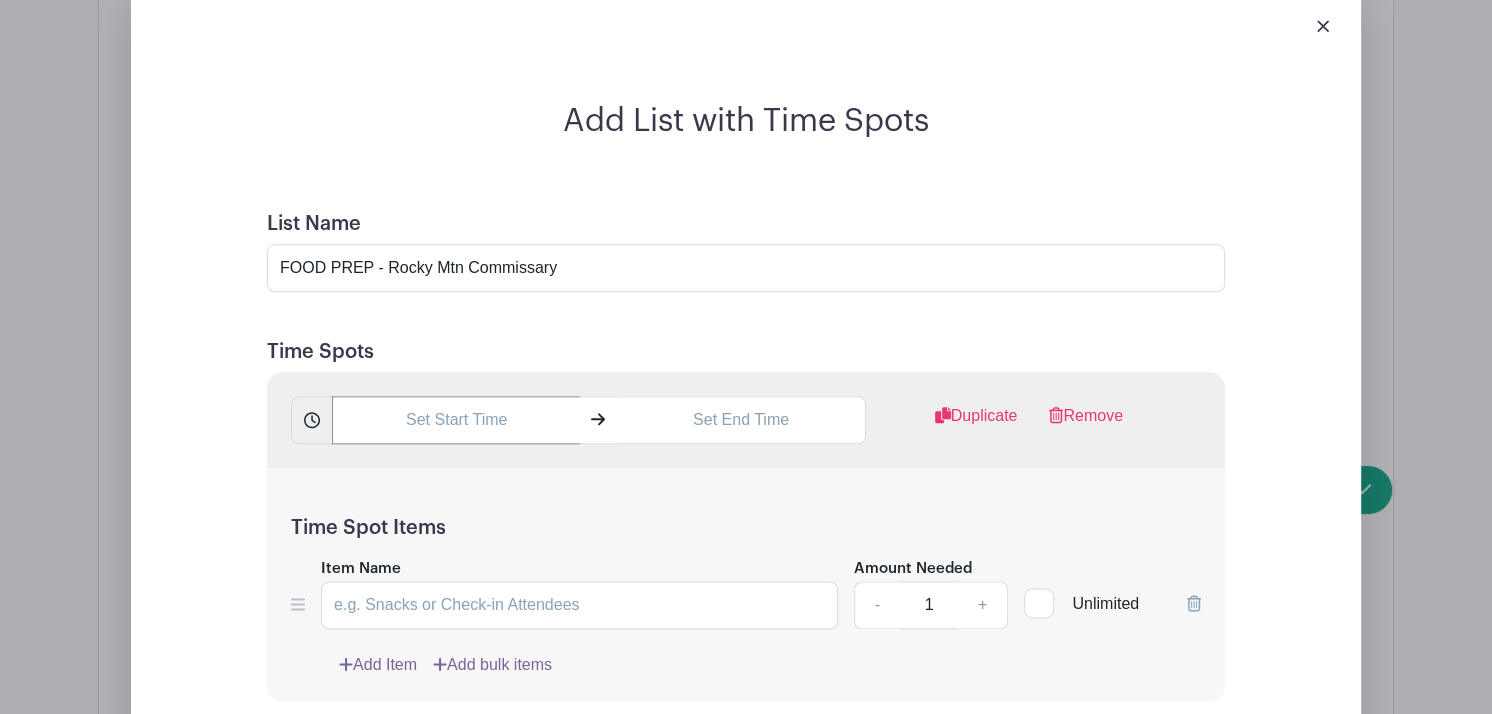 click at bounding box center [456, 420] 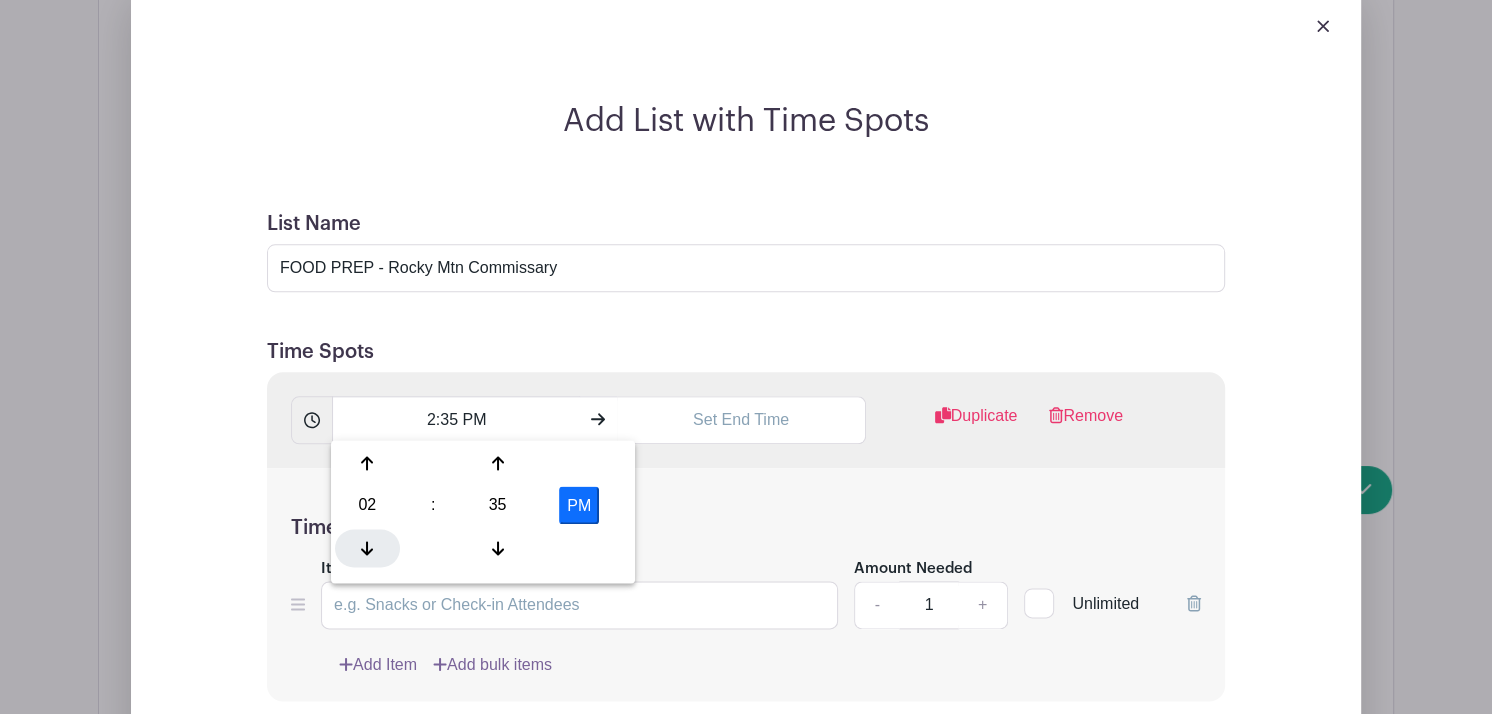 click 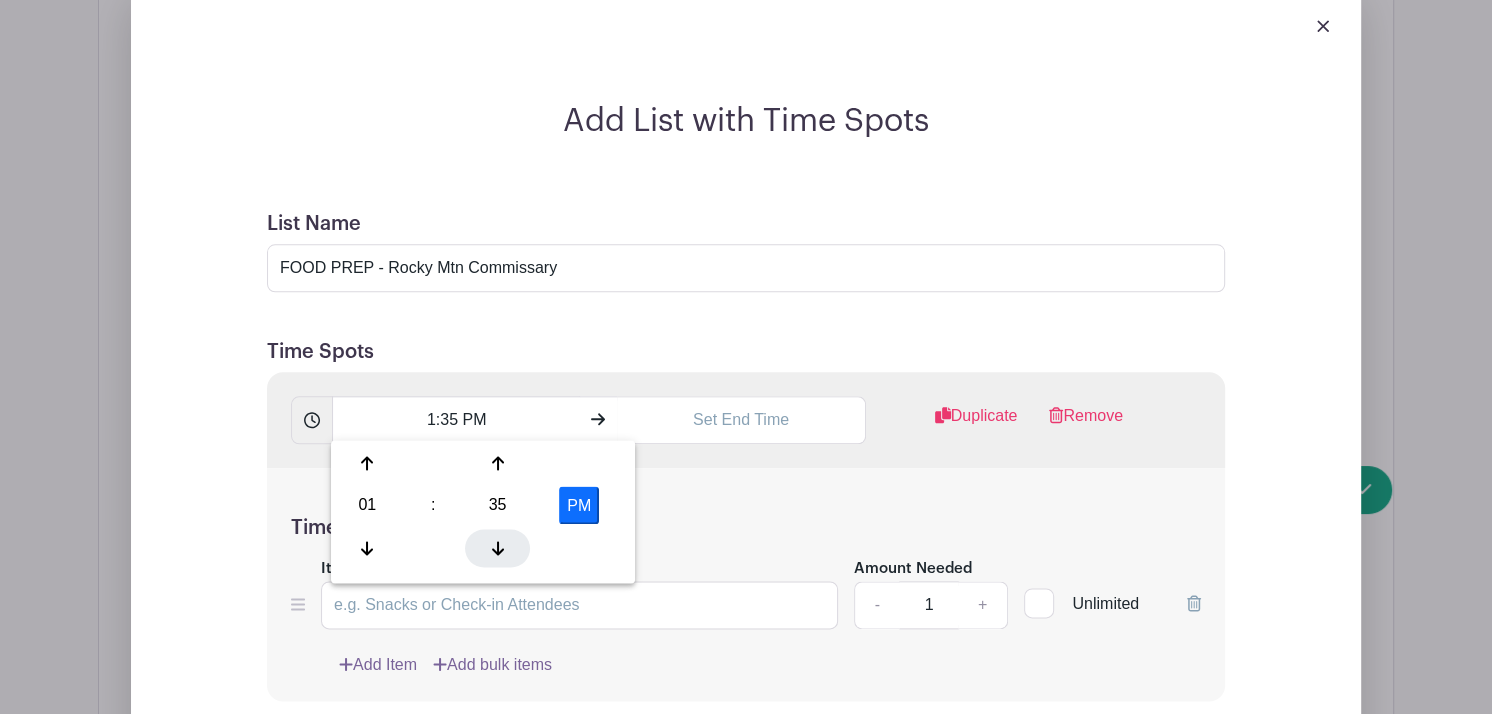 click 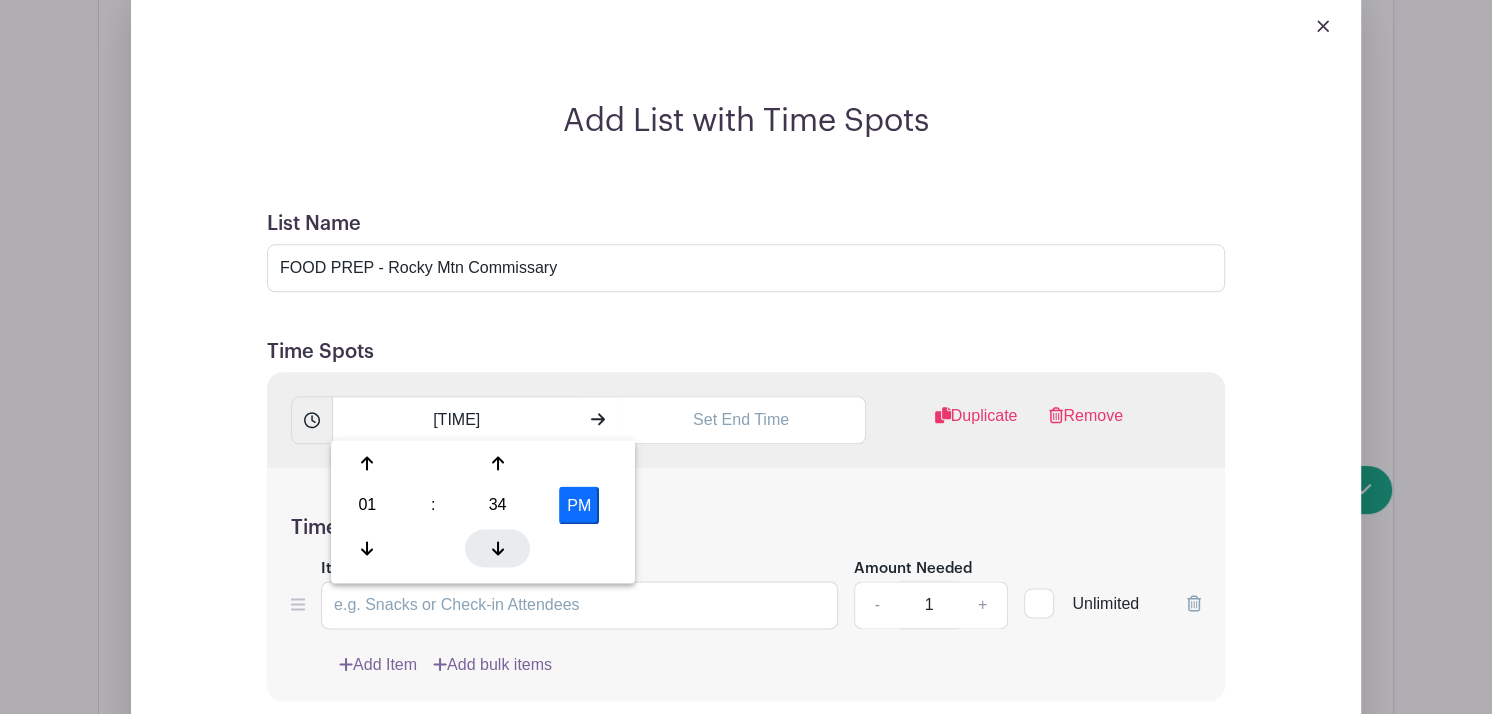 click 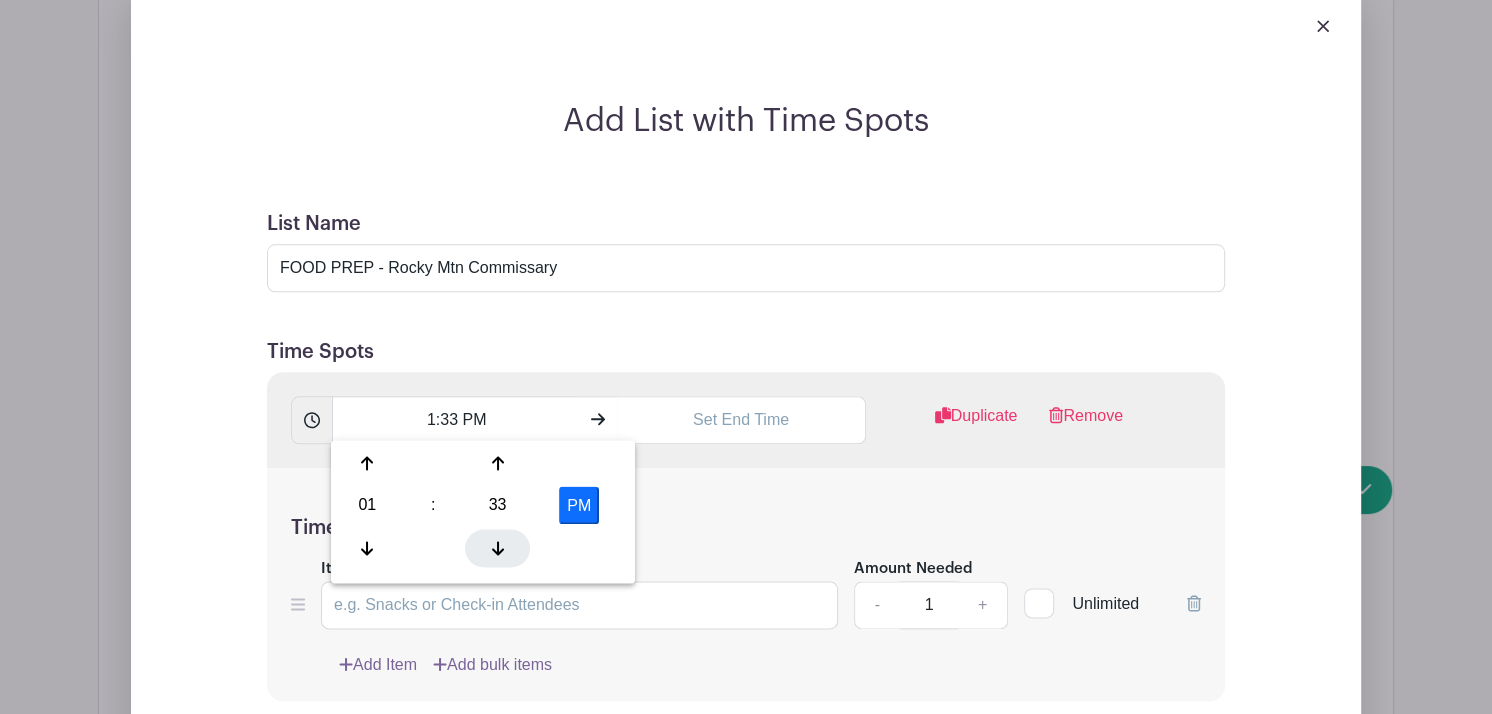 click 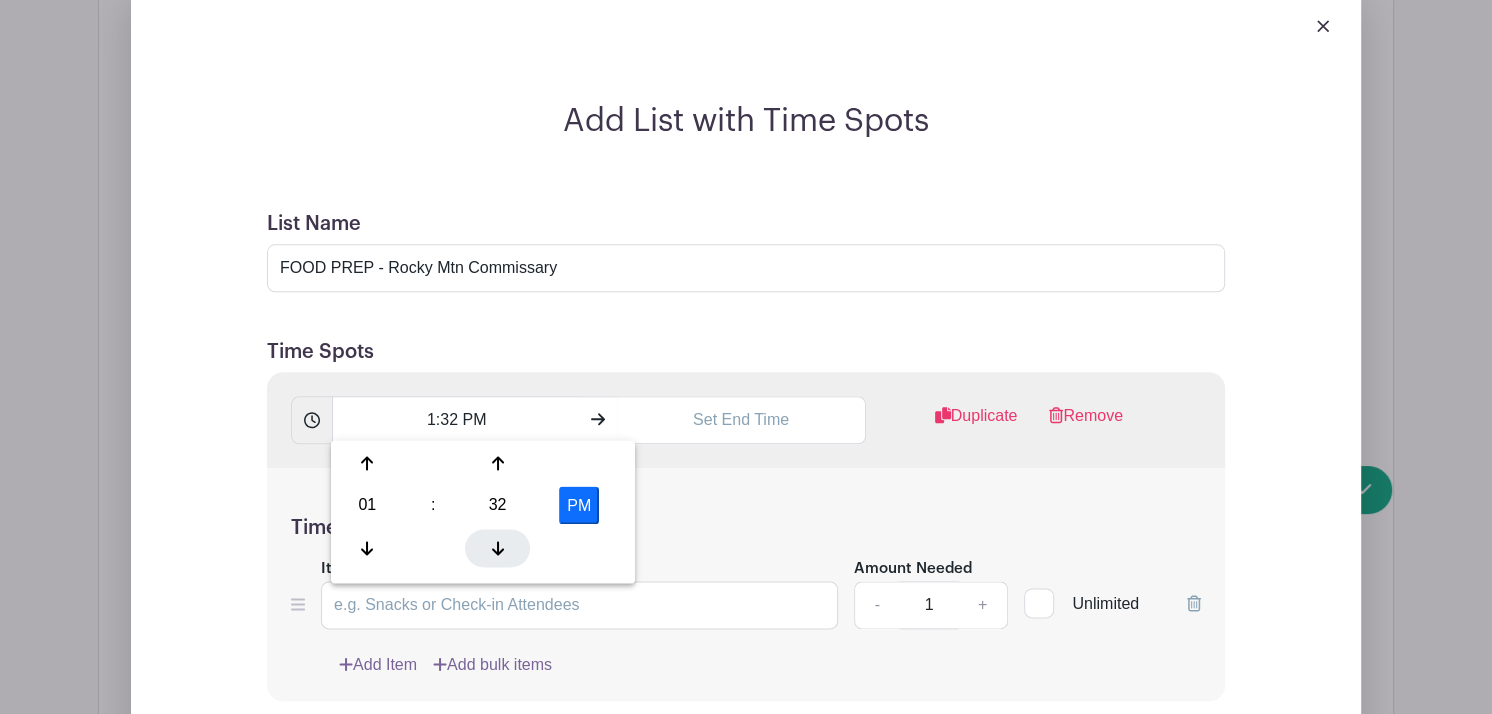 click 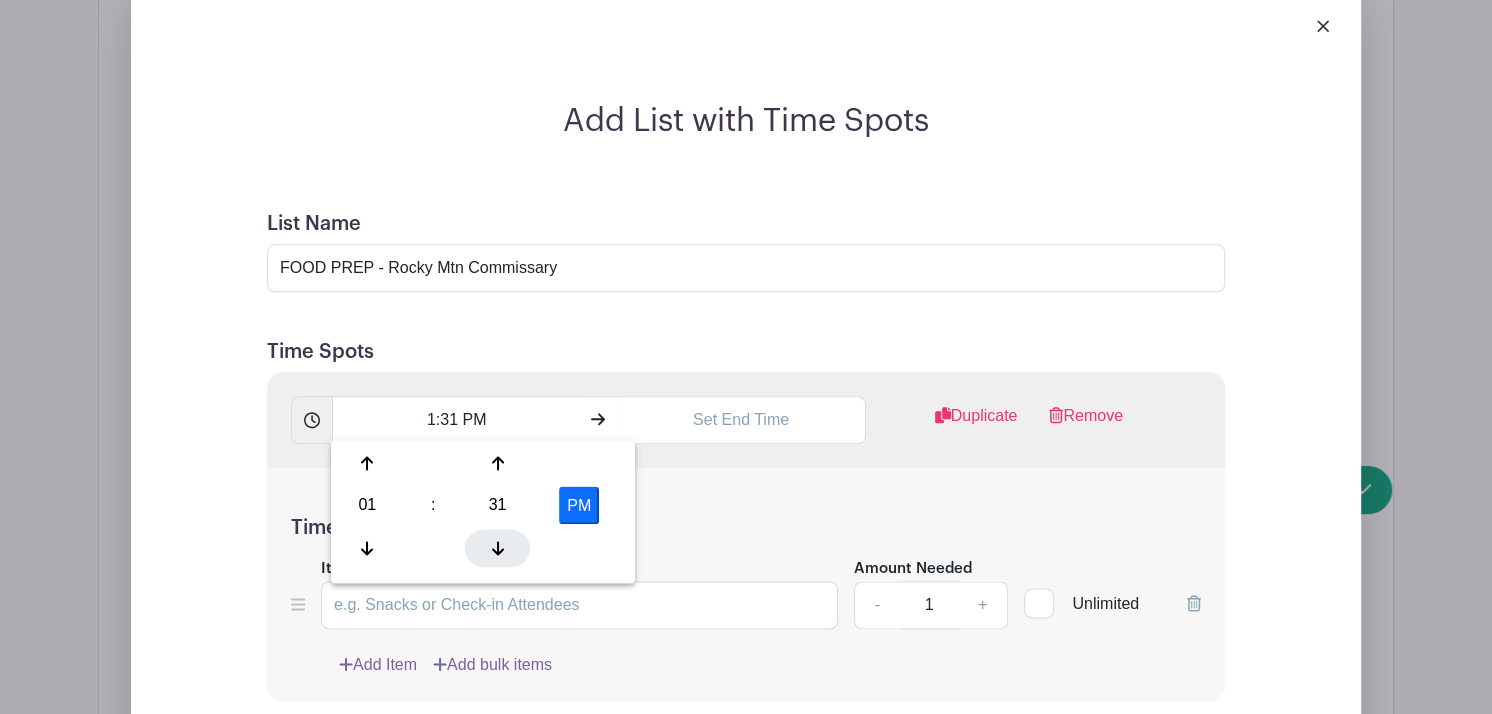 click 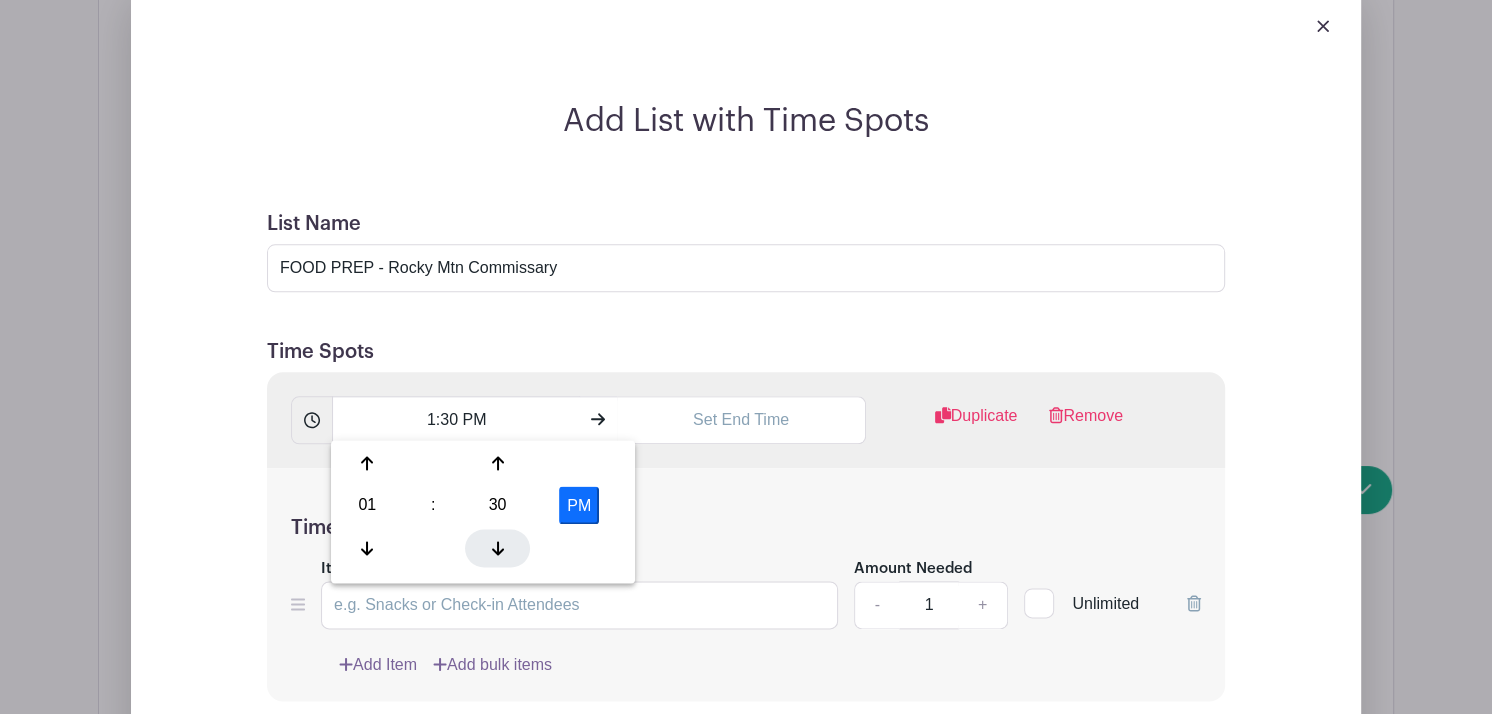 click 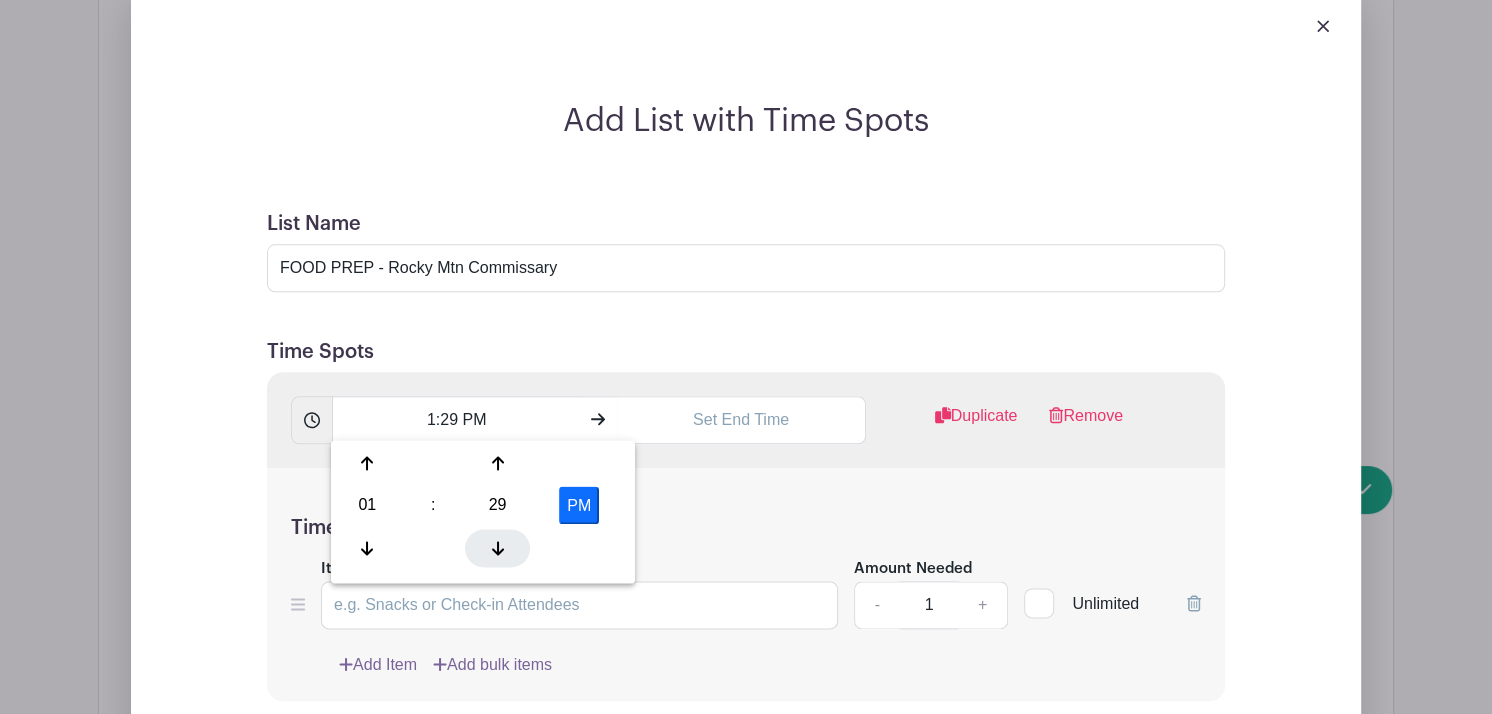 click 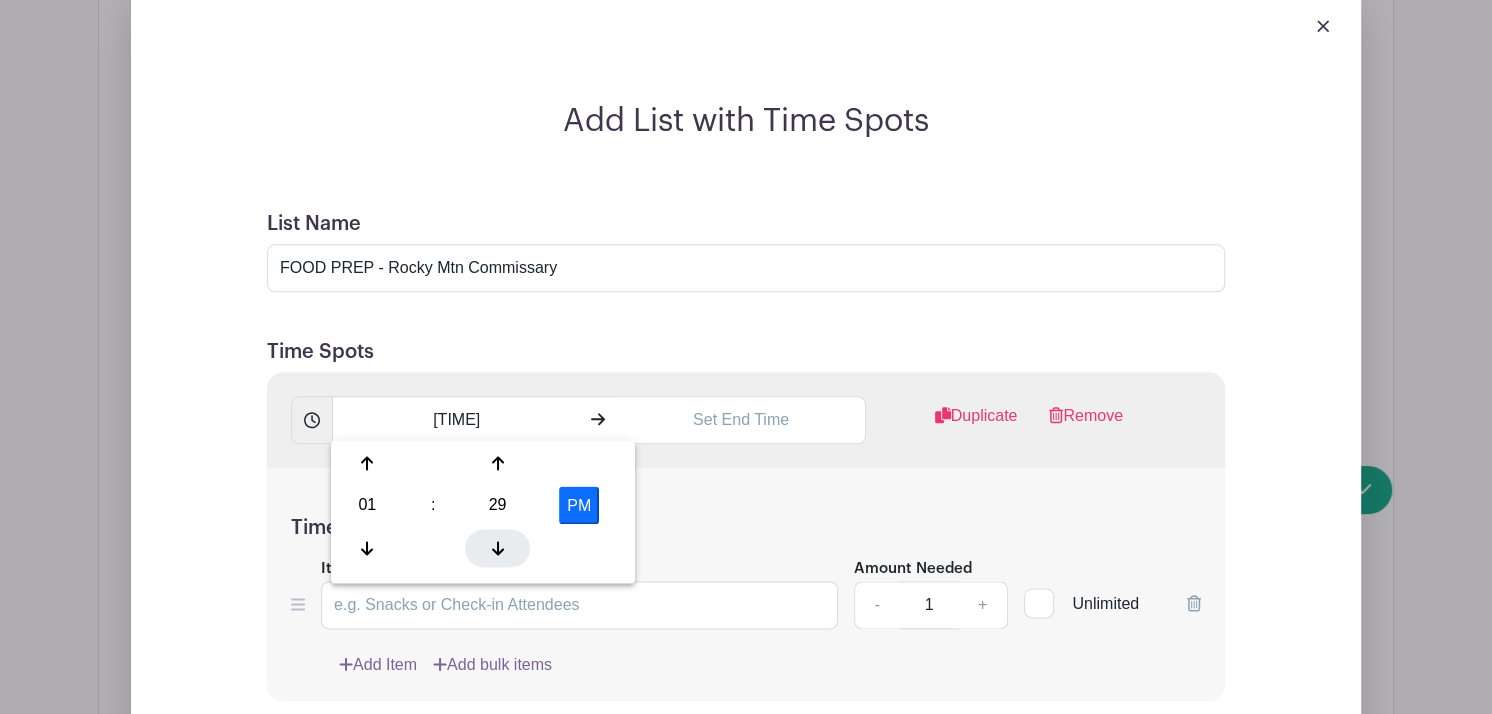 click 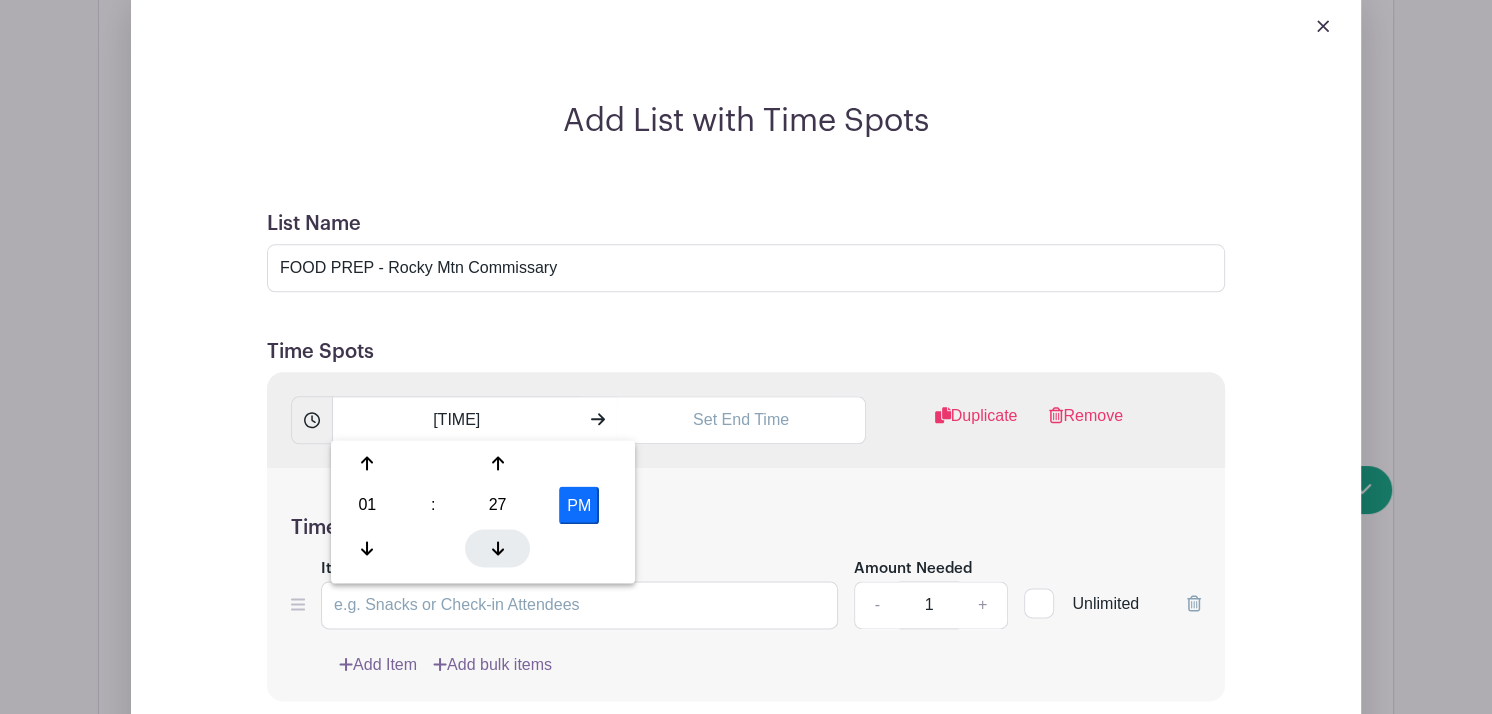 click 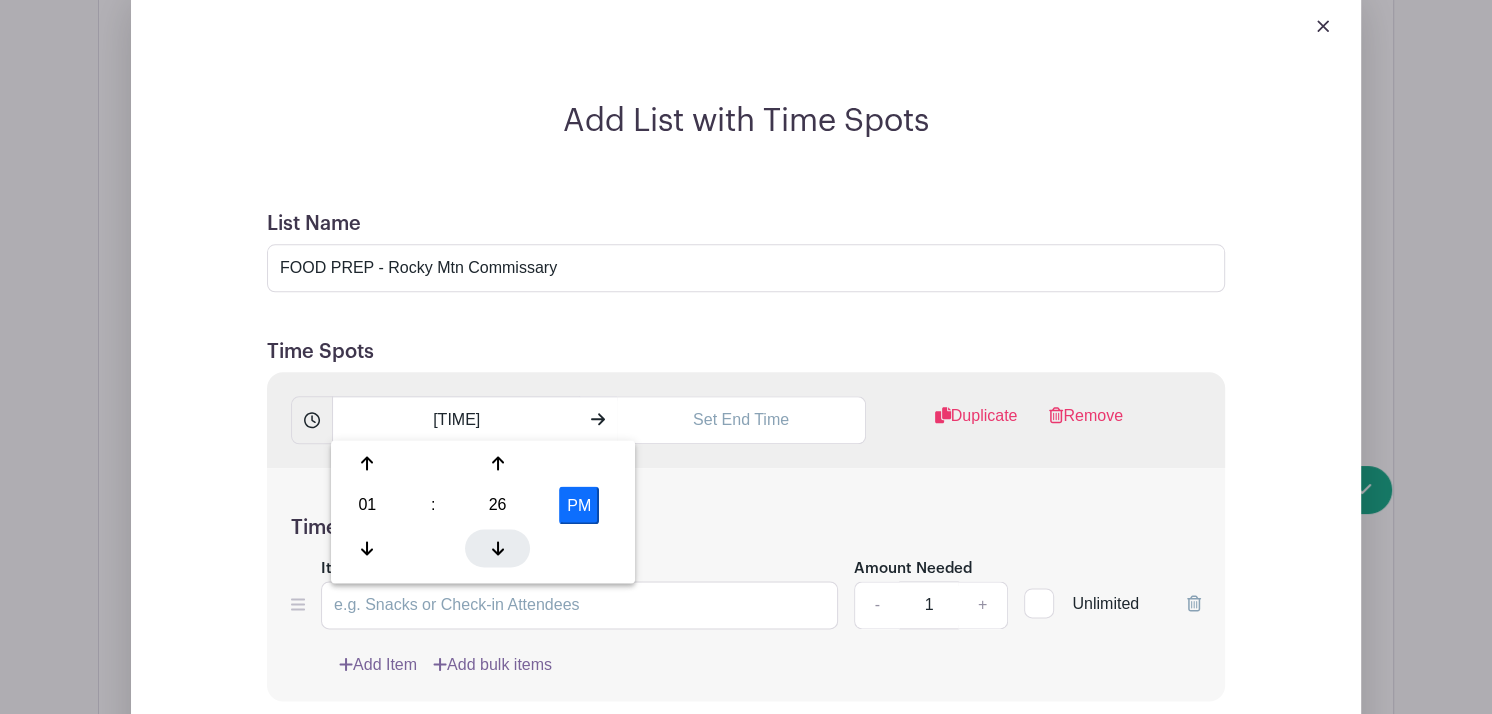 click 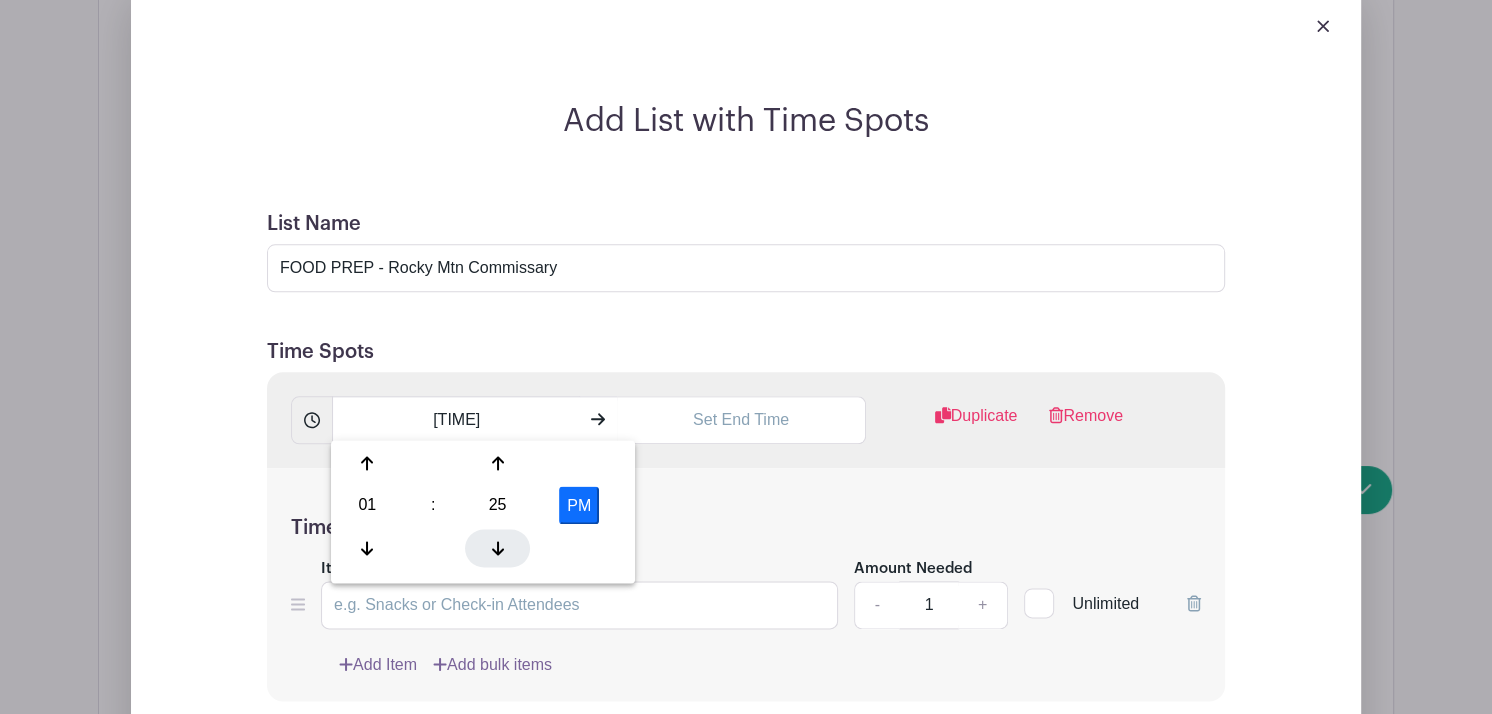 click 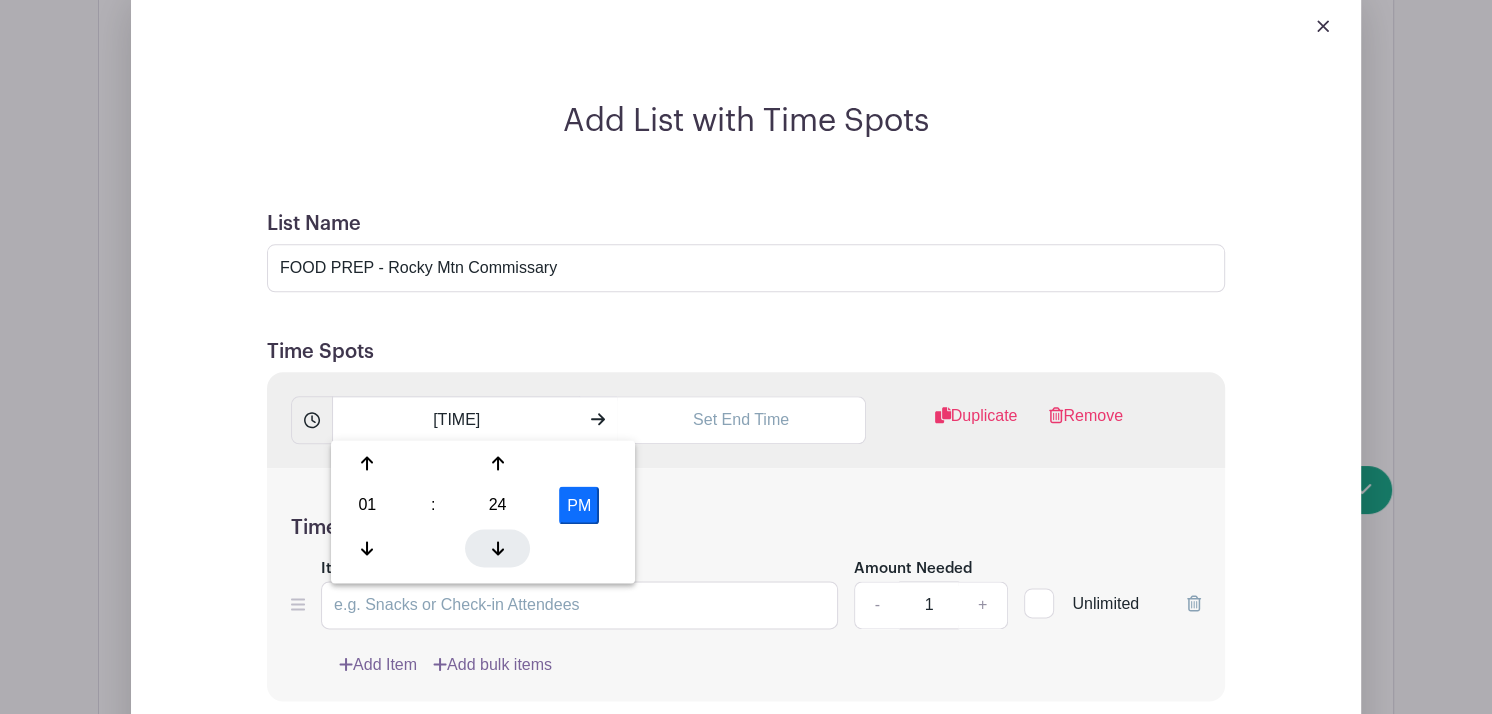 click 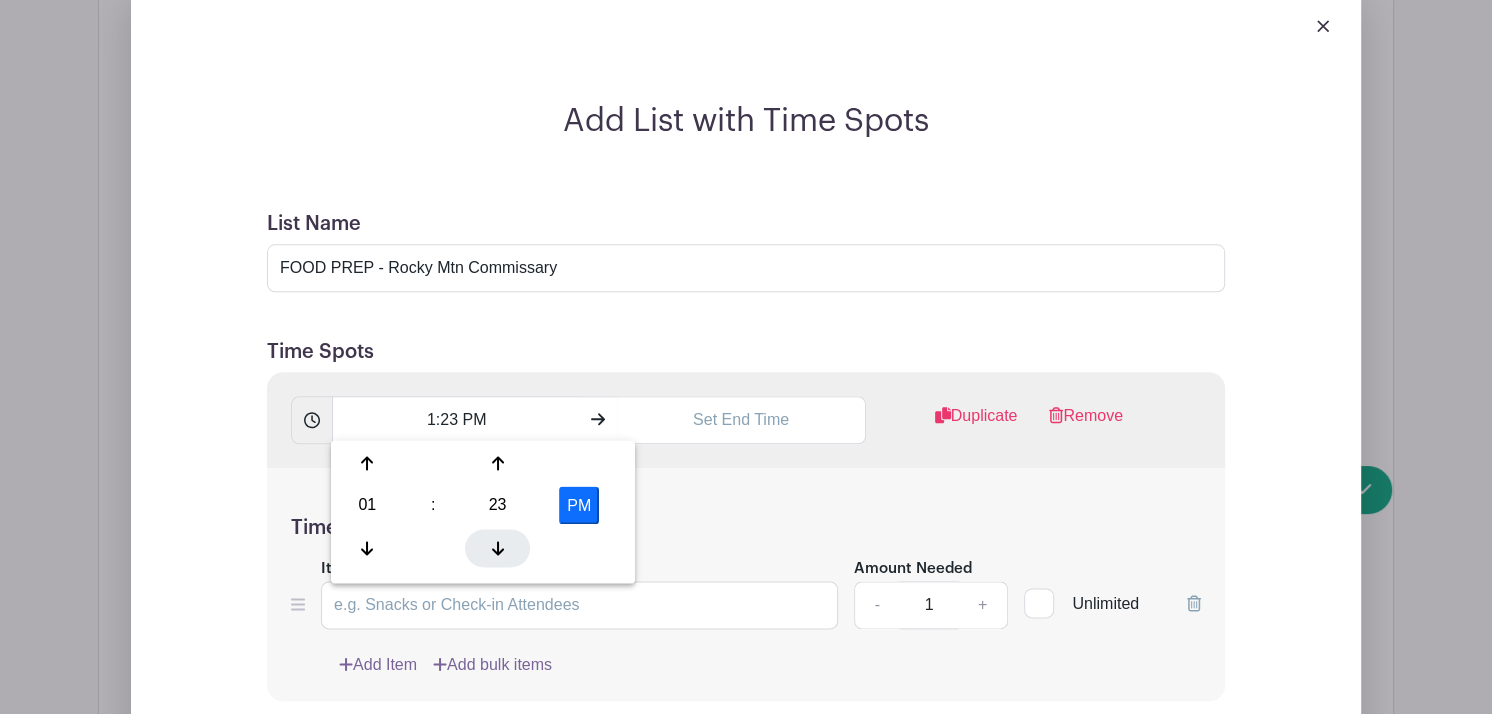 click 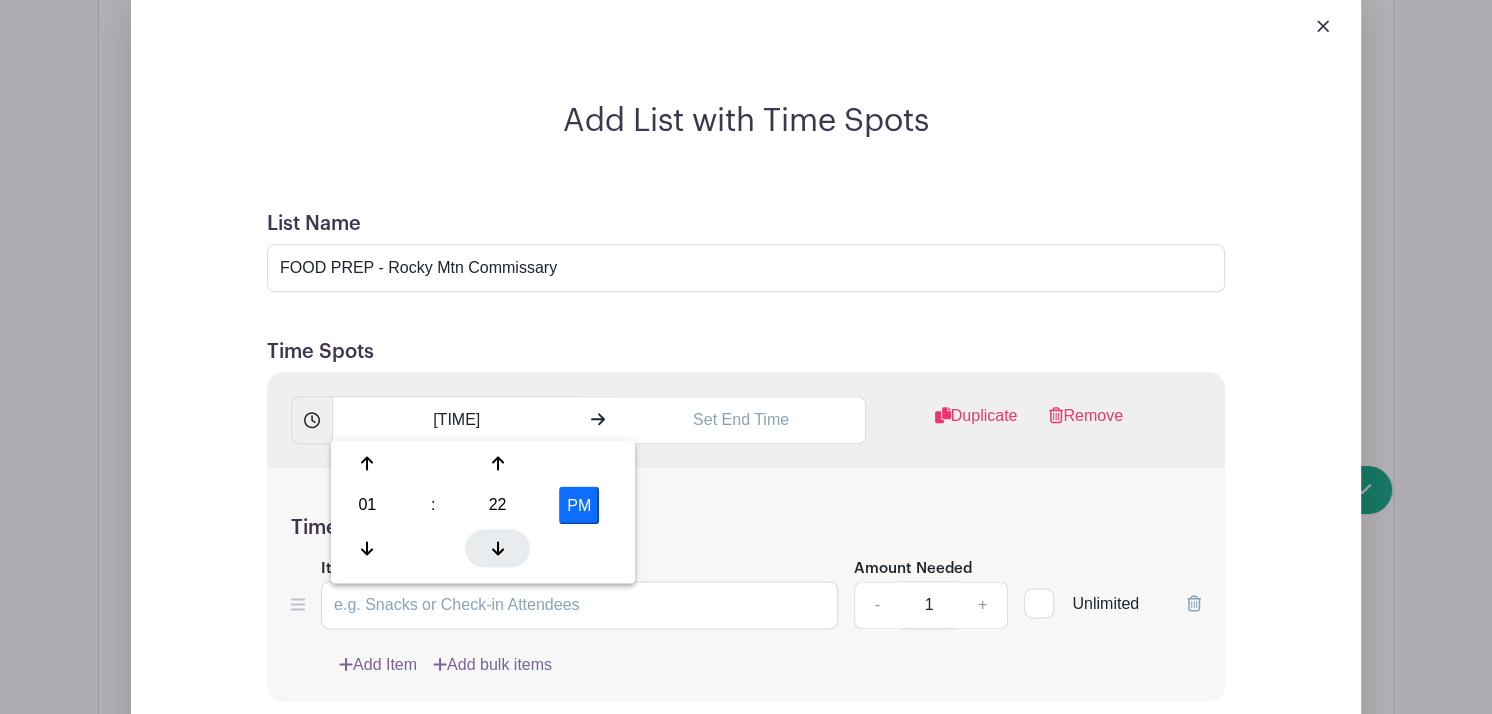 click 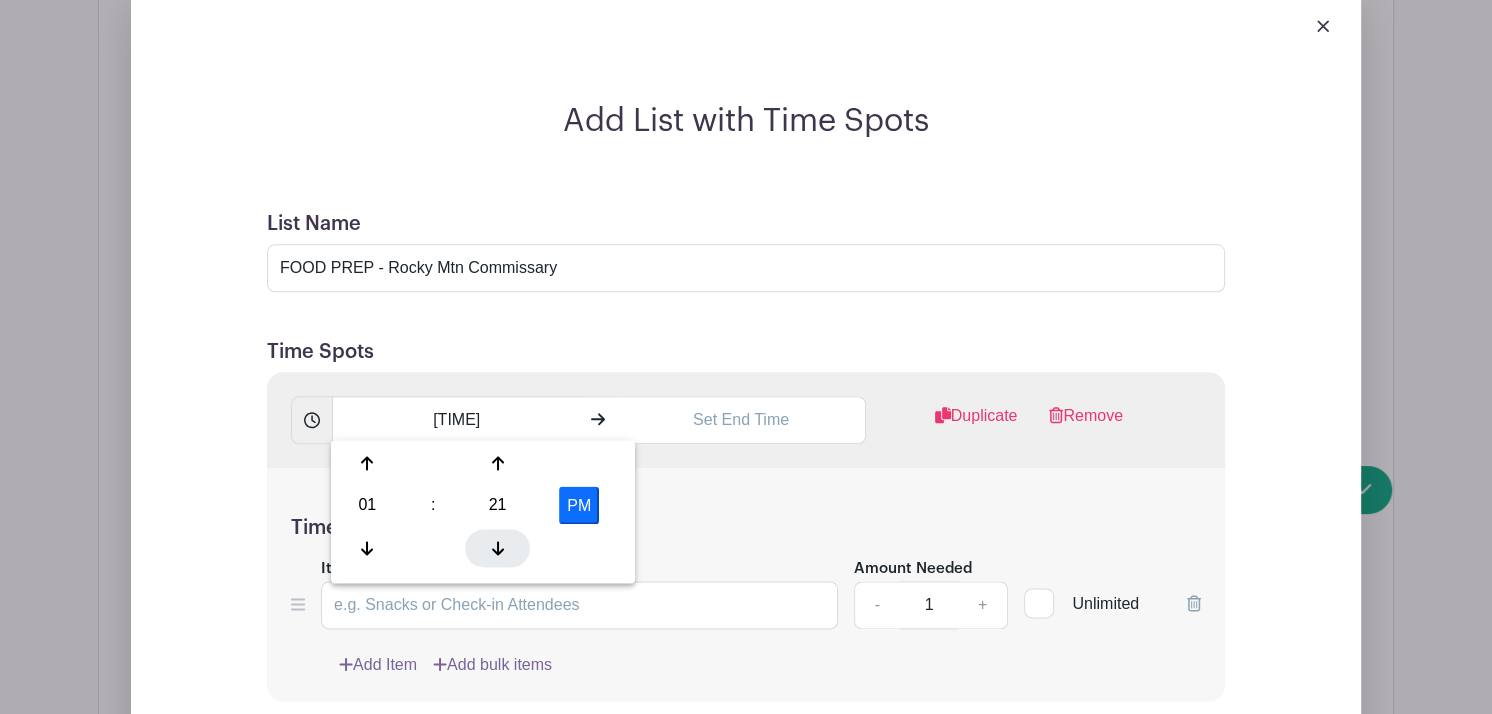 click 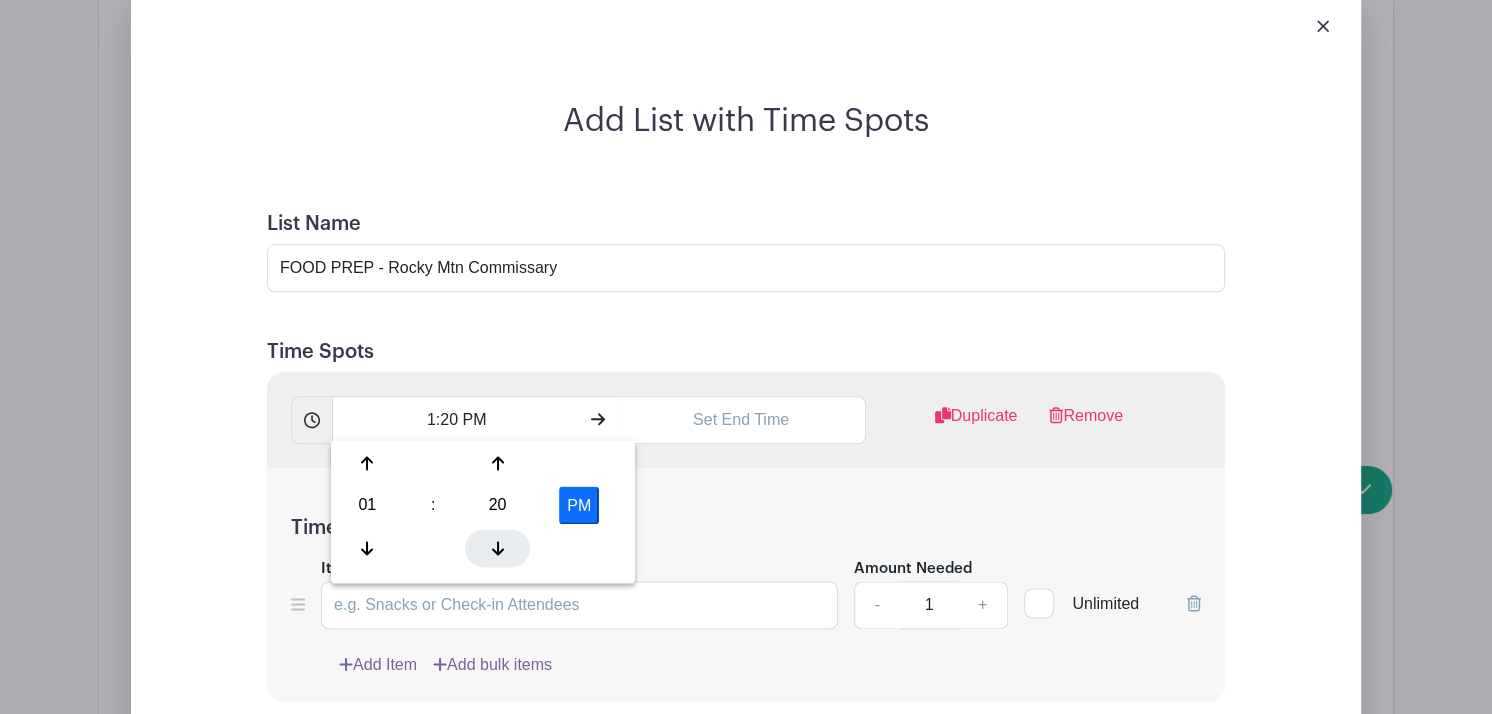click 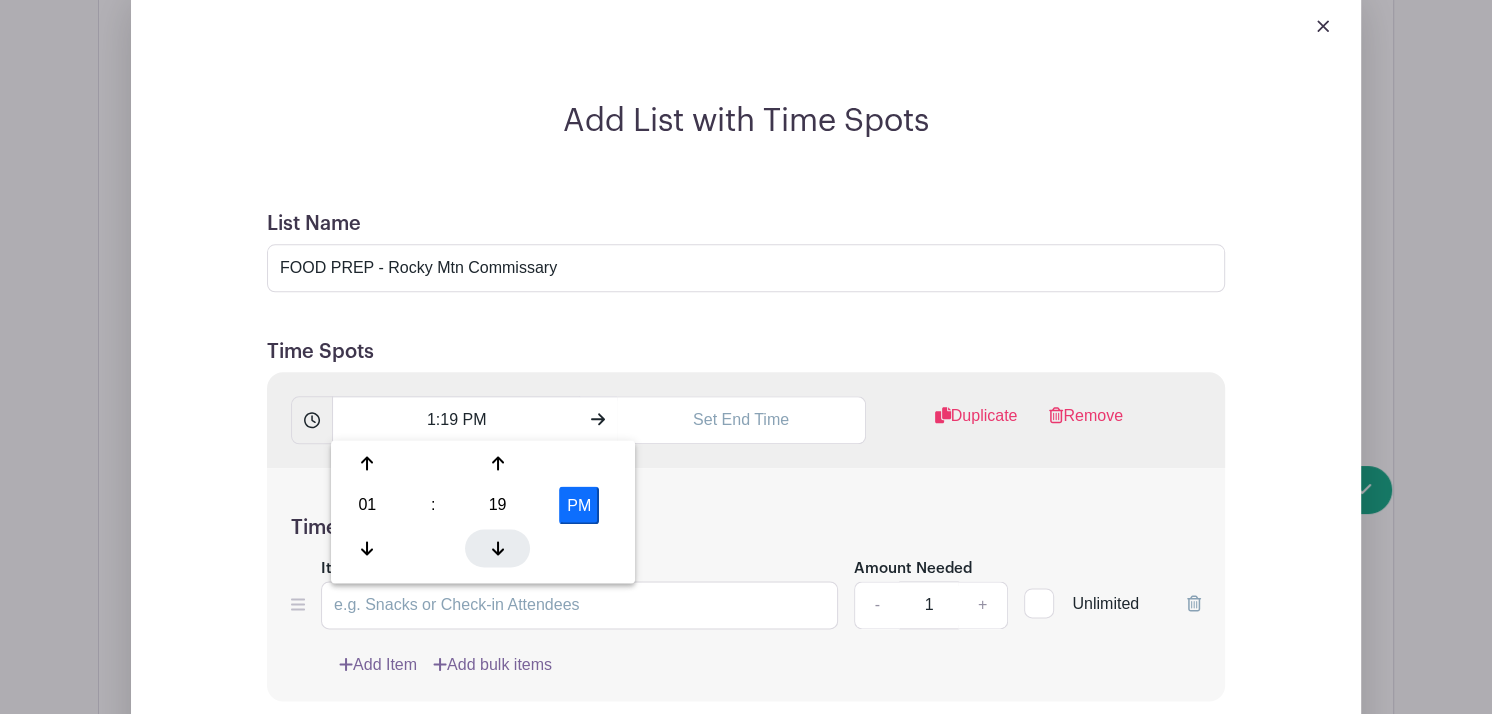 click 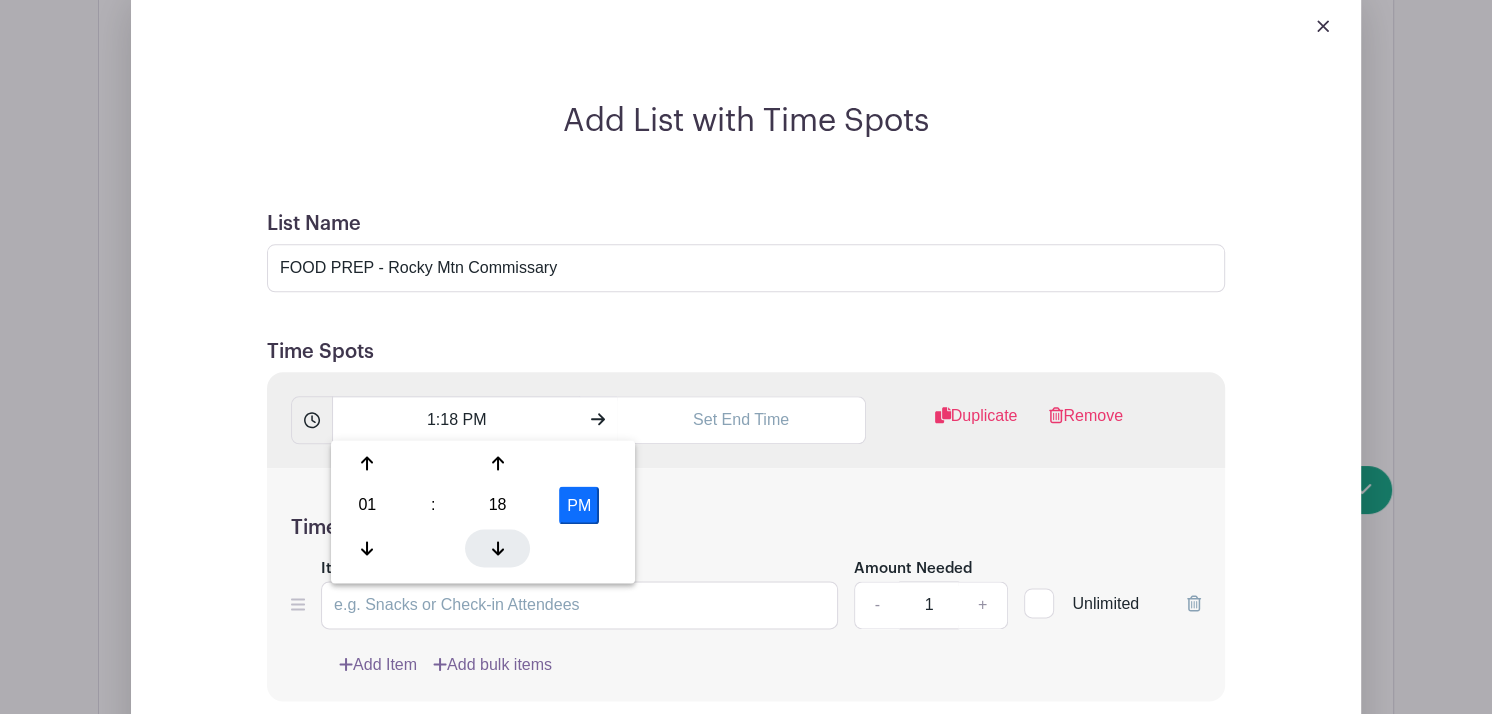 click 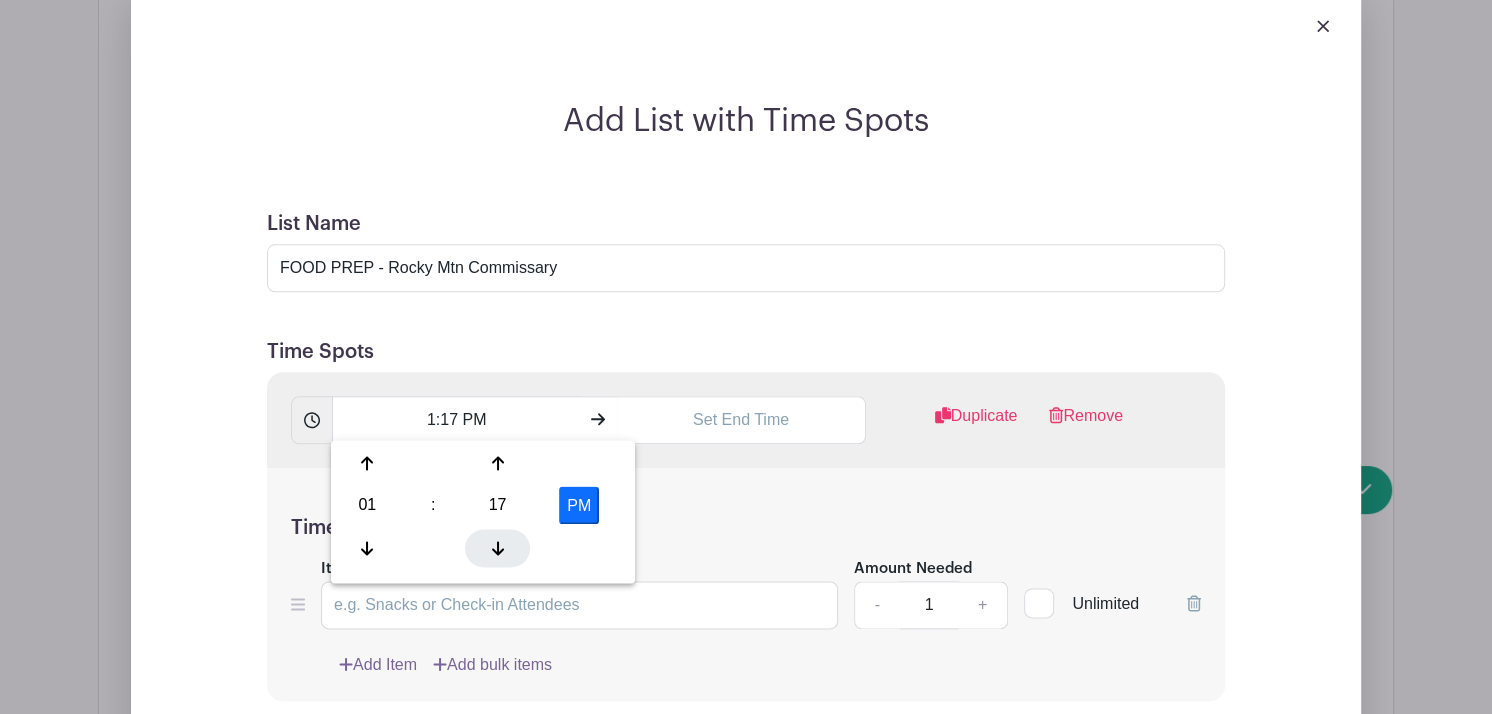 click 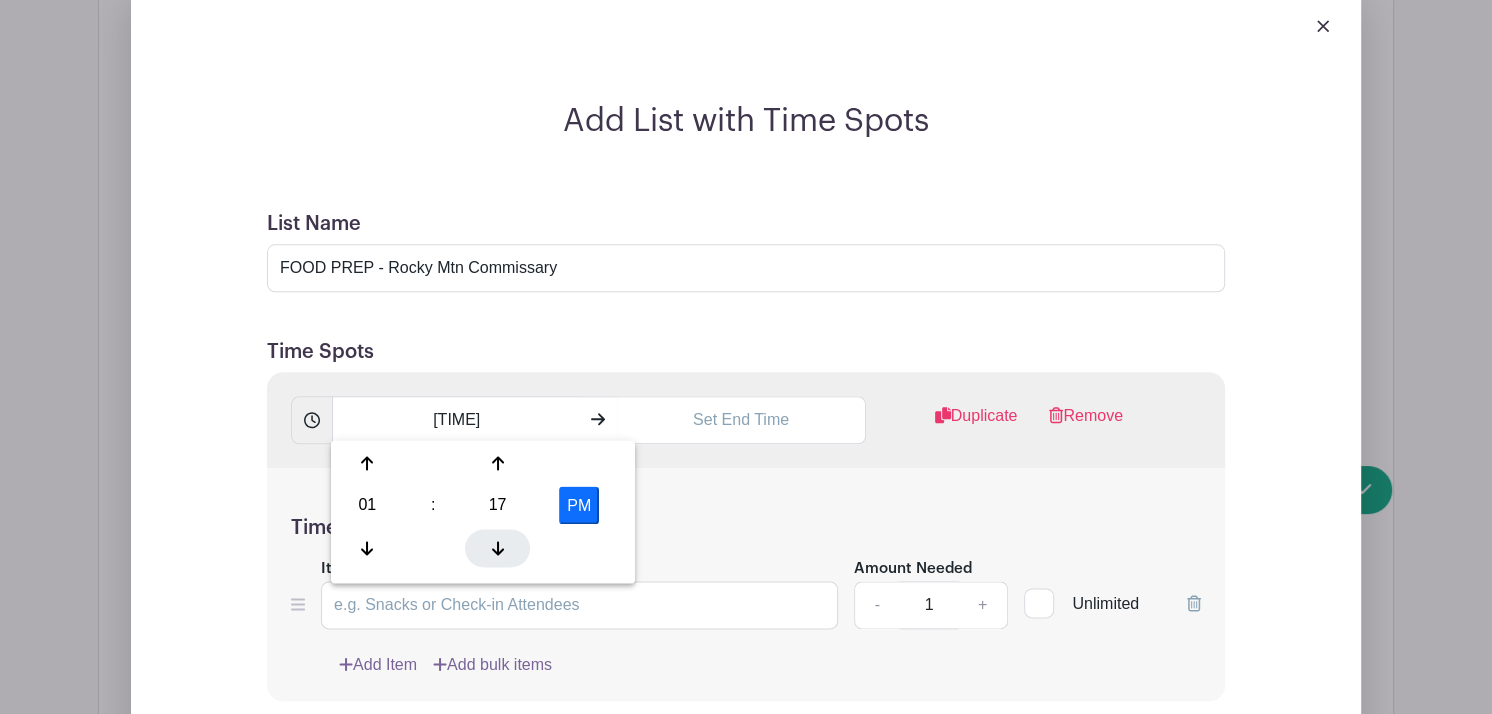 click 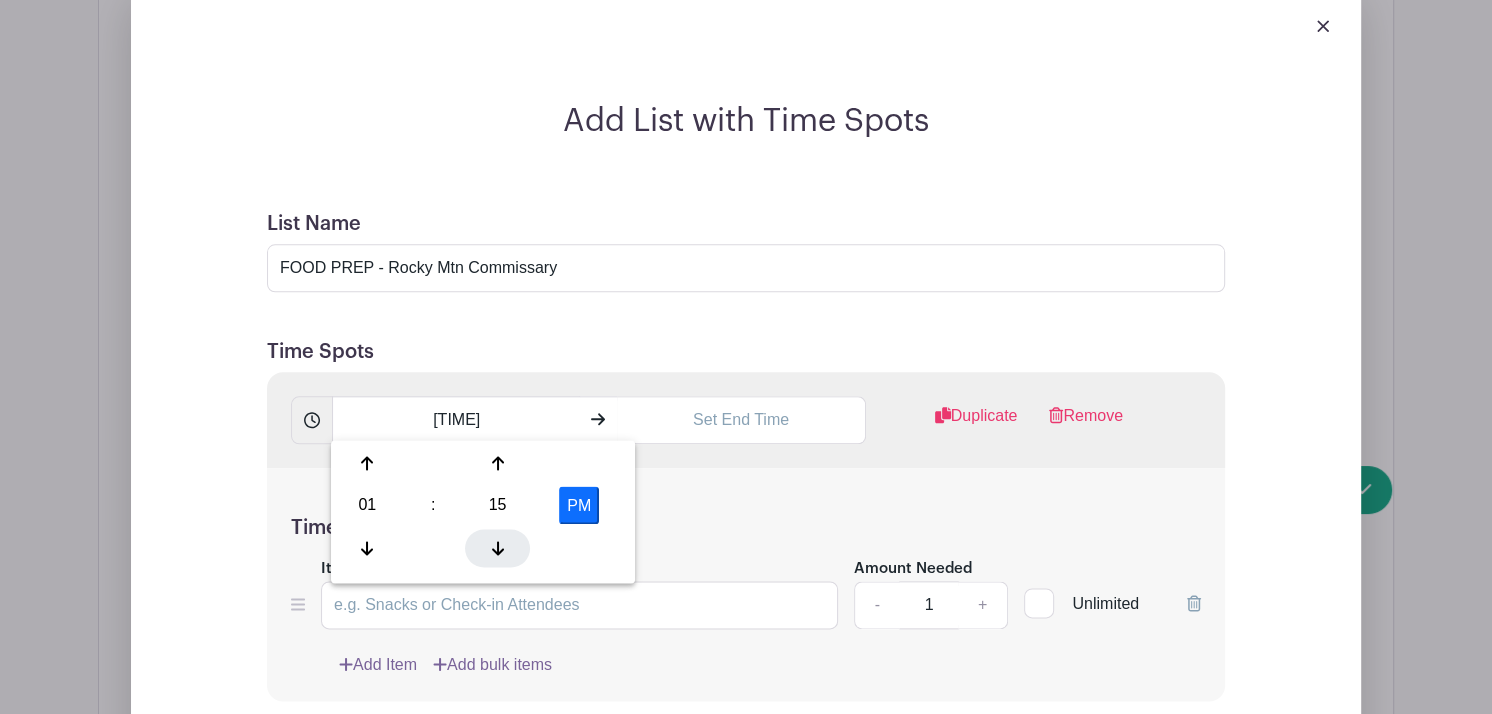 click 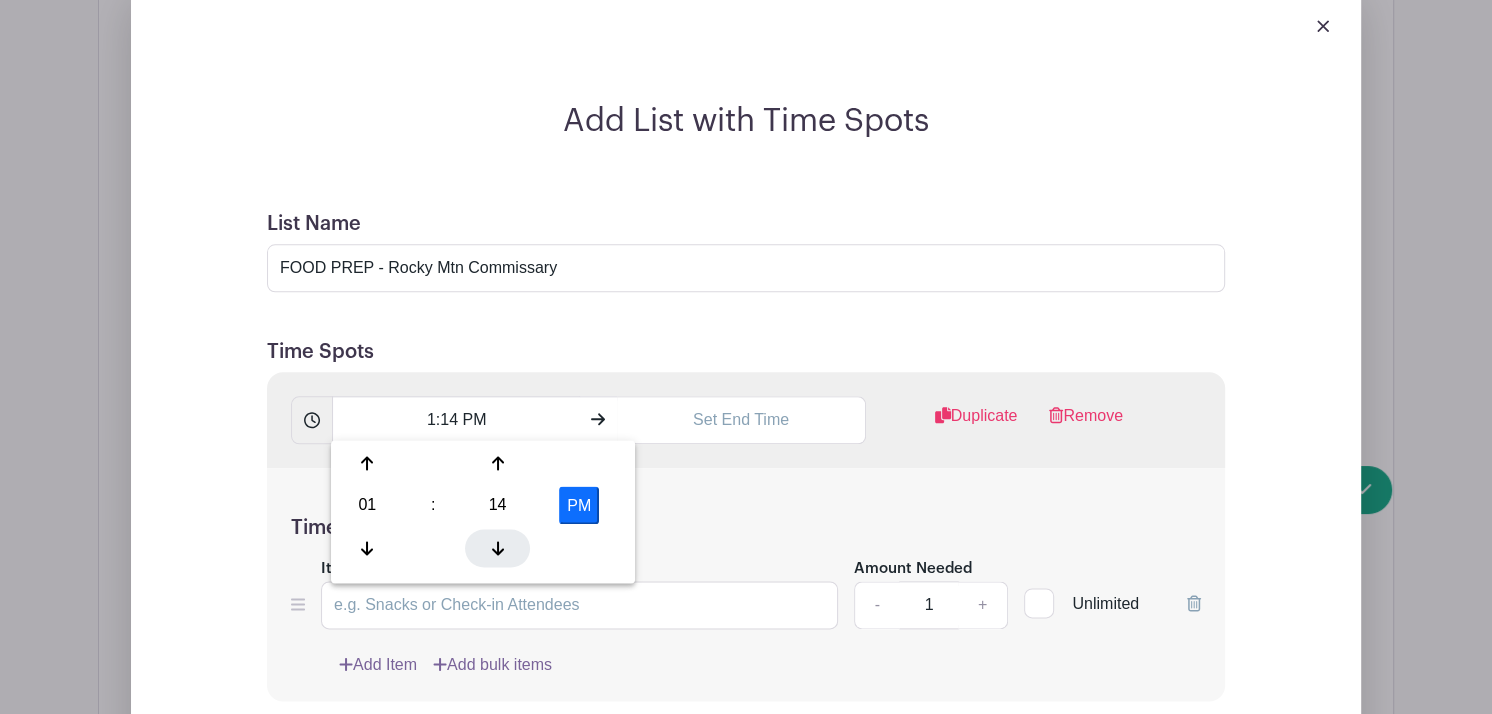 click 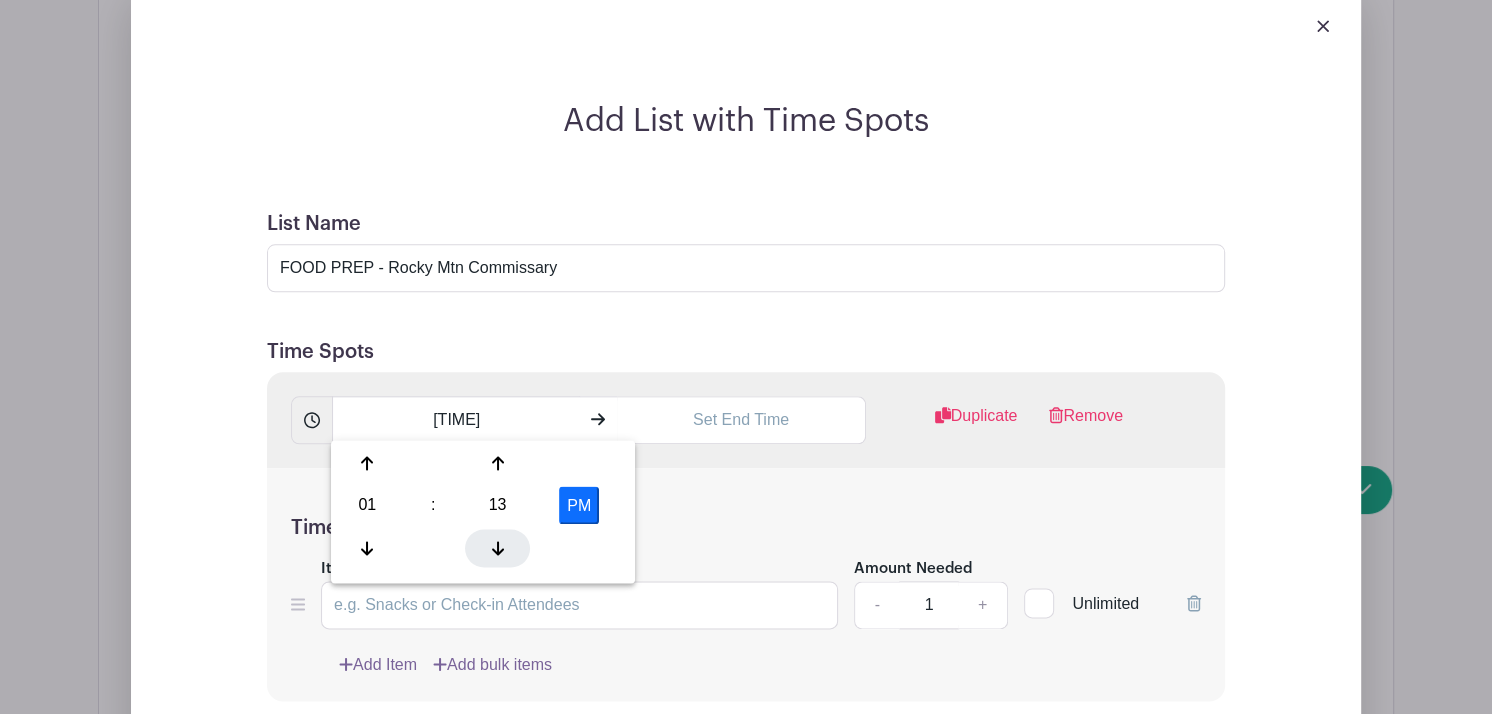 click 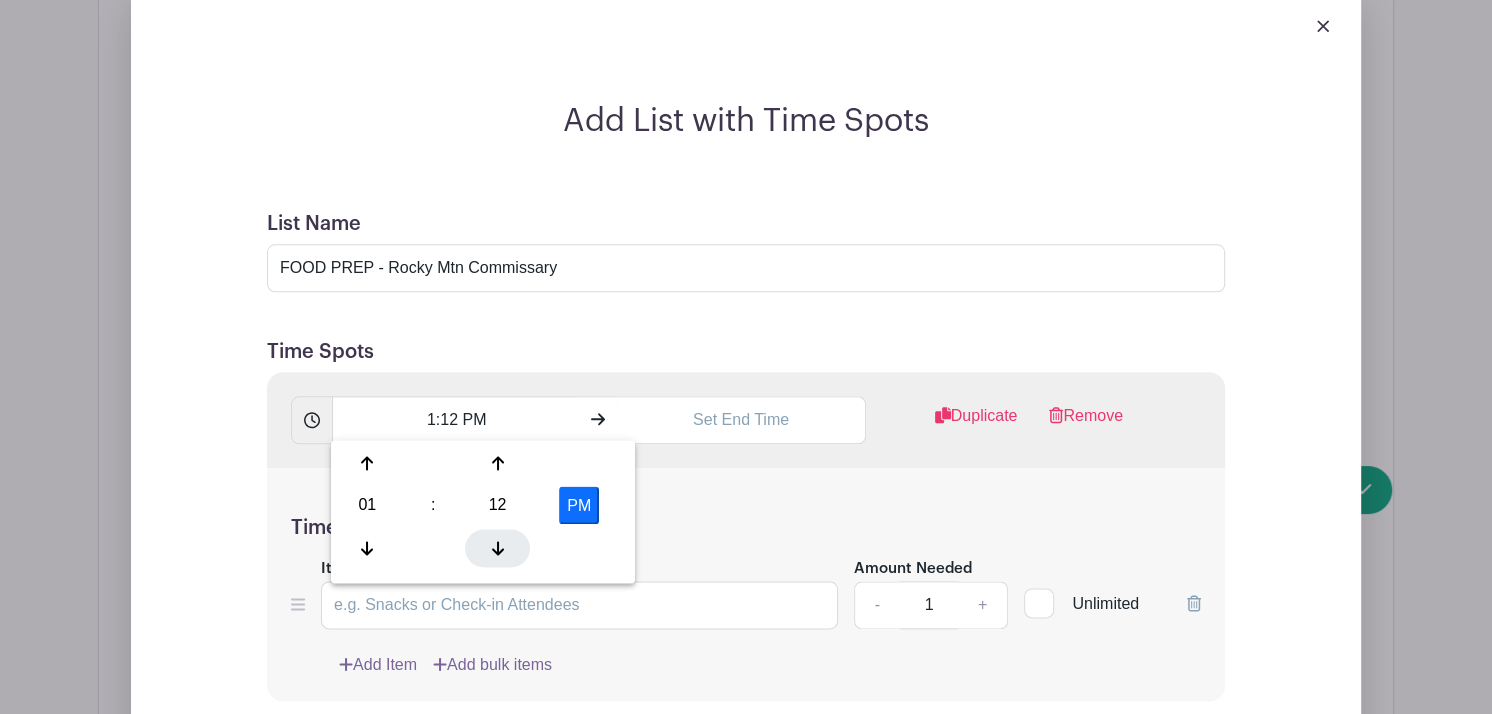 click 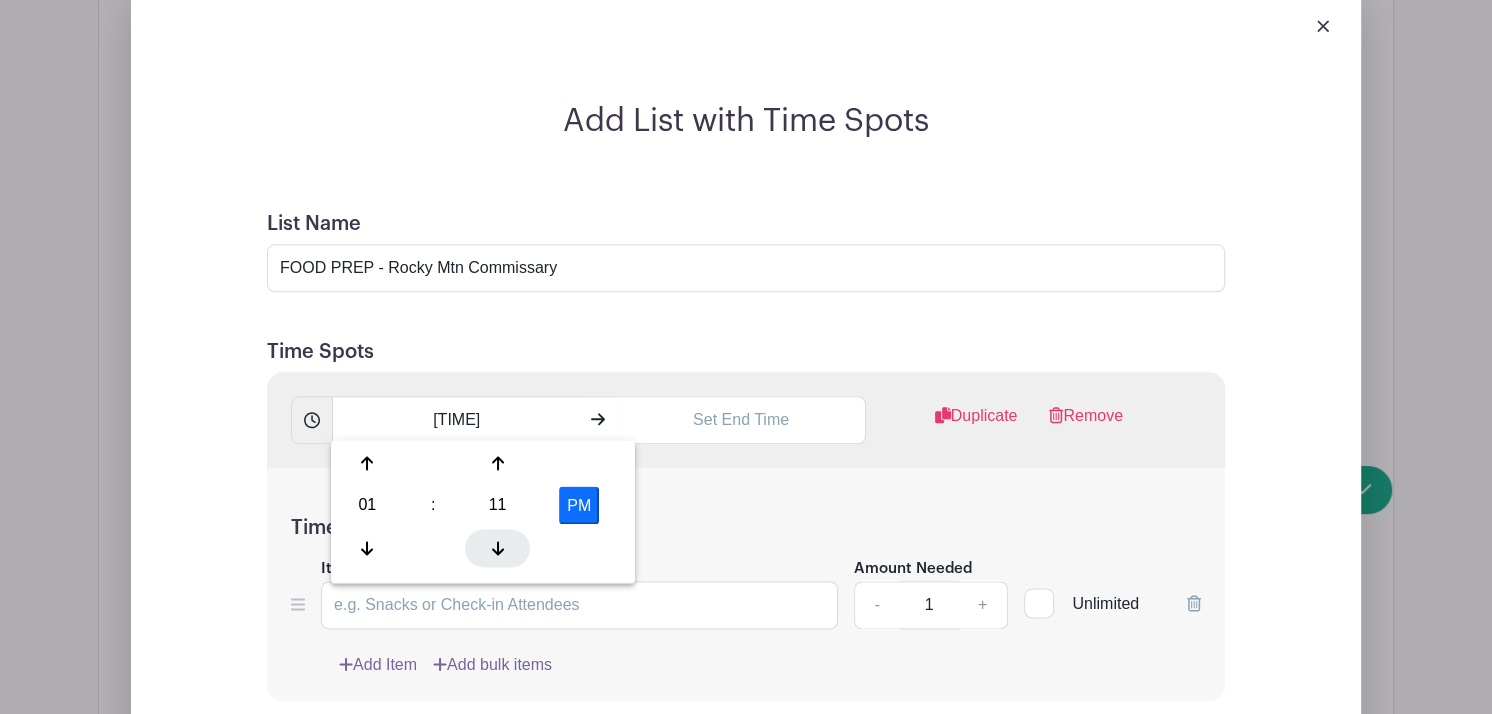 click 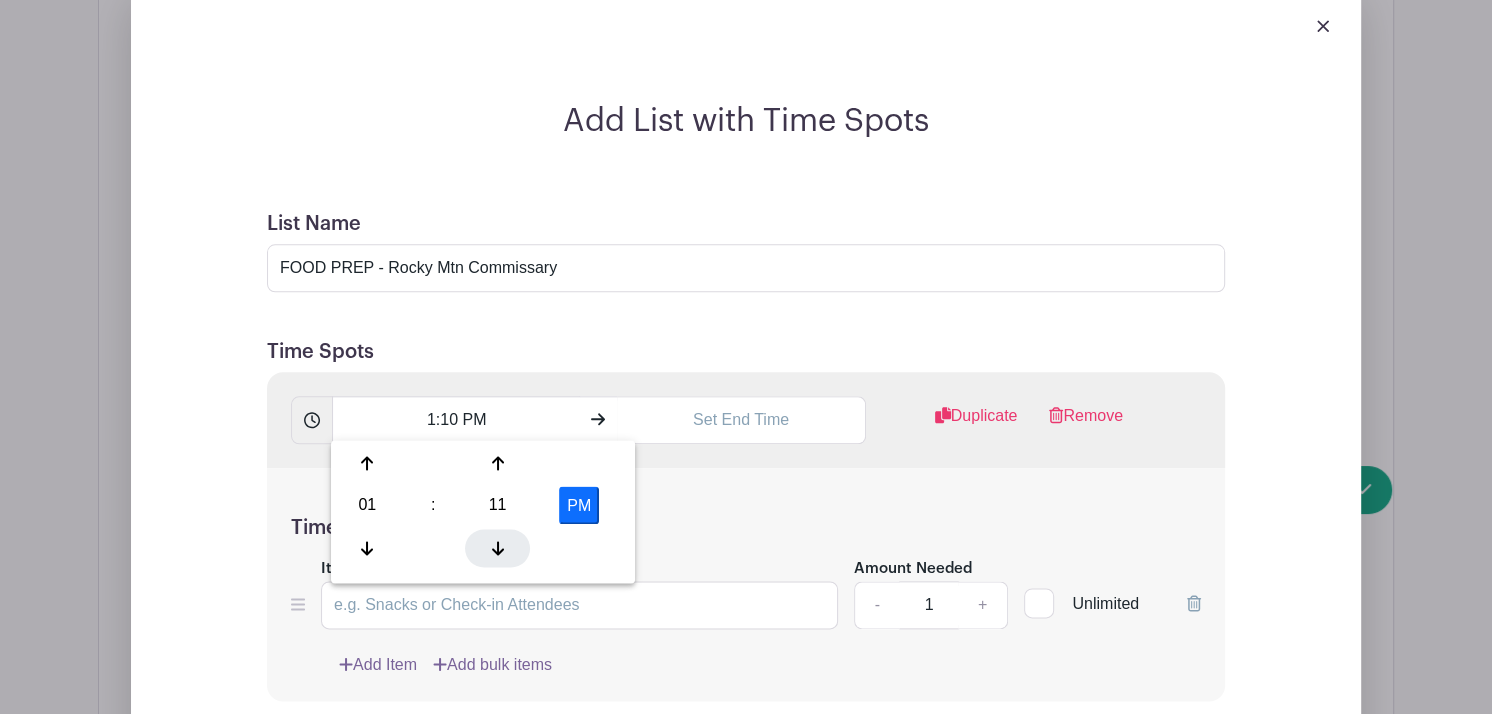 click 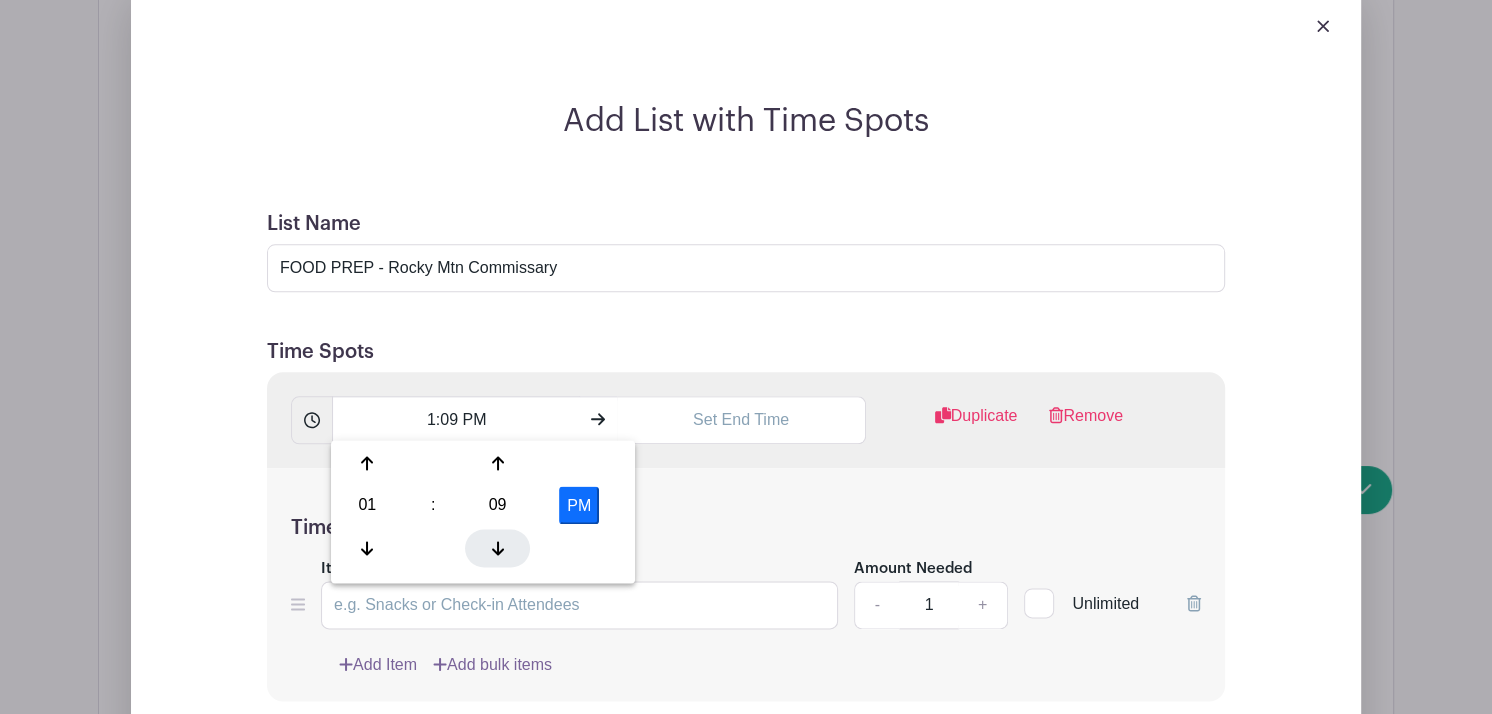 click 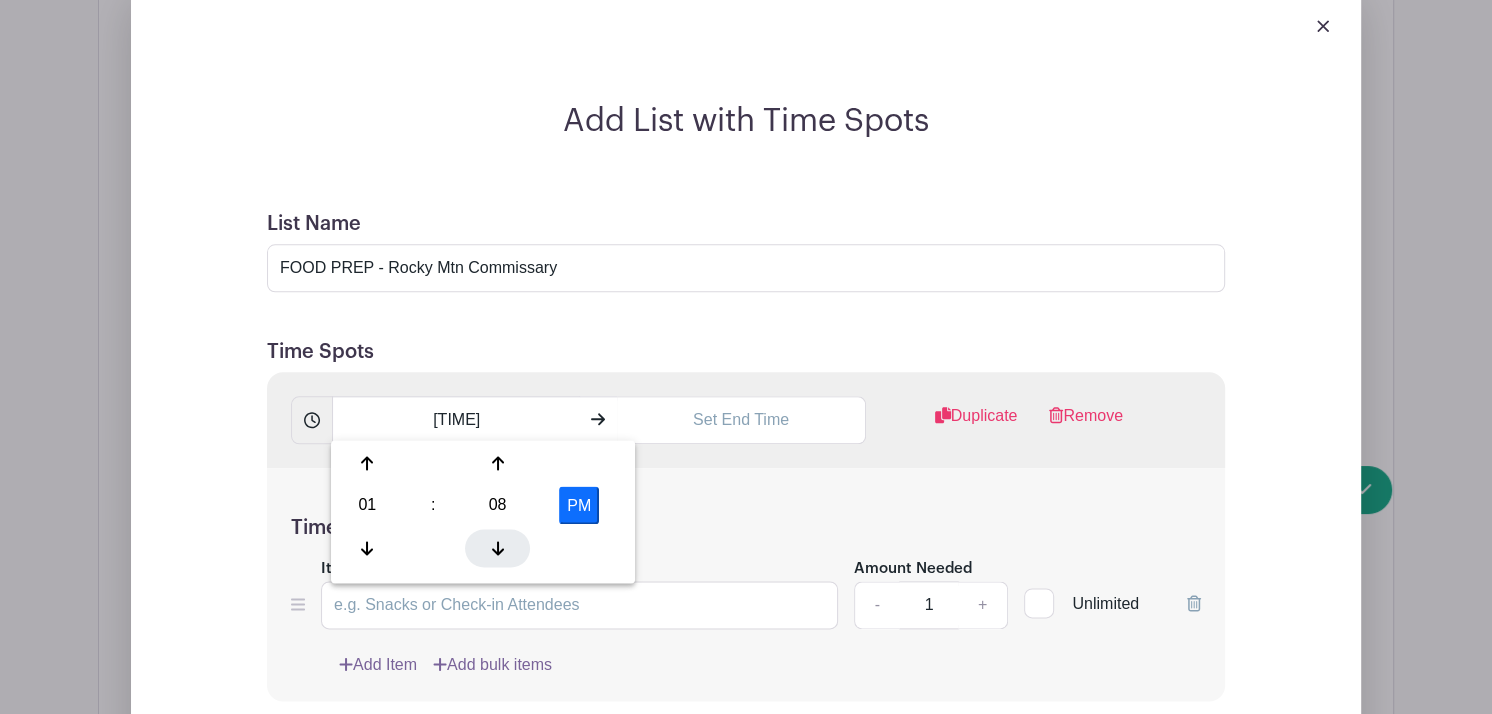 click 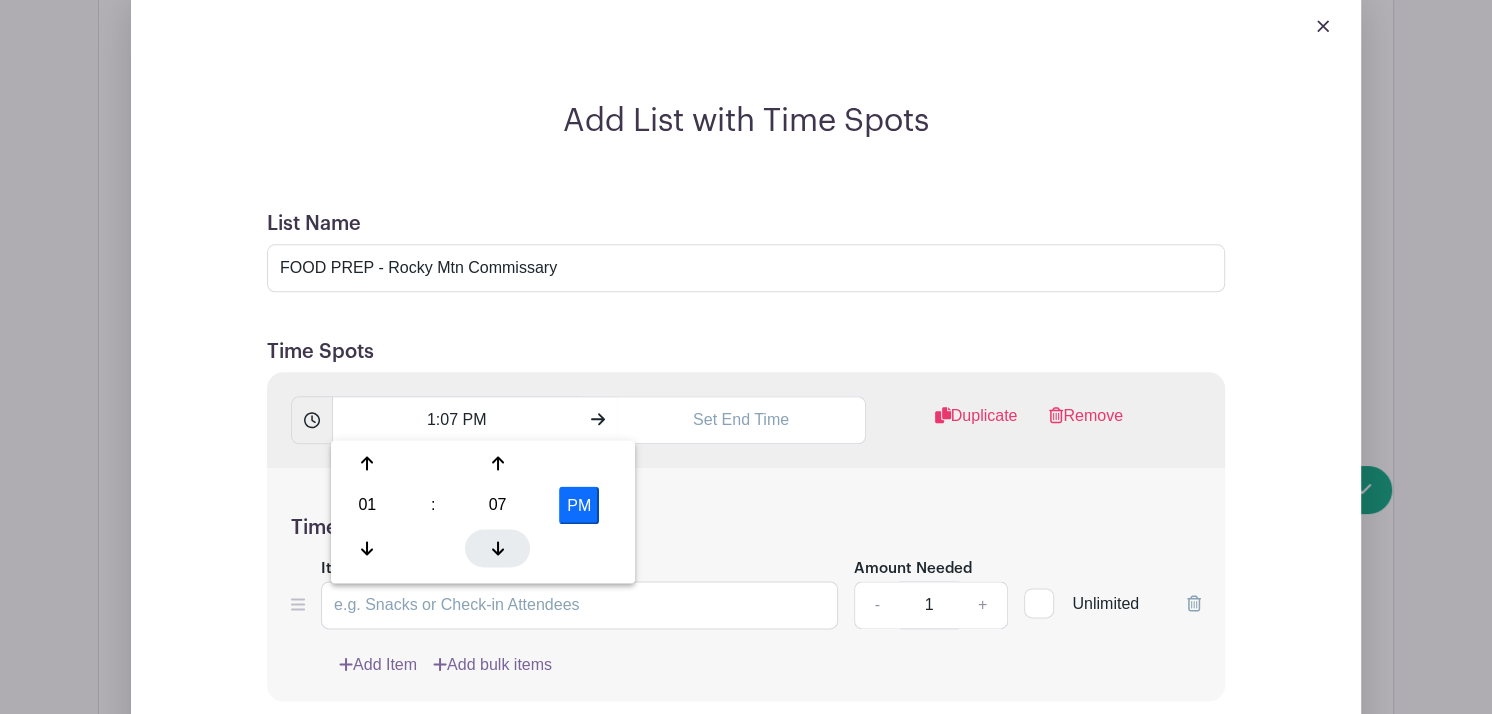 click 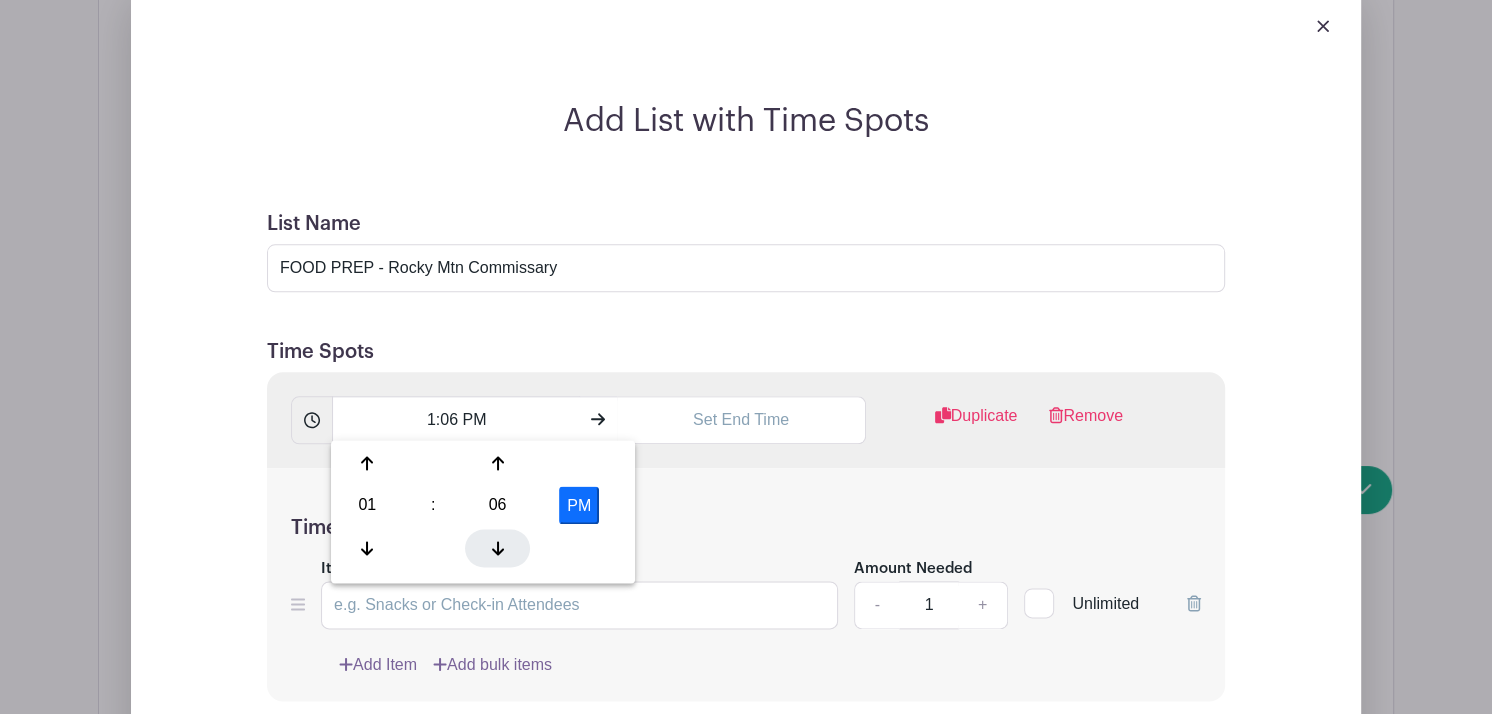 click 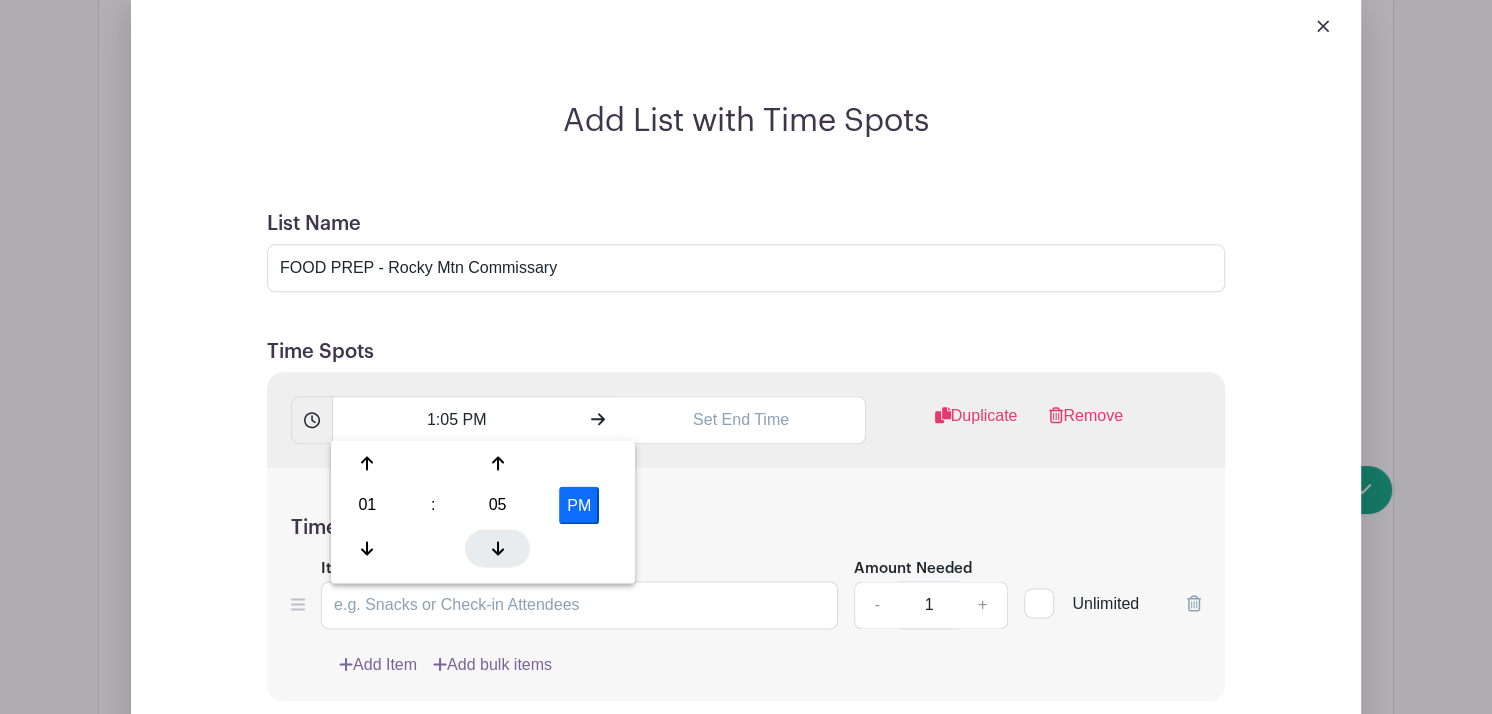 click 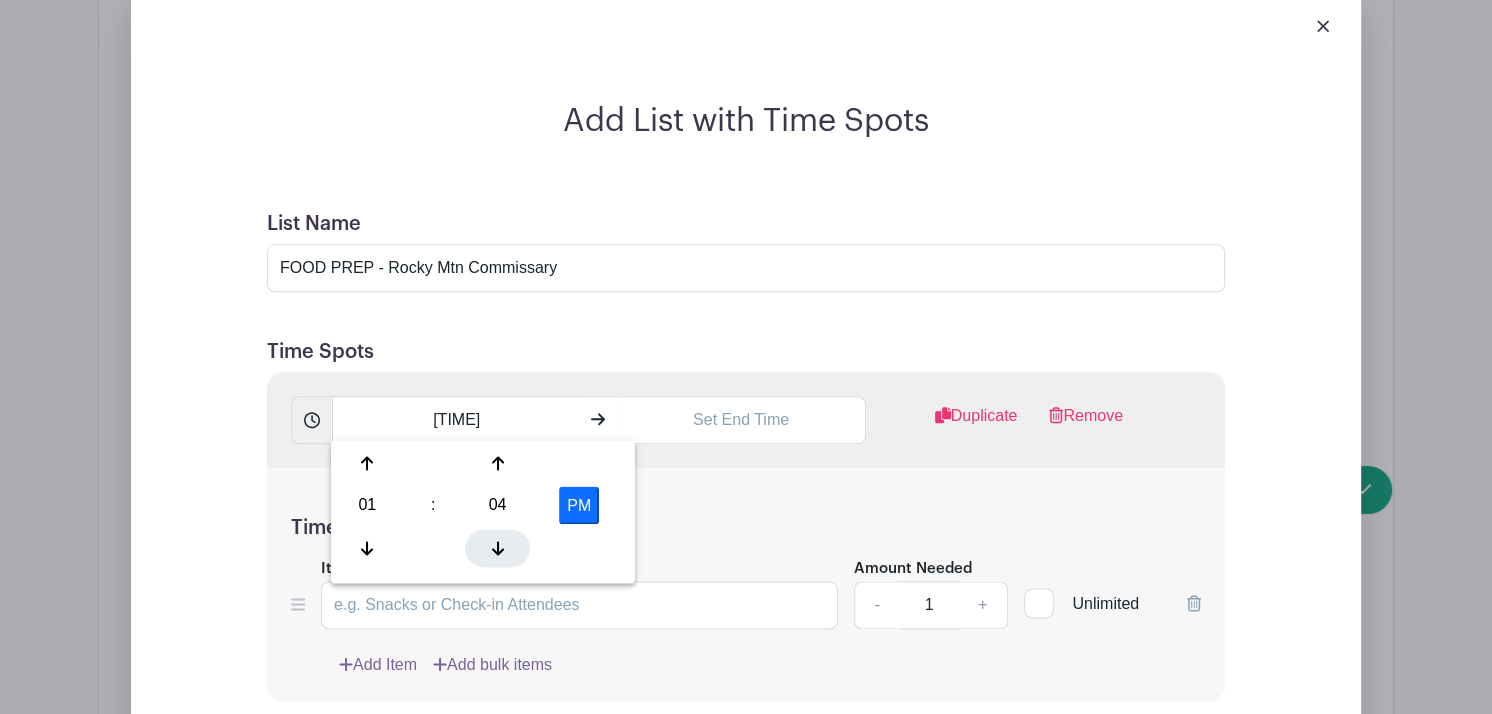 click 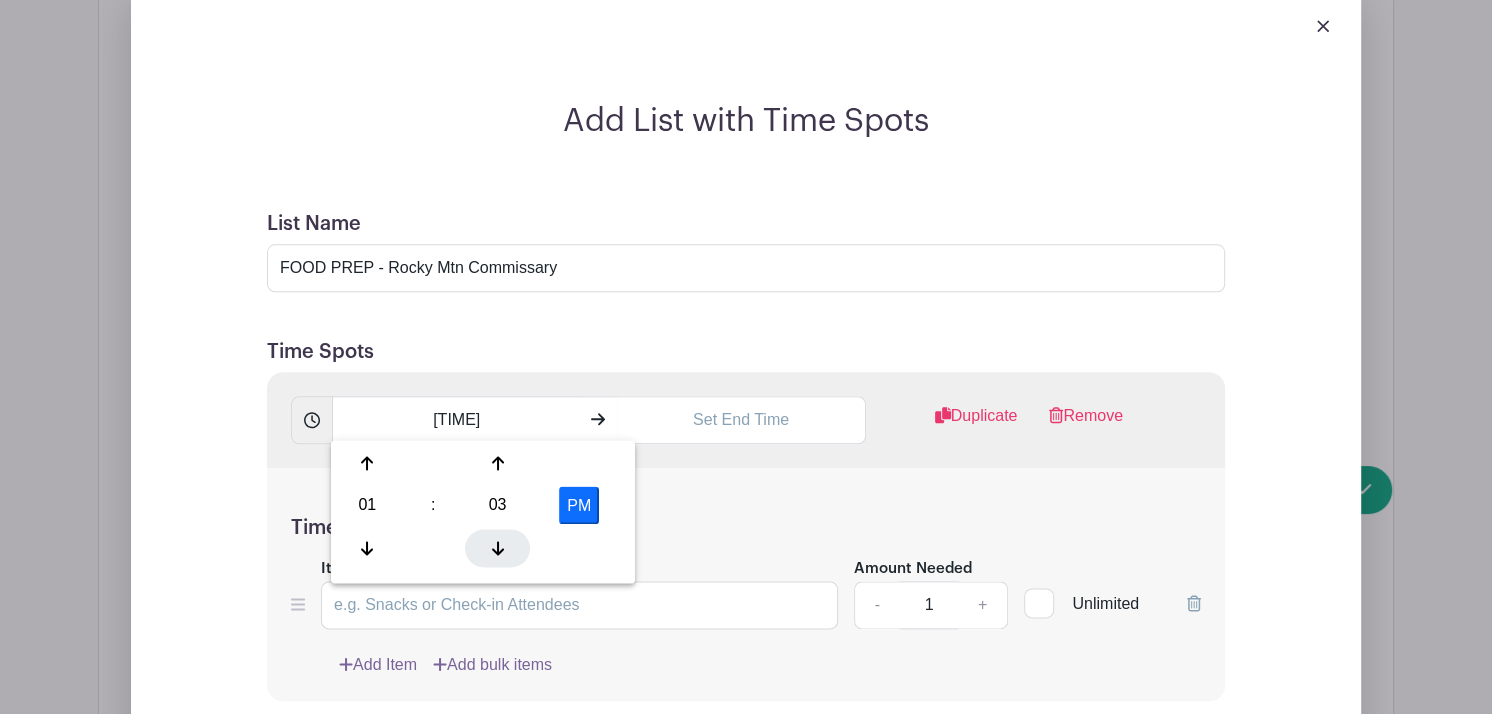click 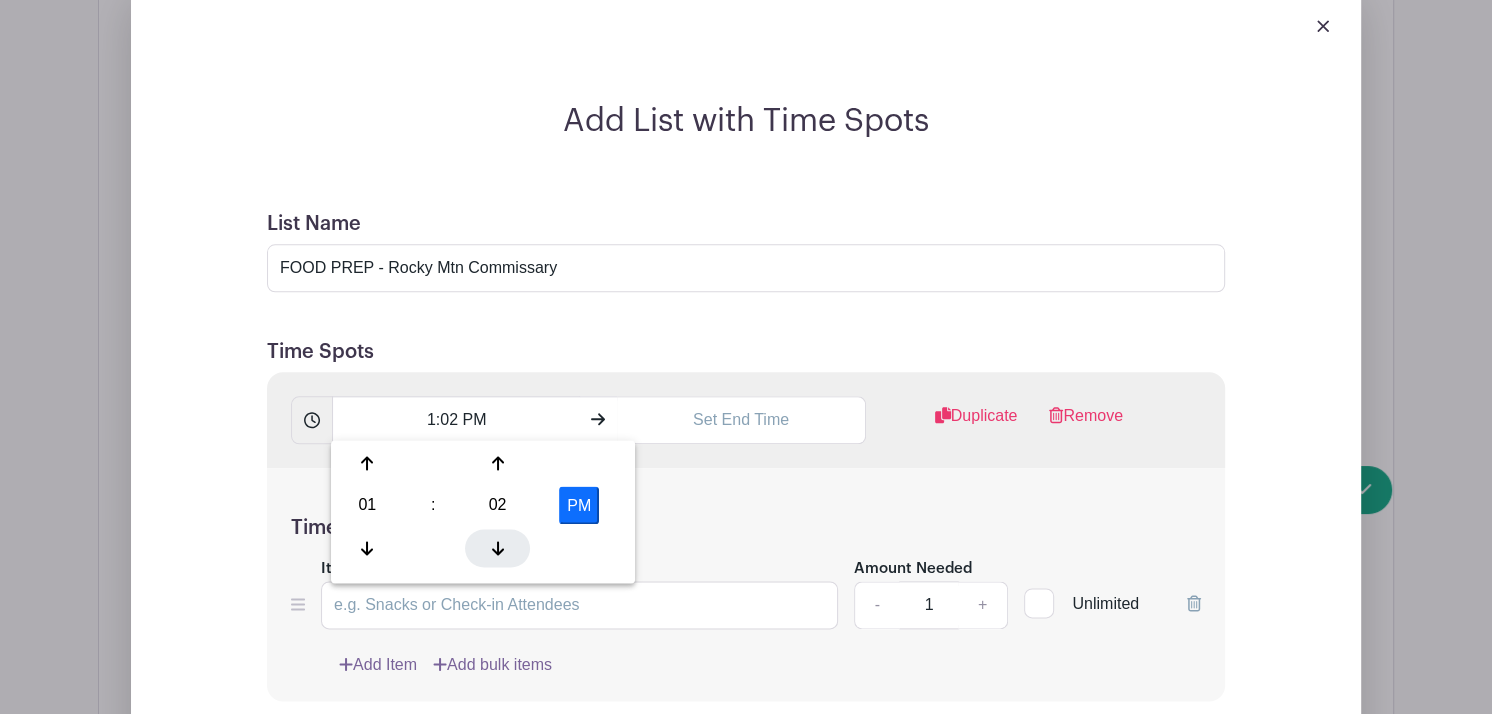 click 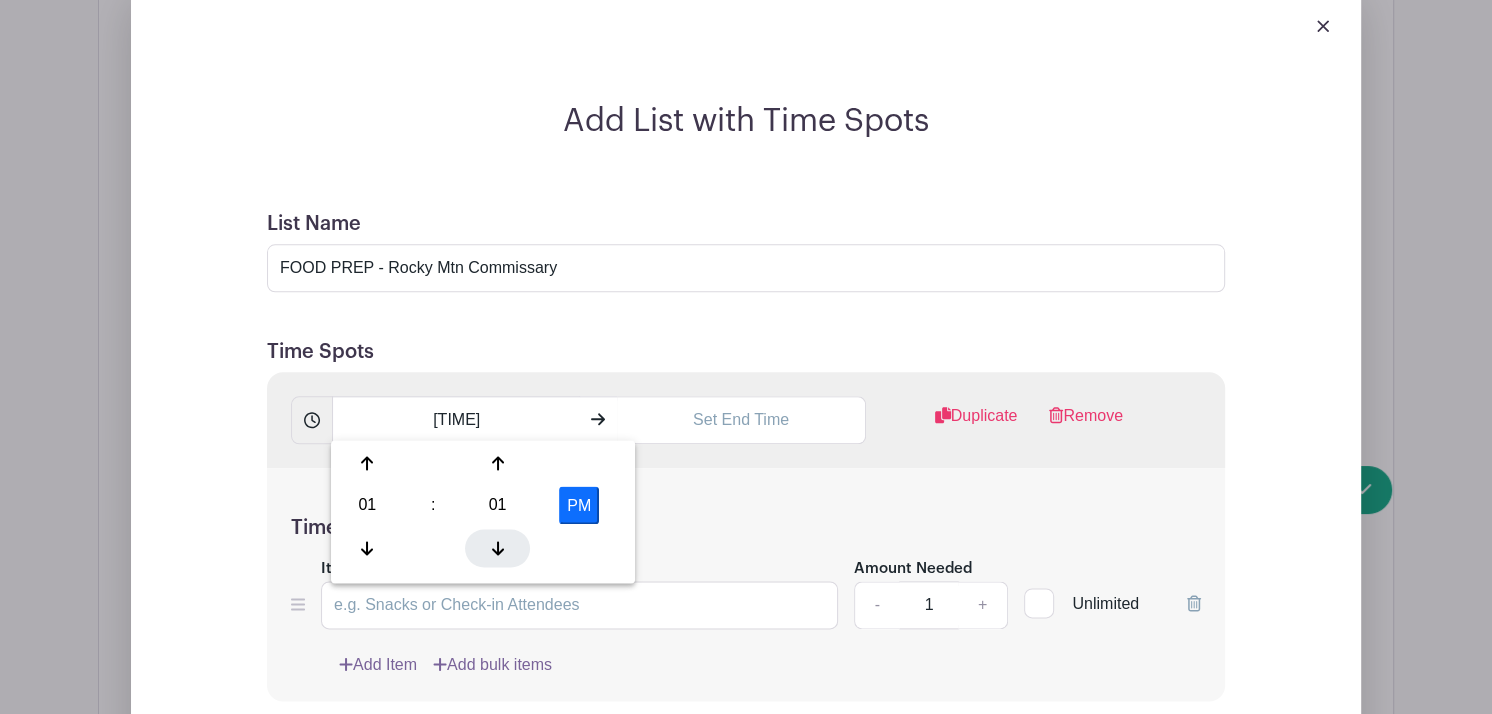 click 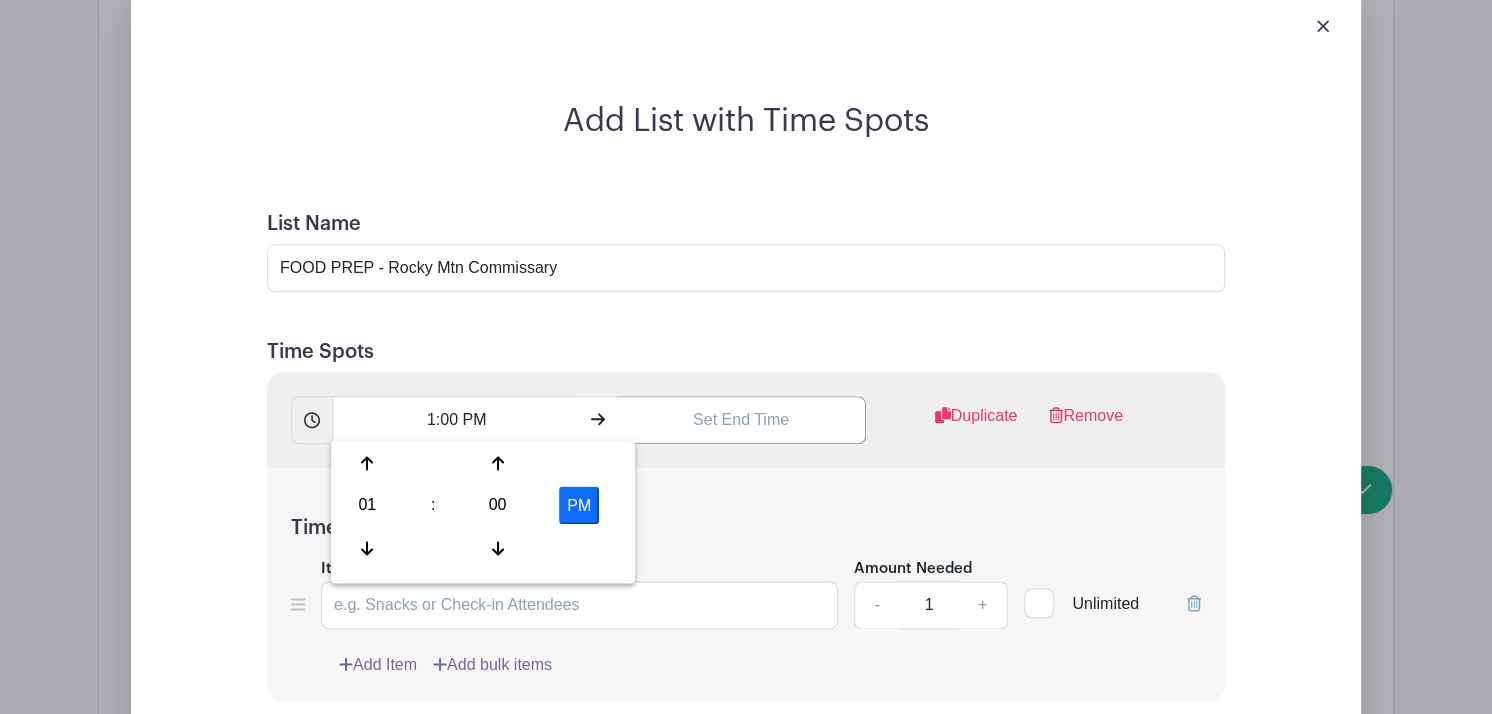 click at bounding box center [741, 420] 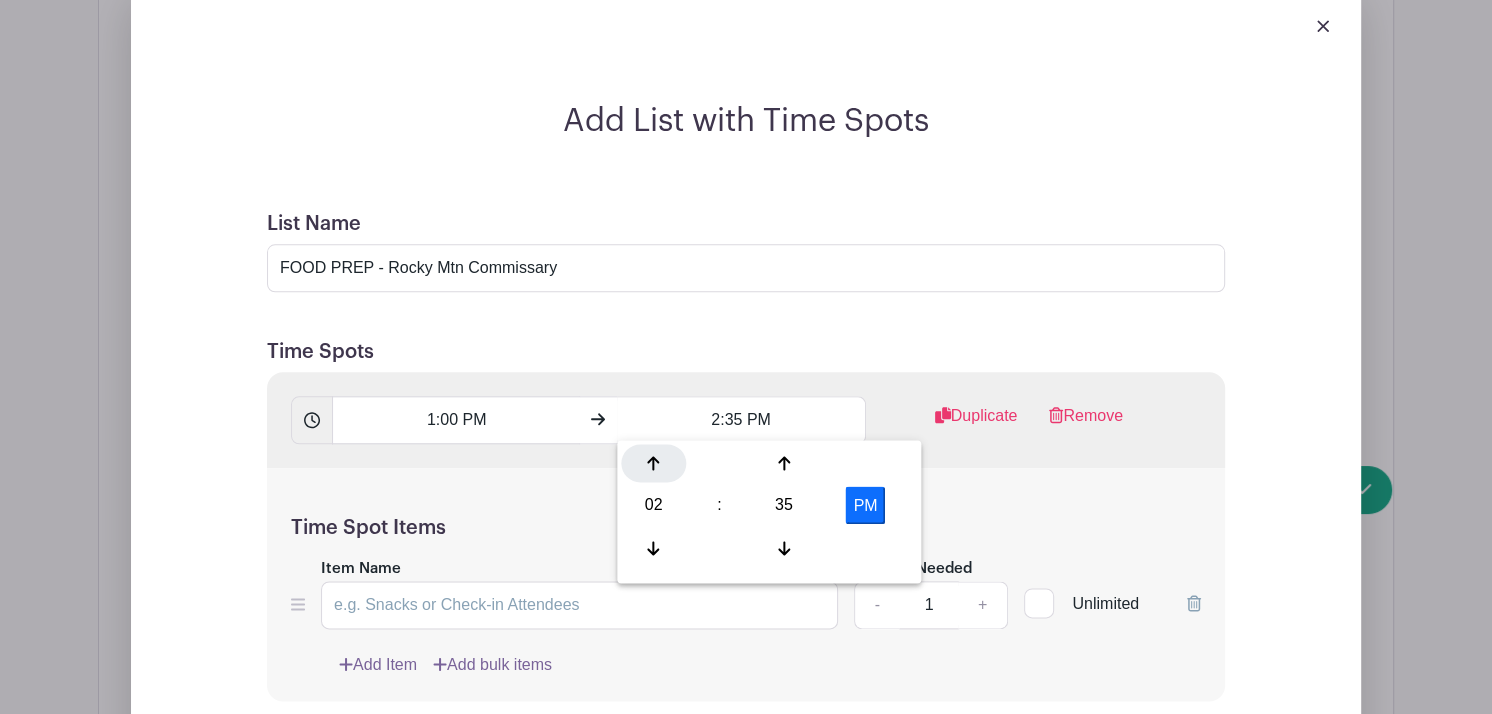 click 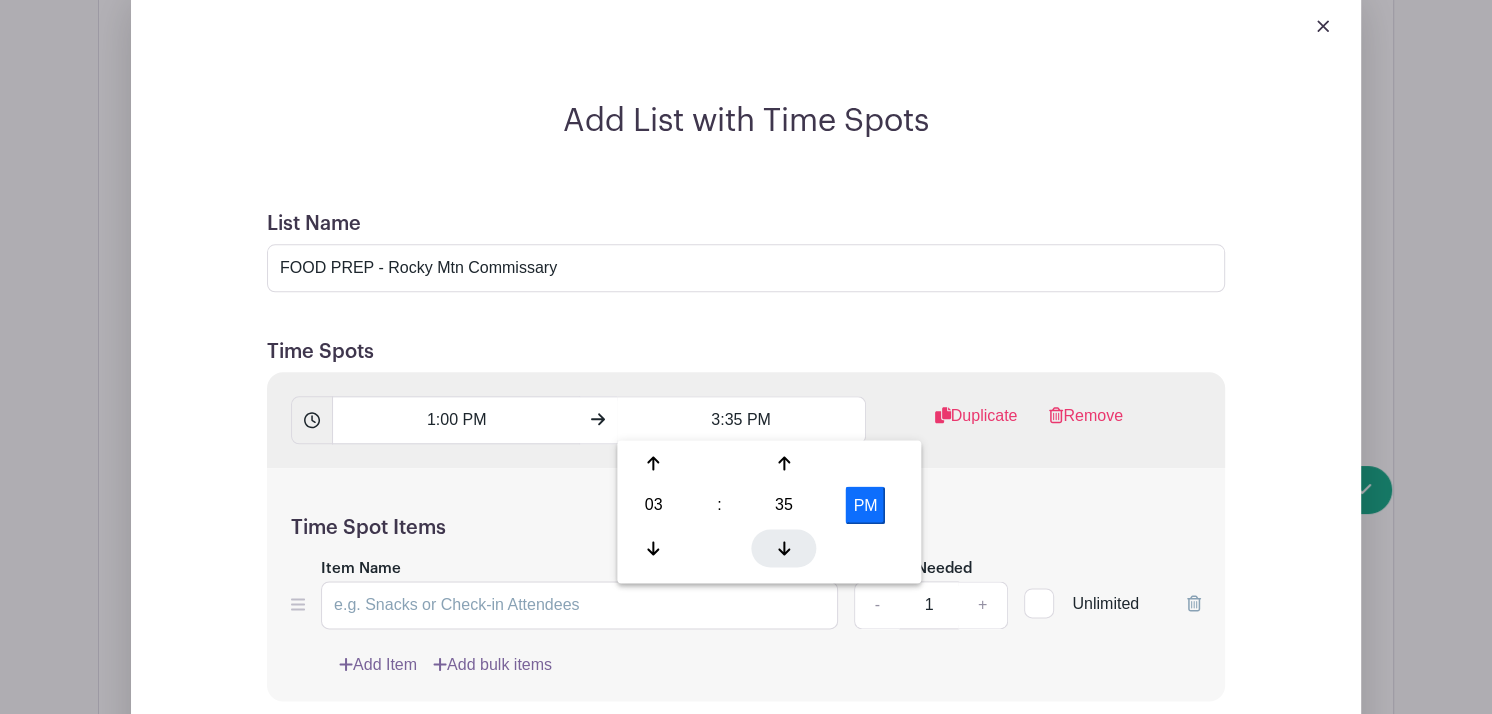 click 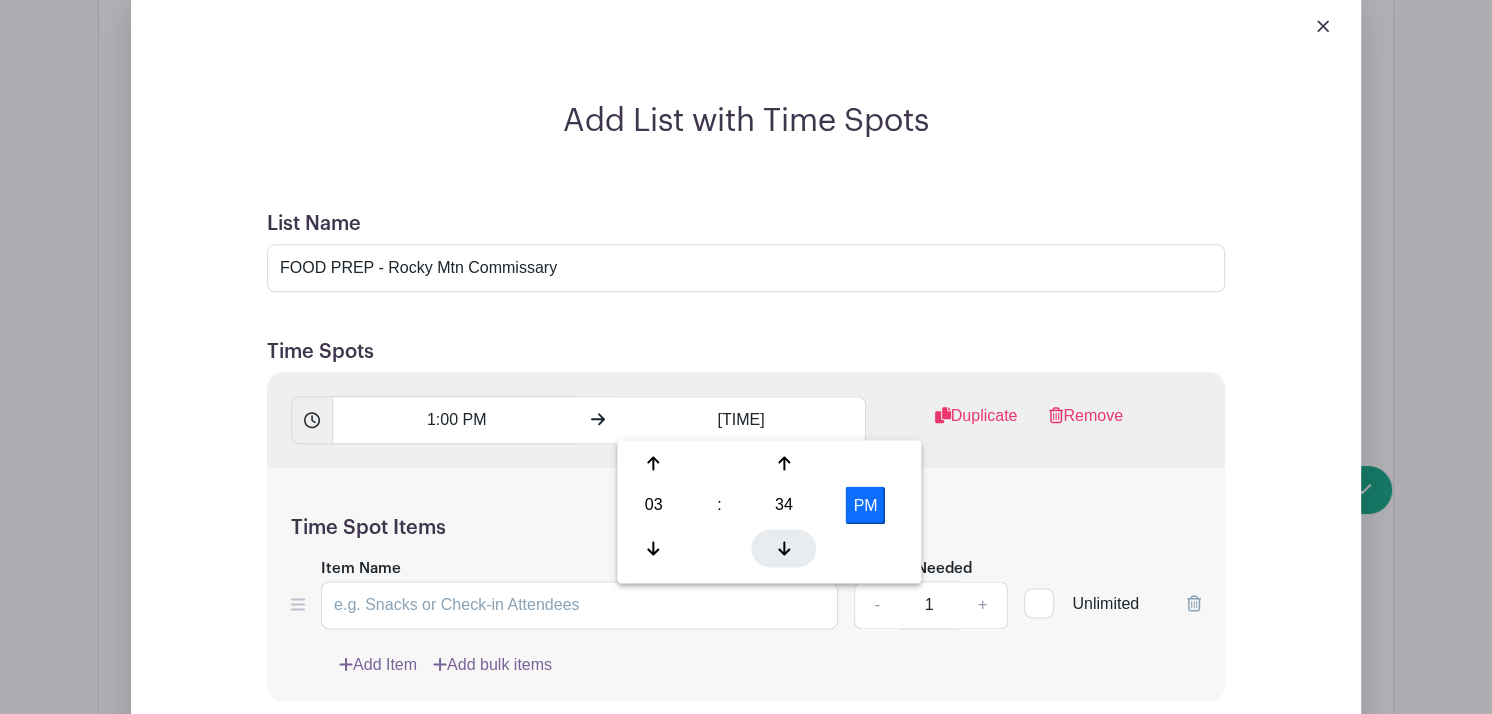 click 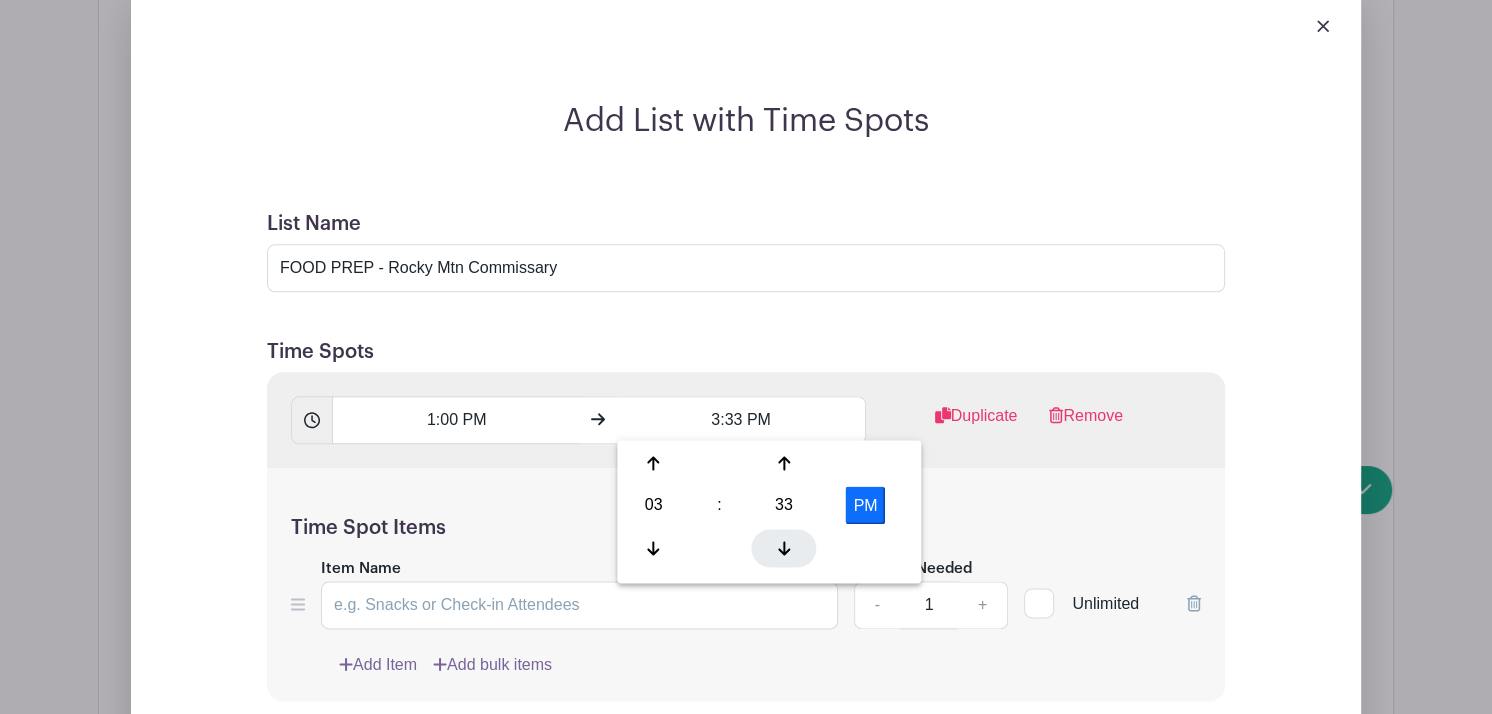 click 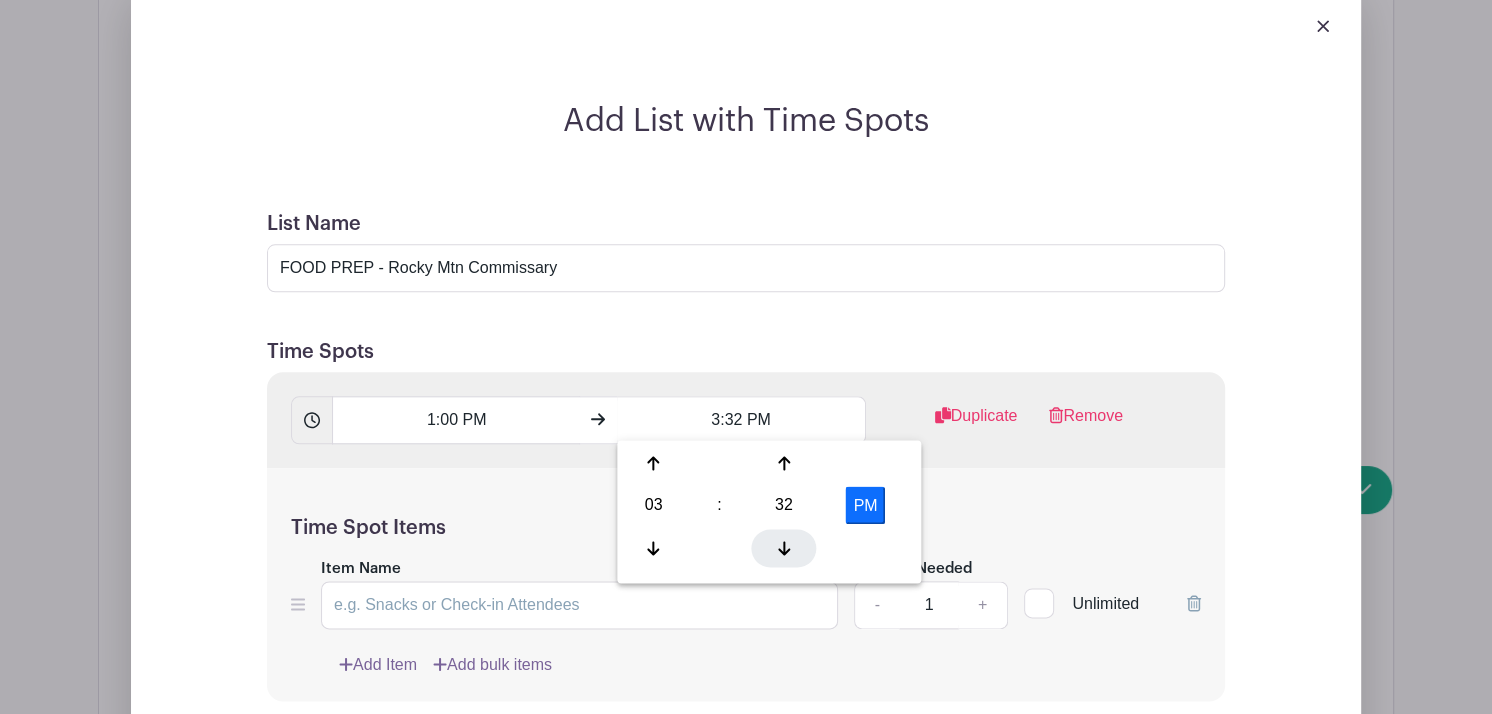 click 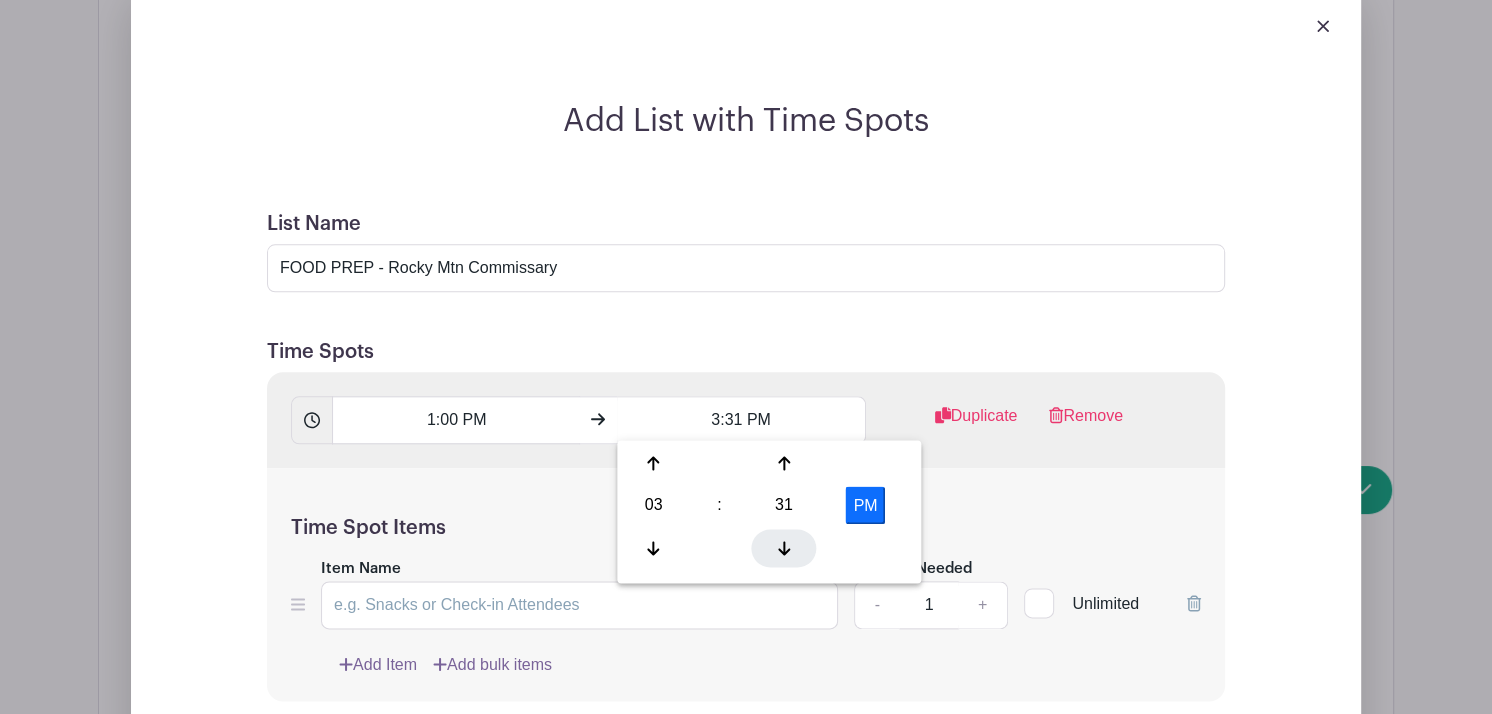 click 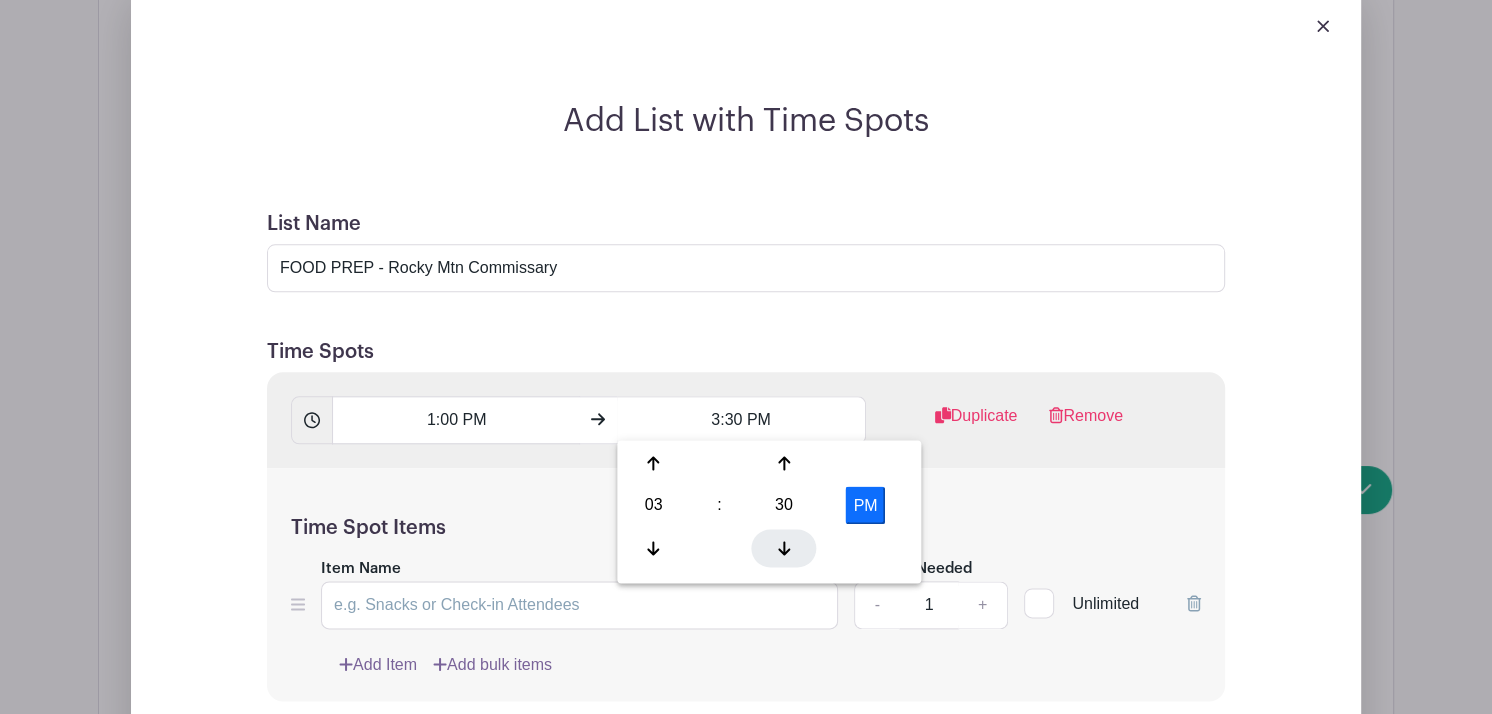 click 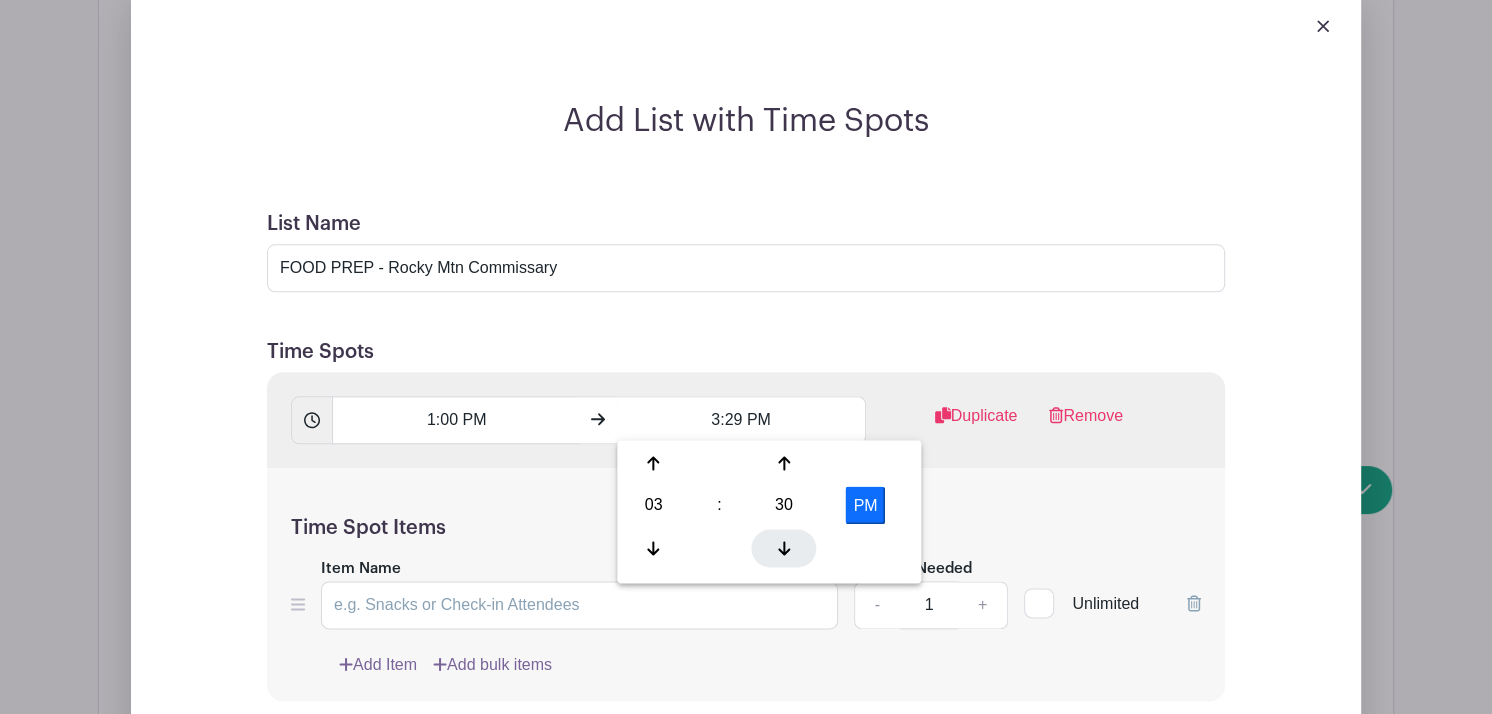 click 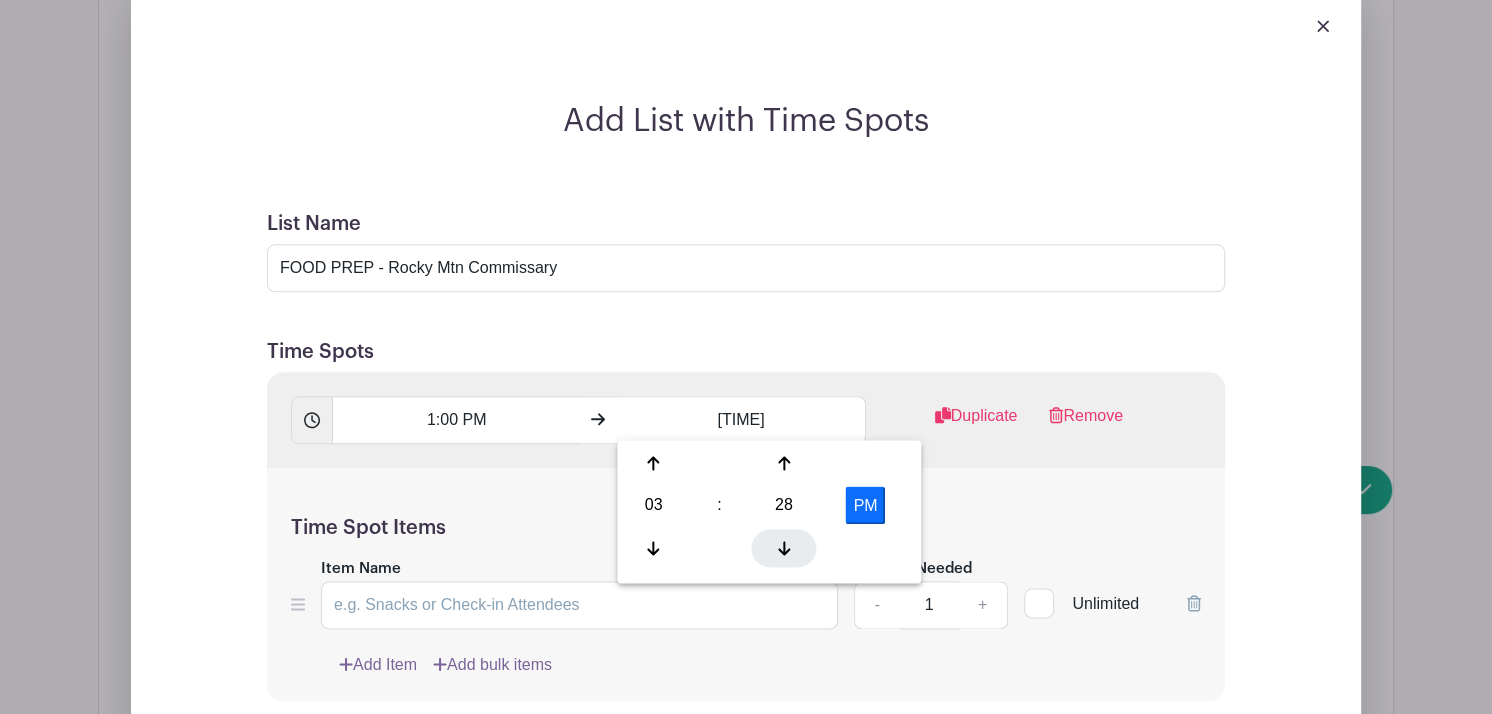 click 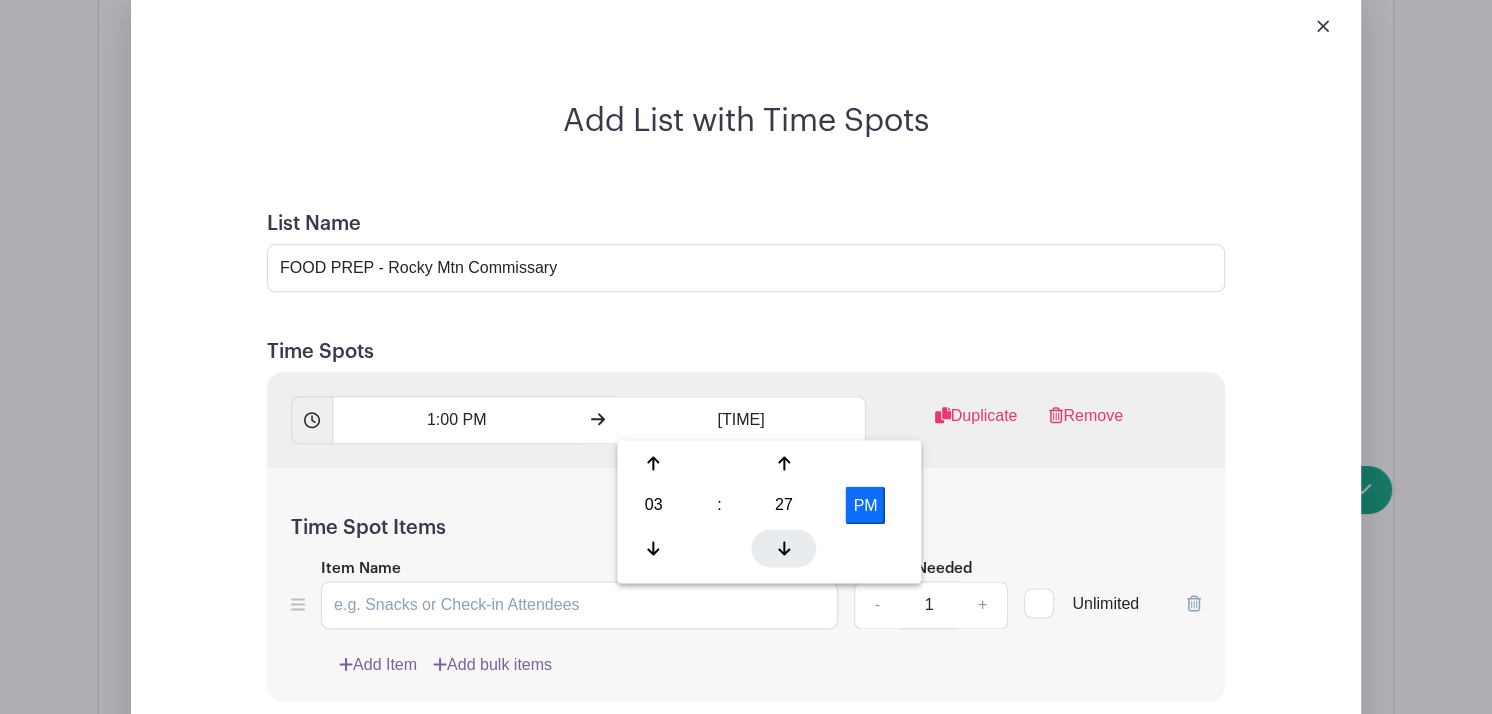 click 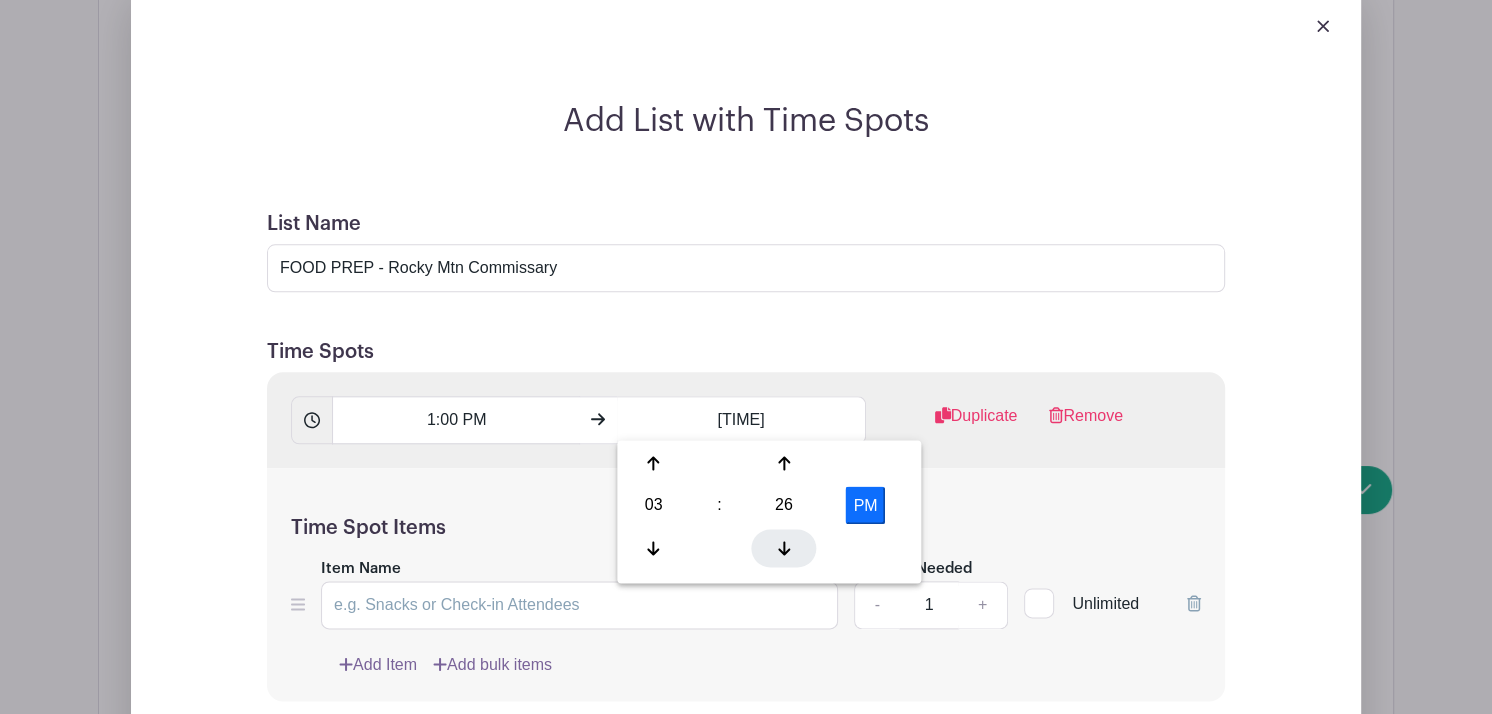 click 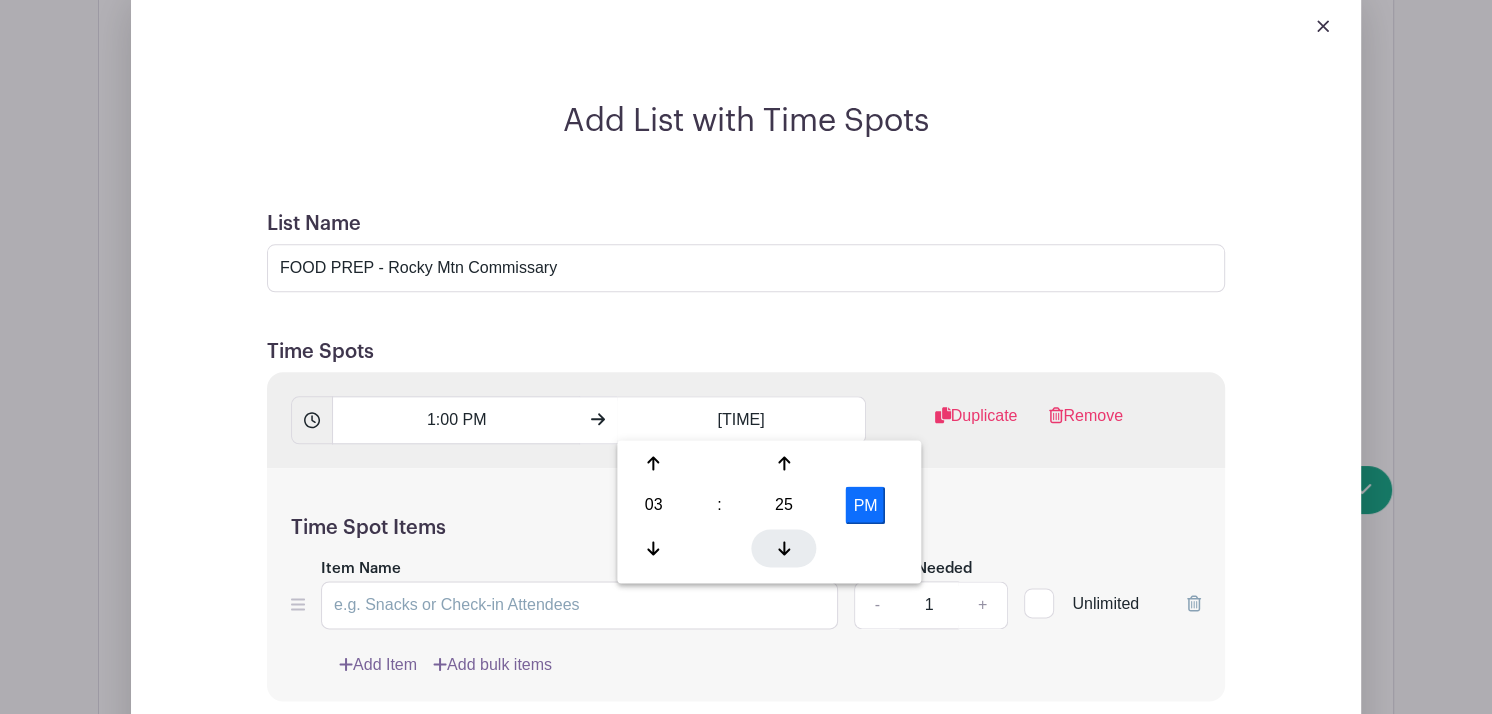 click 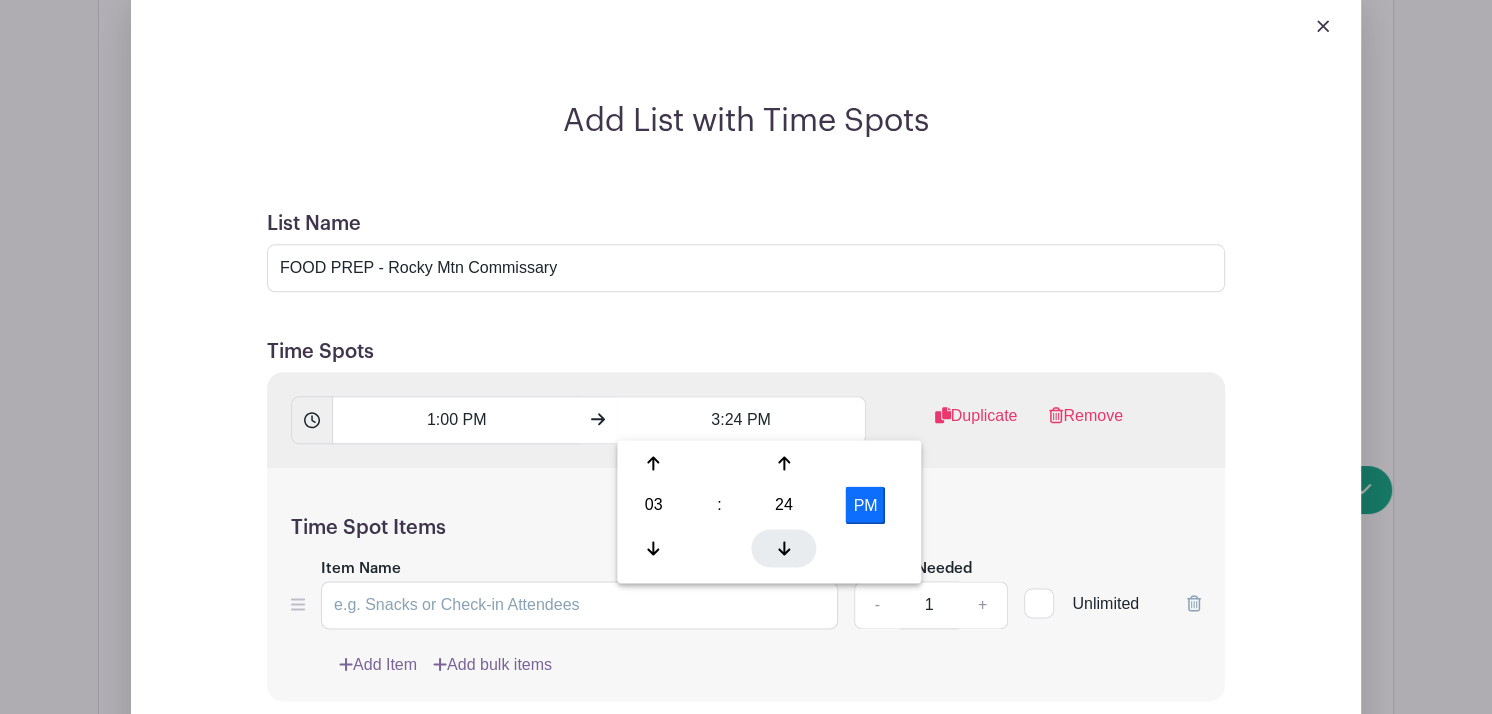 click 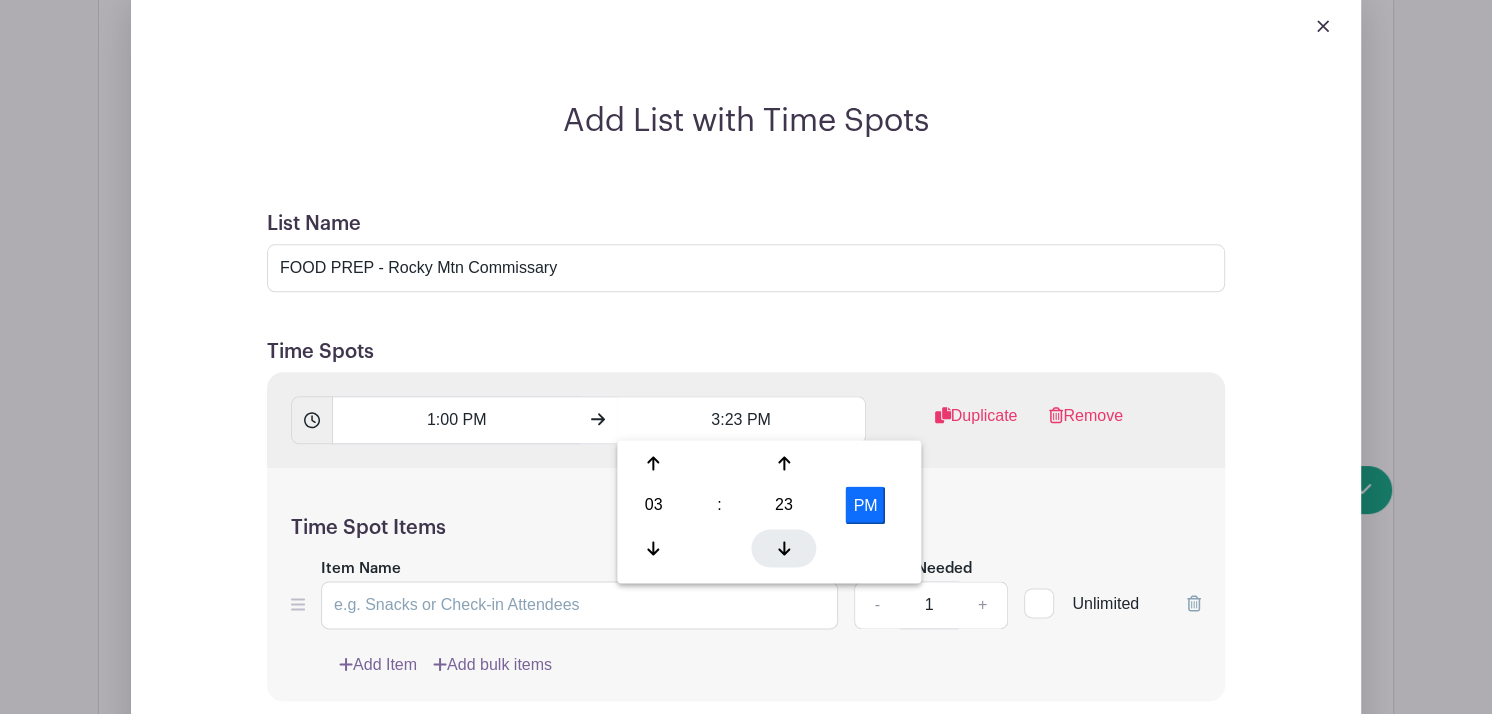 click 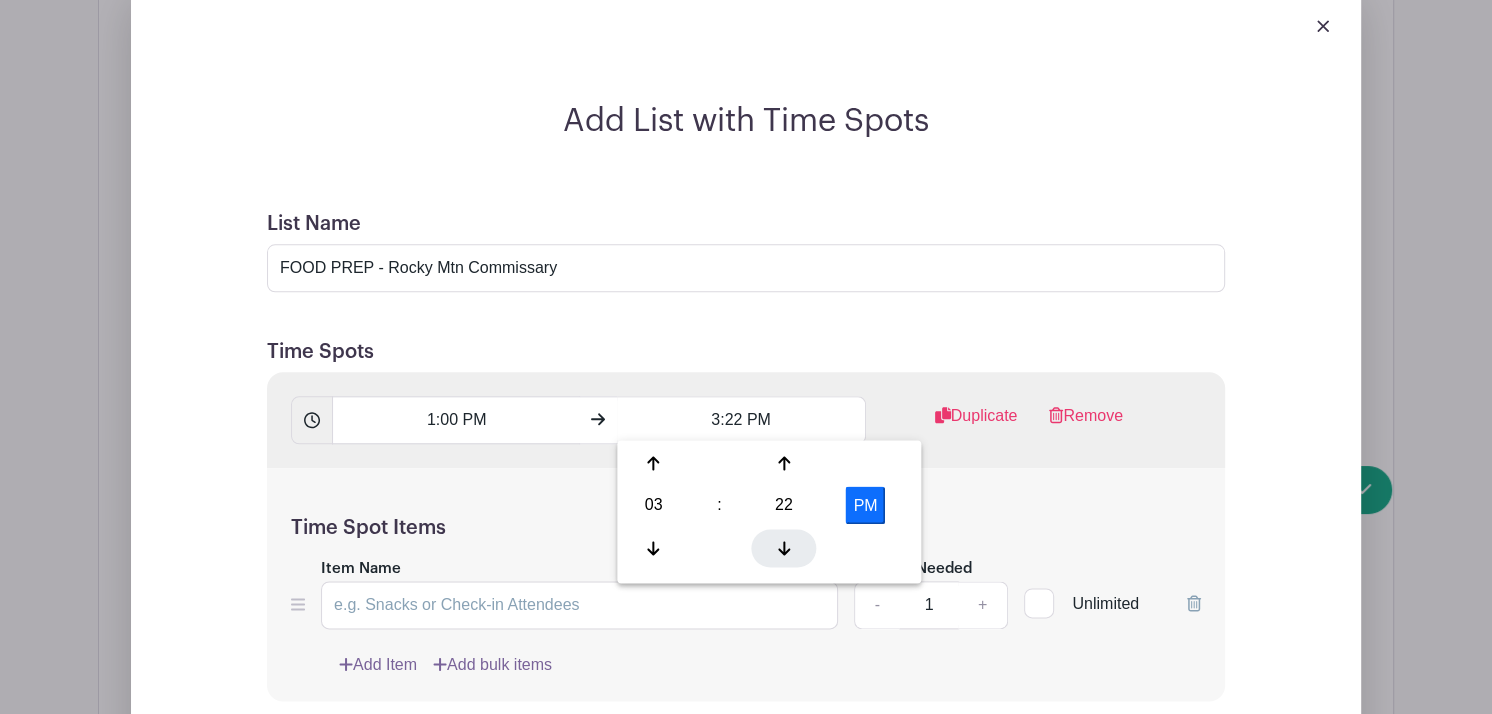 click 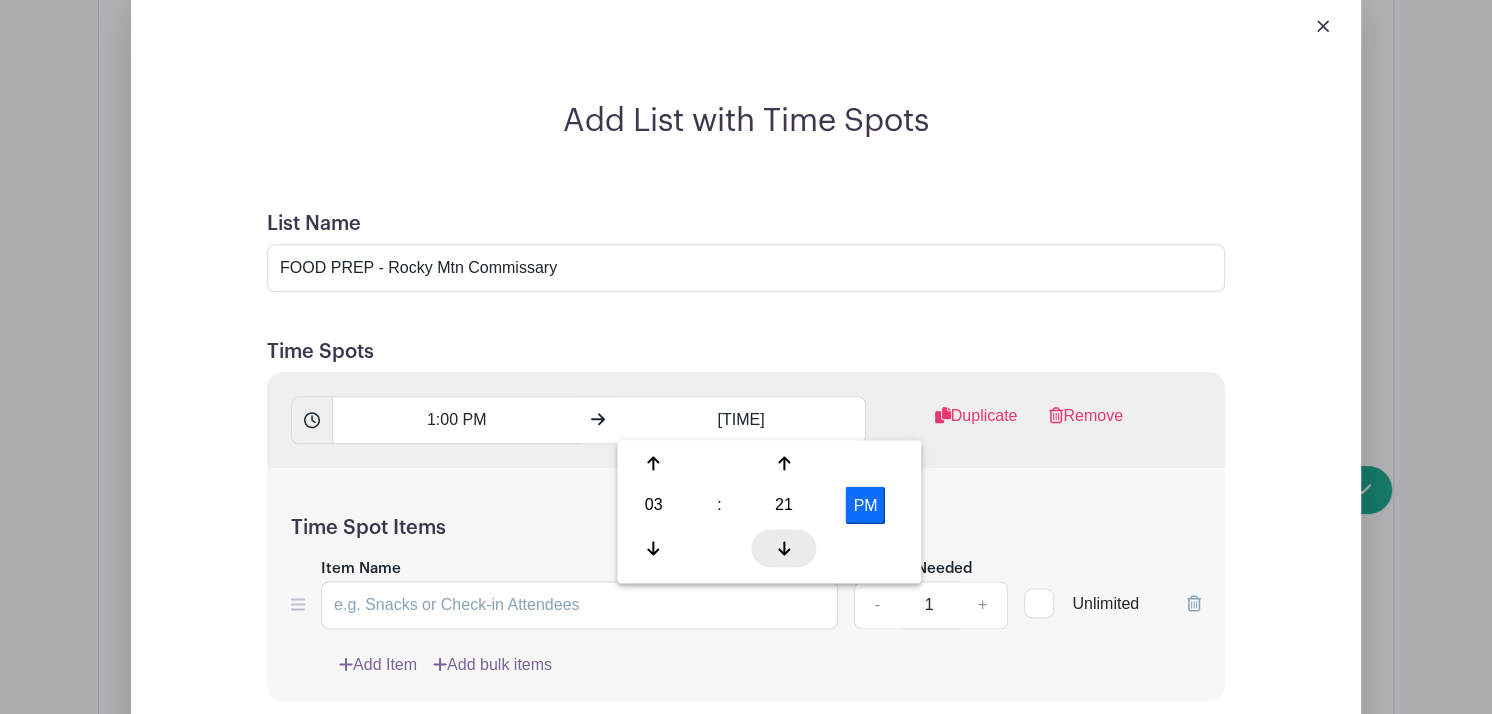 click 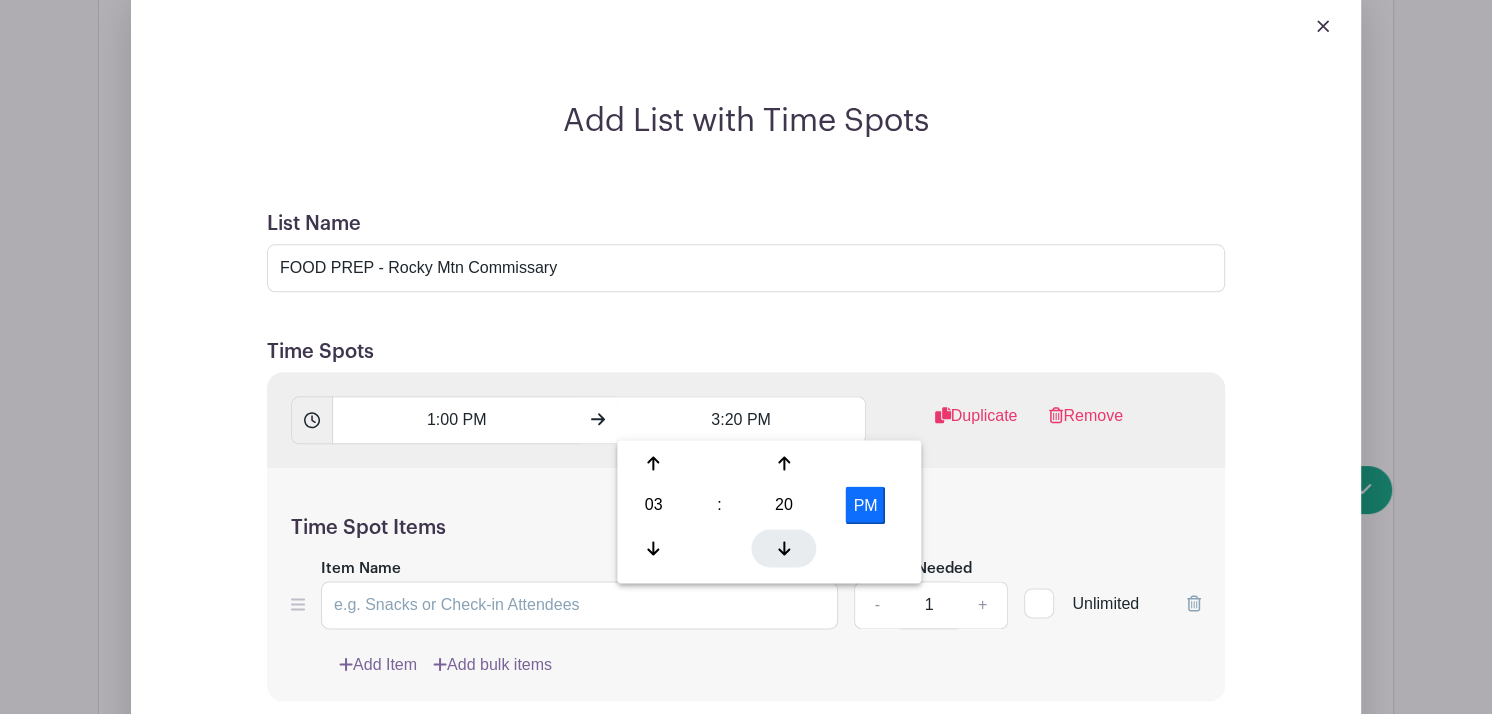 click 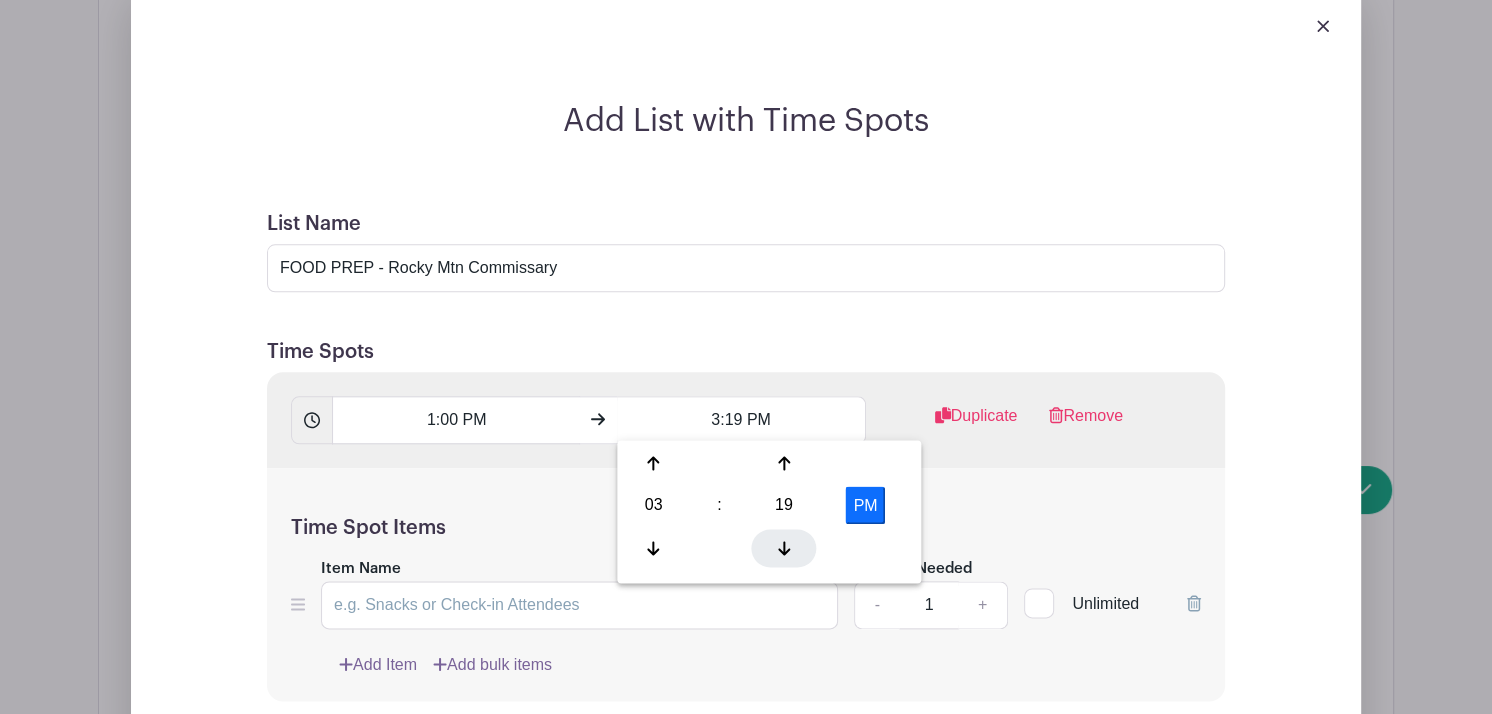 click 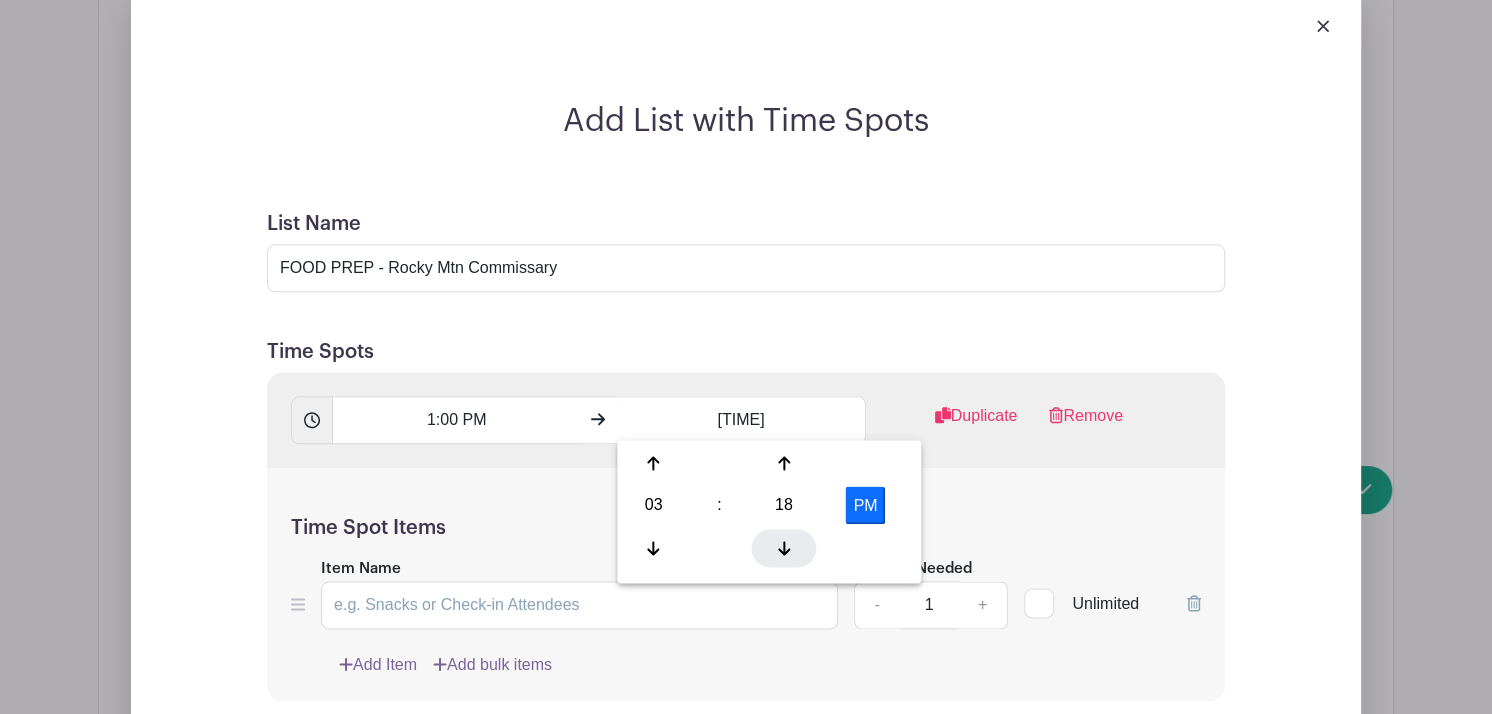 click 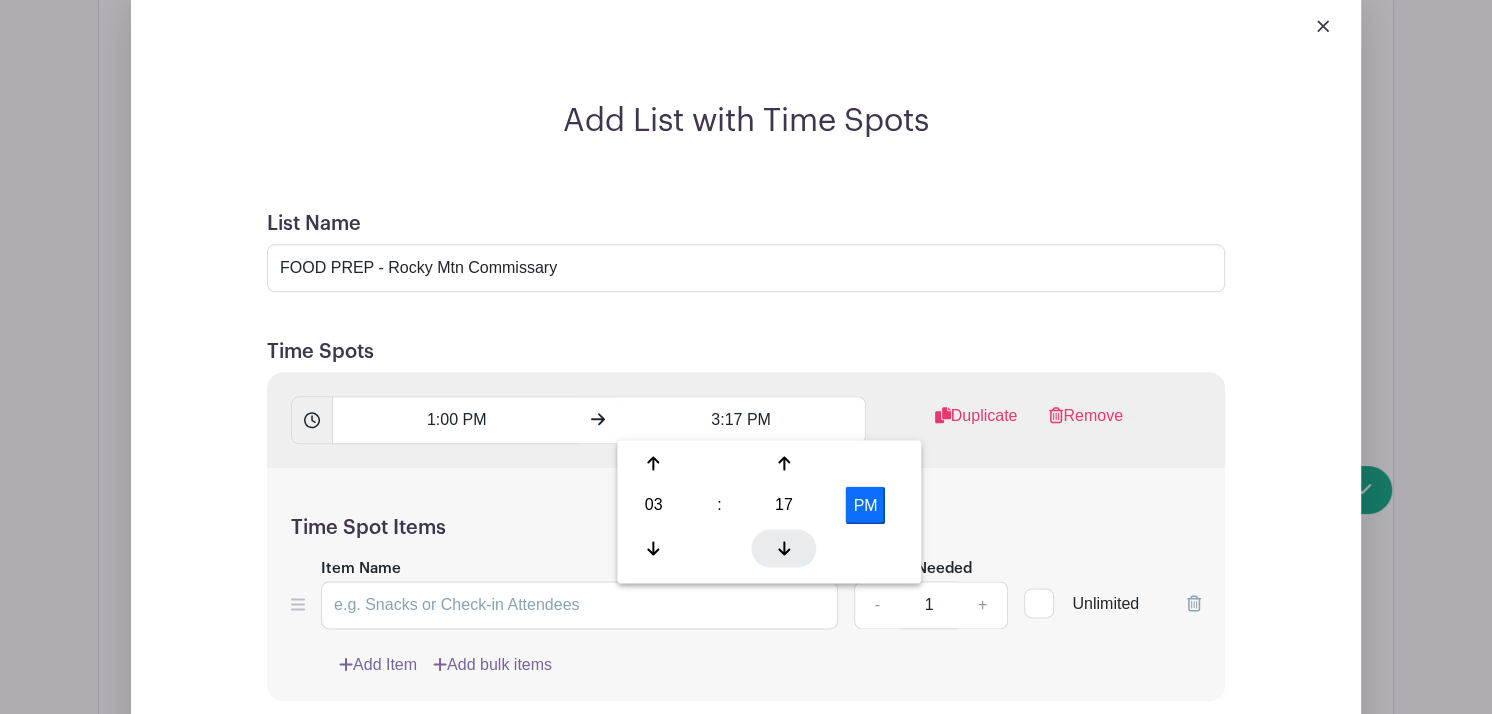 click 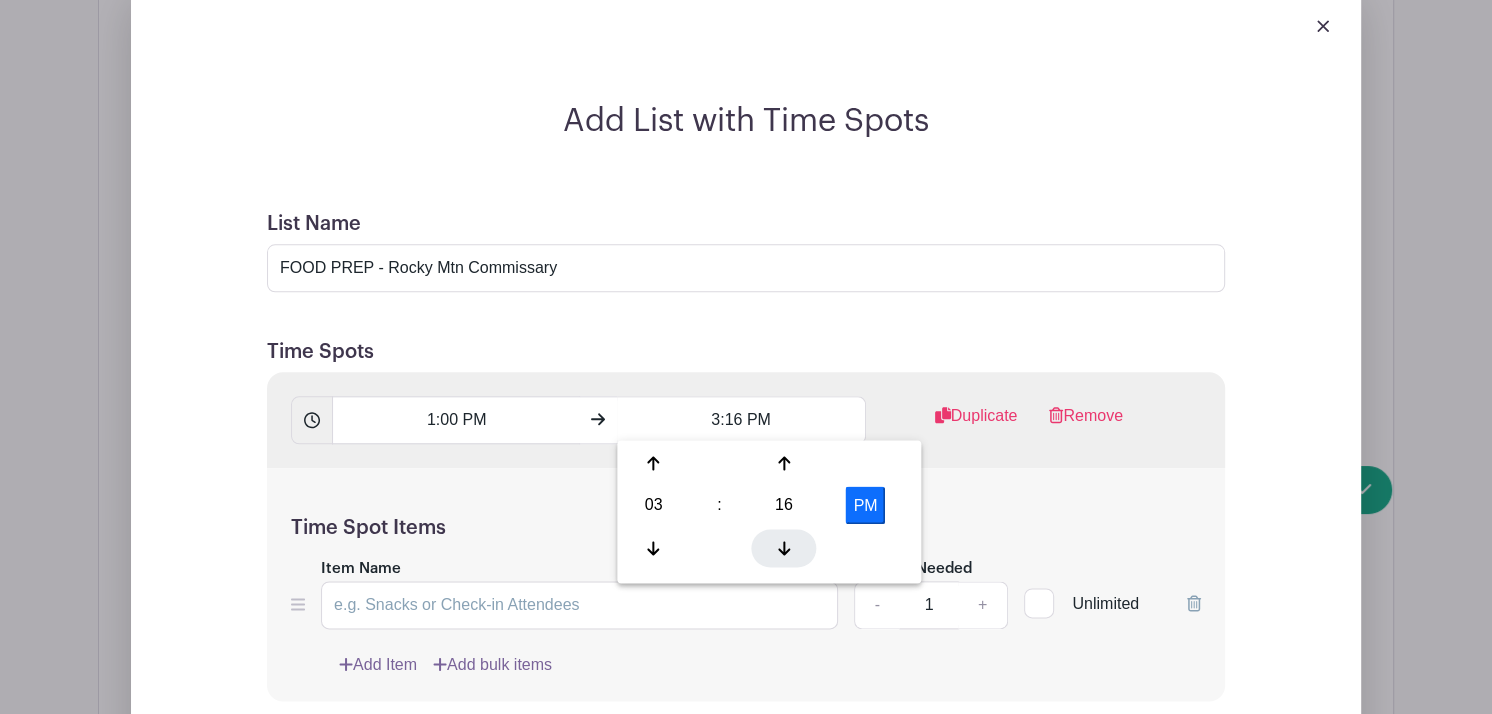 click 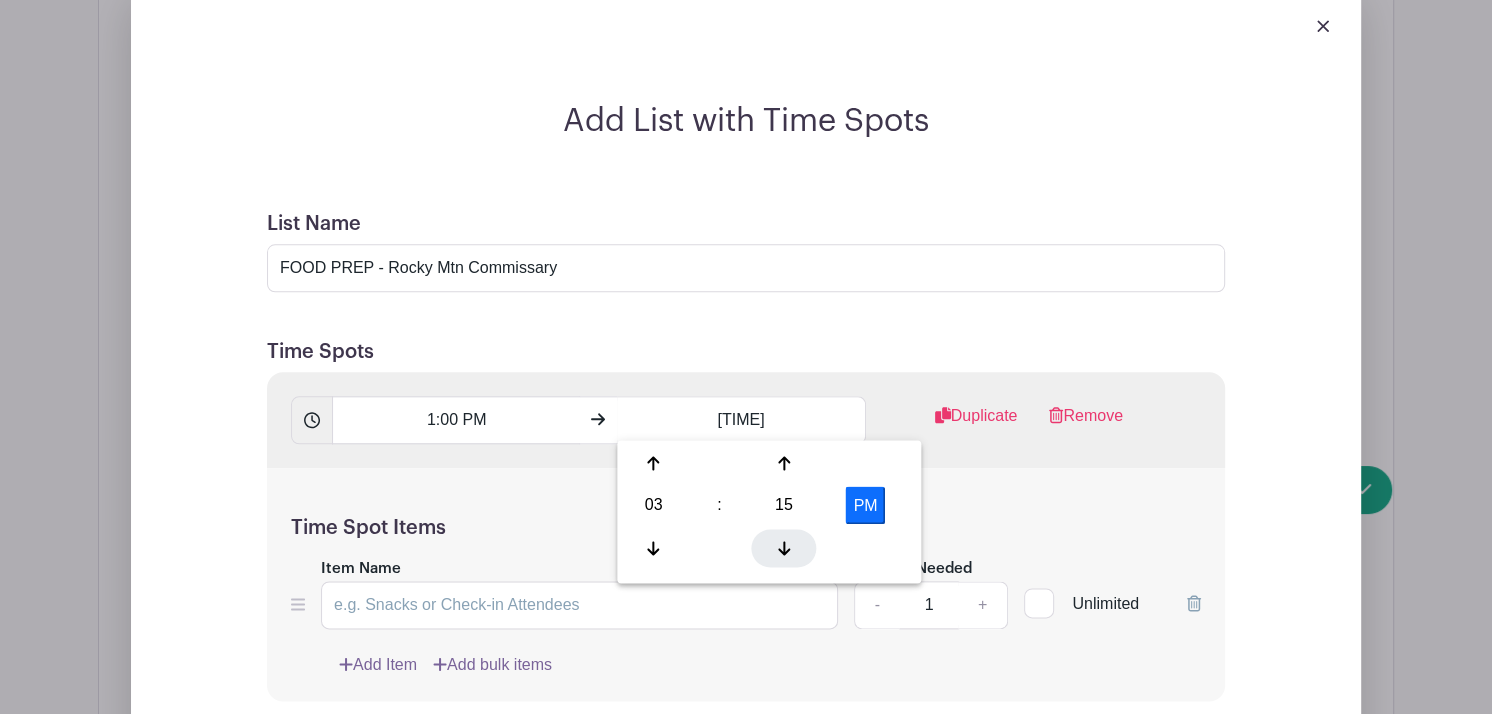 click 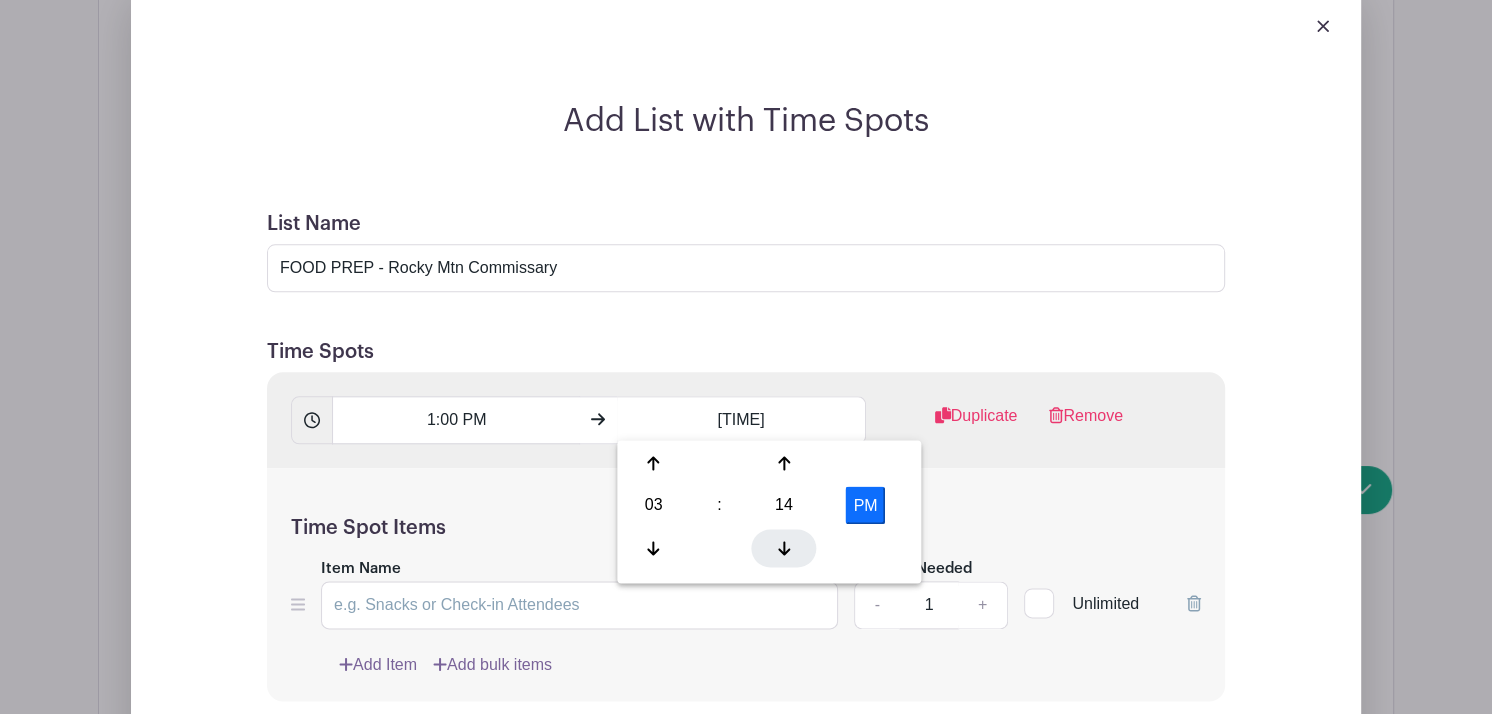 click 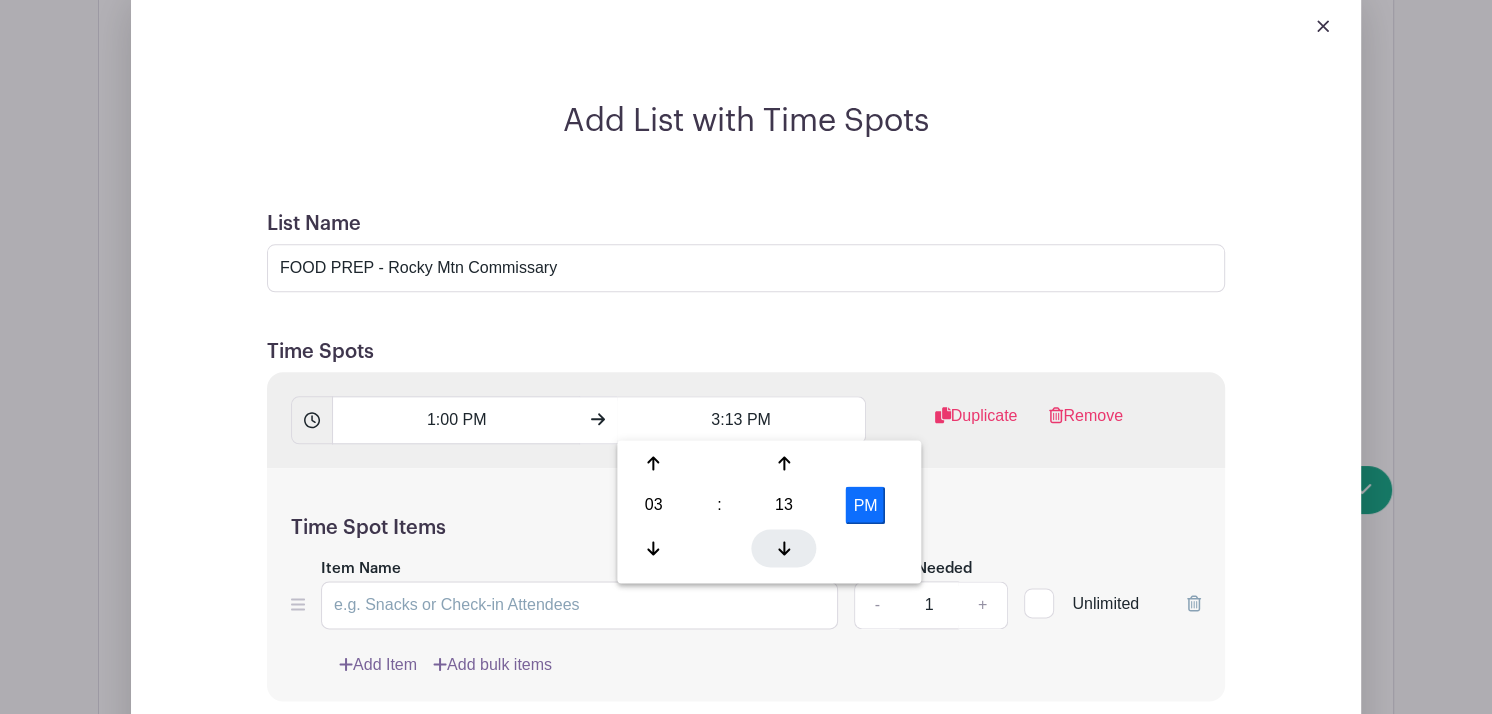 click 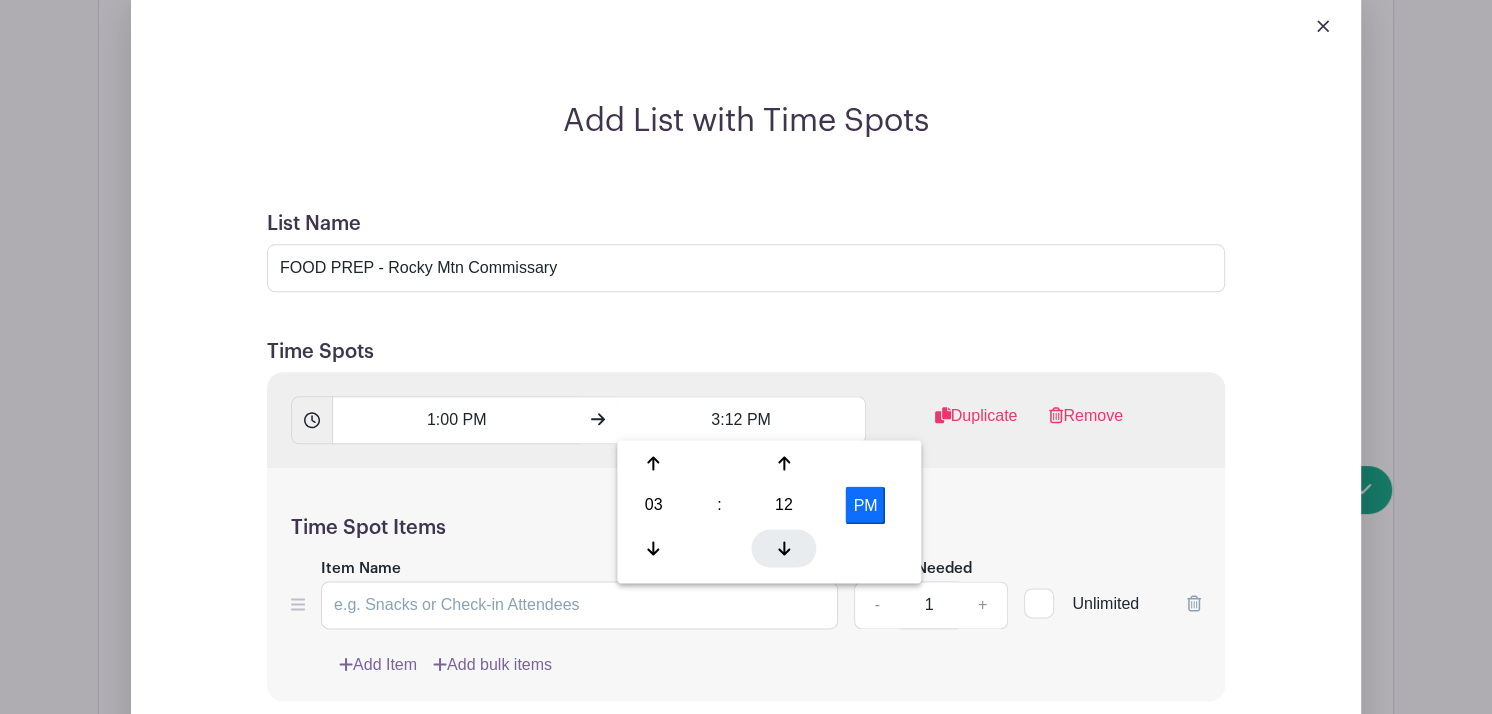 click 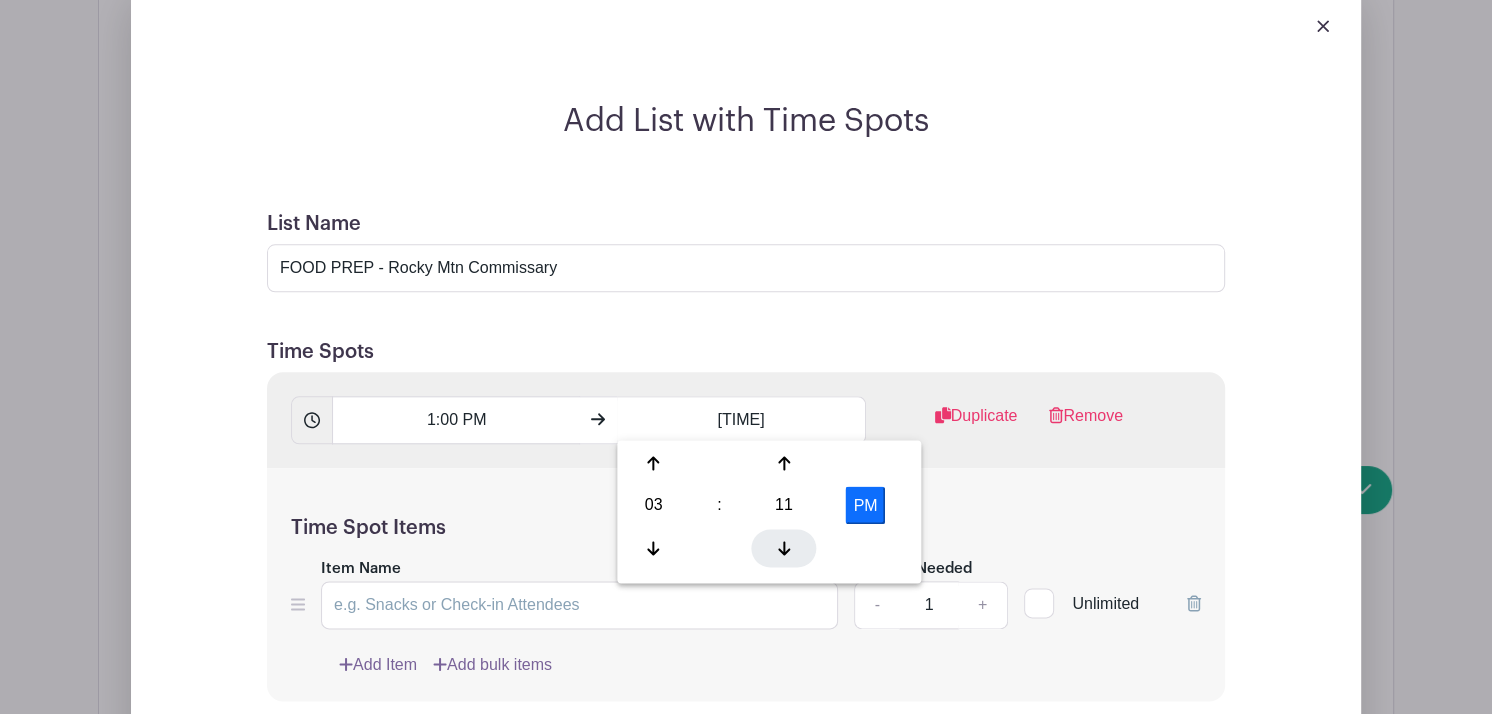 click 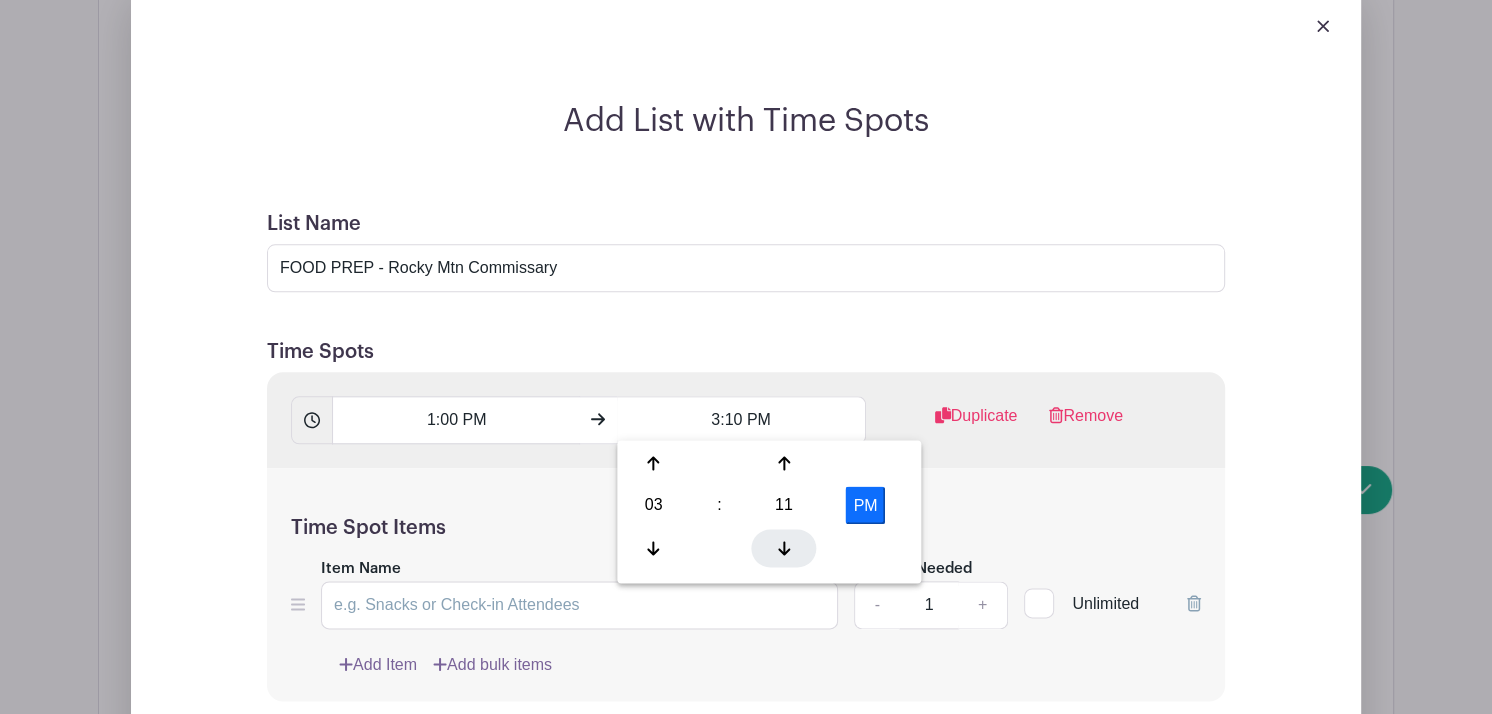click 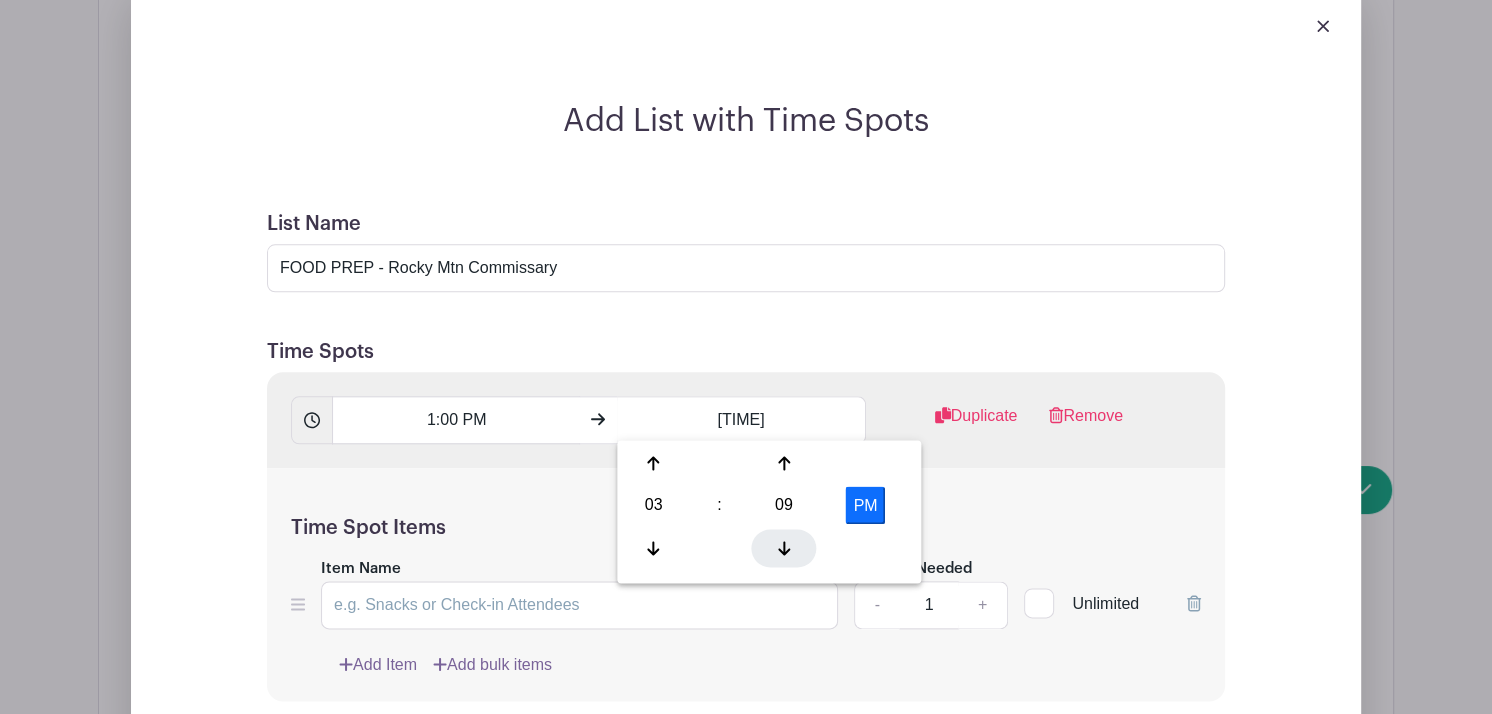 click 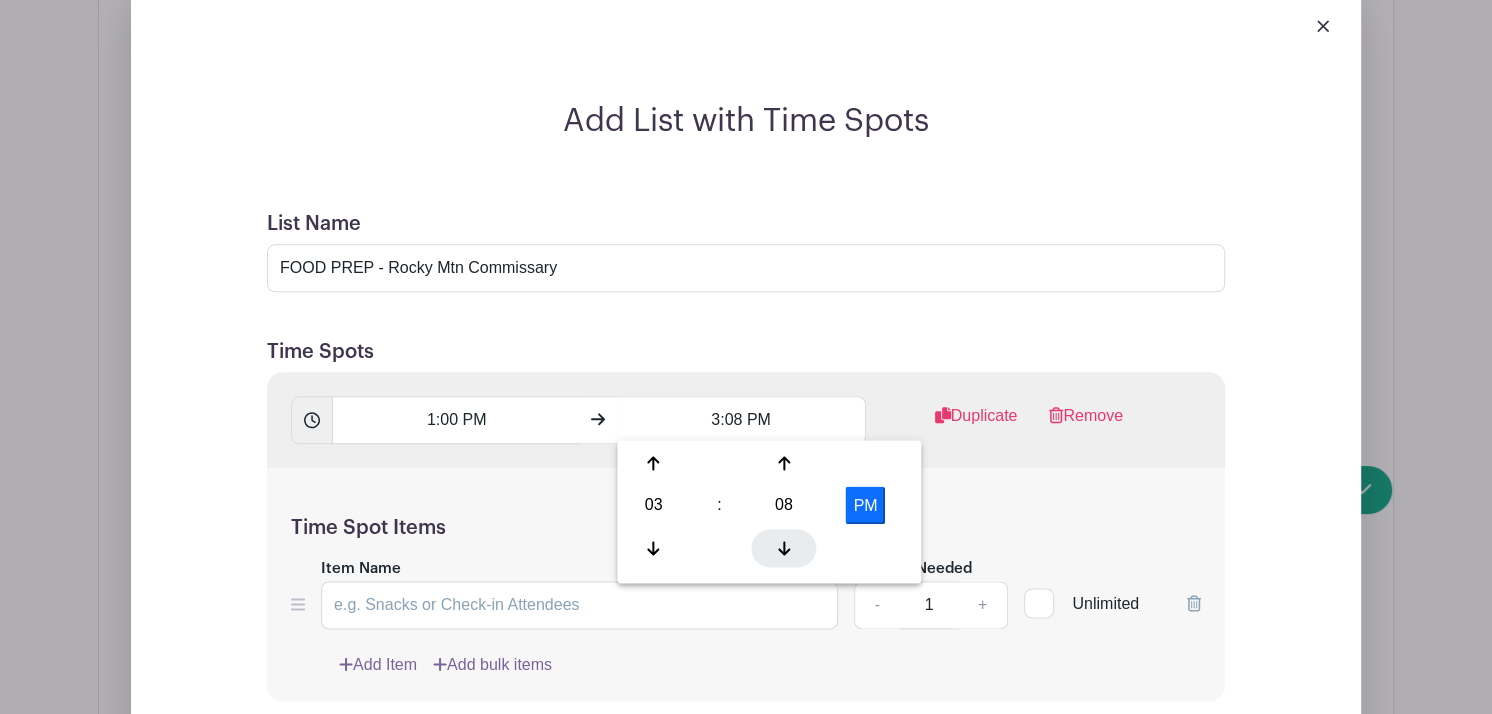 click 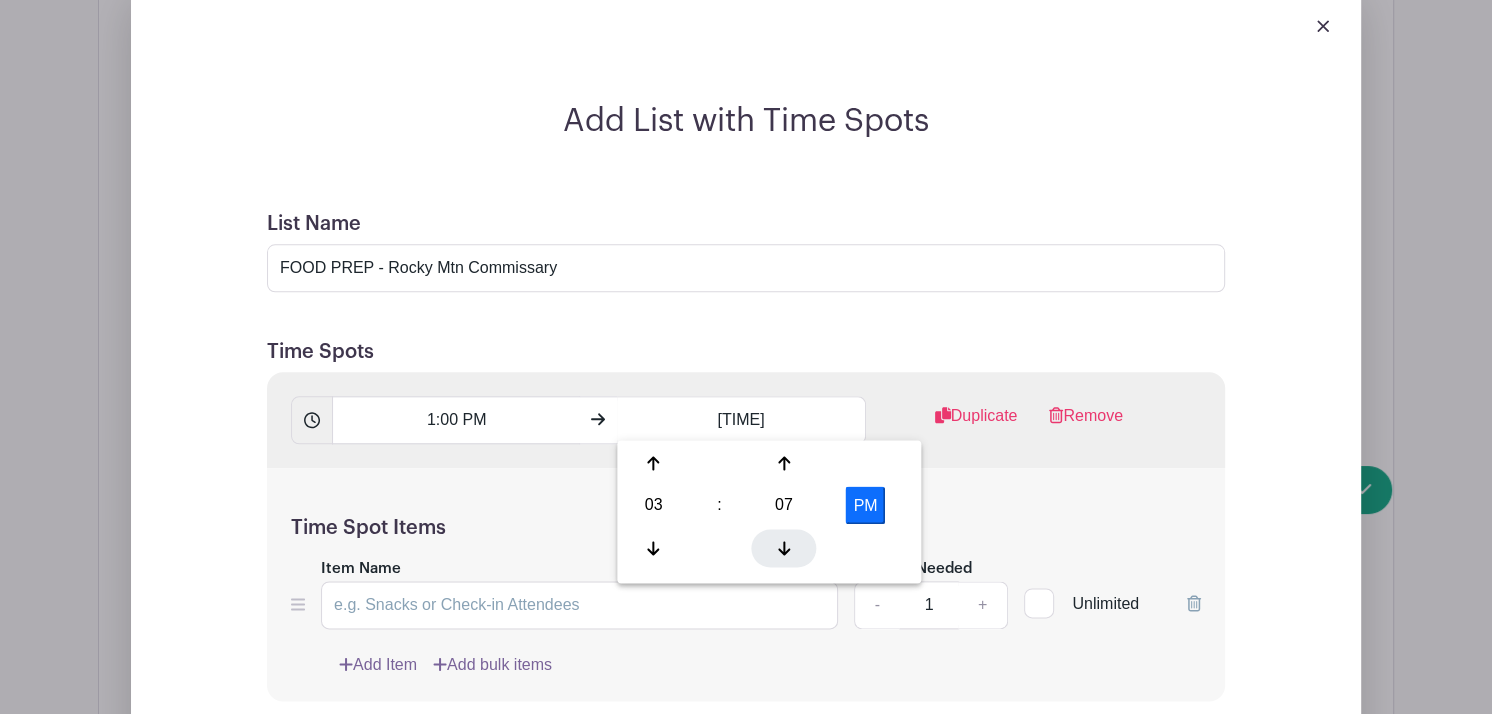 click 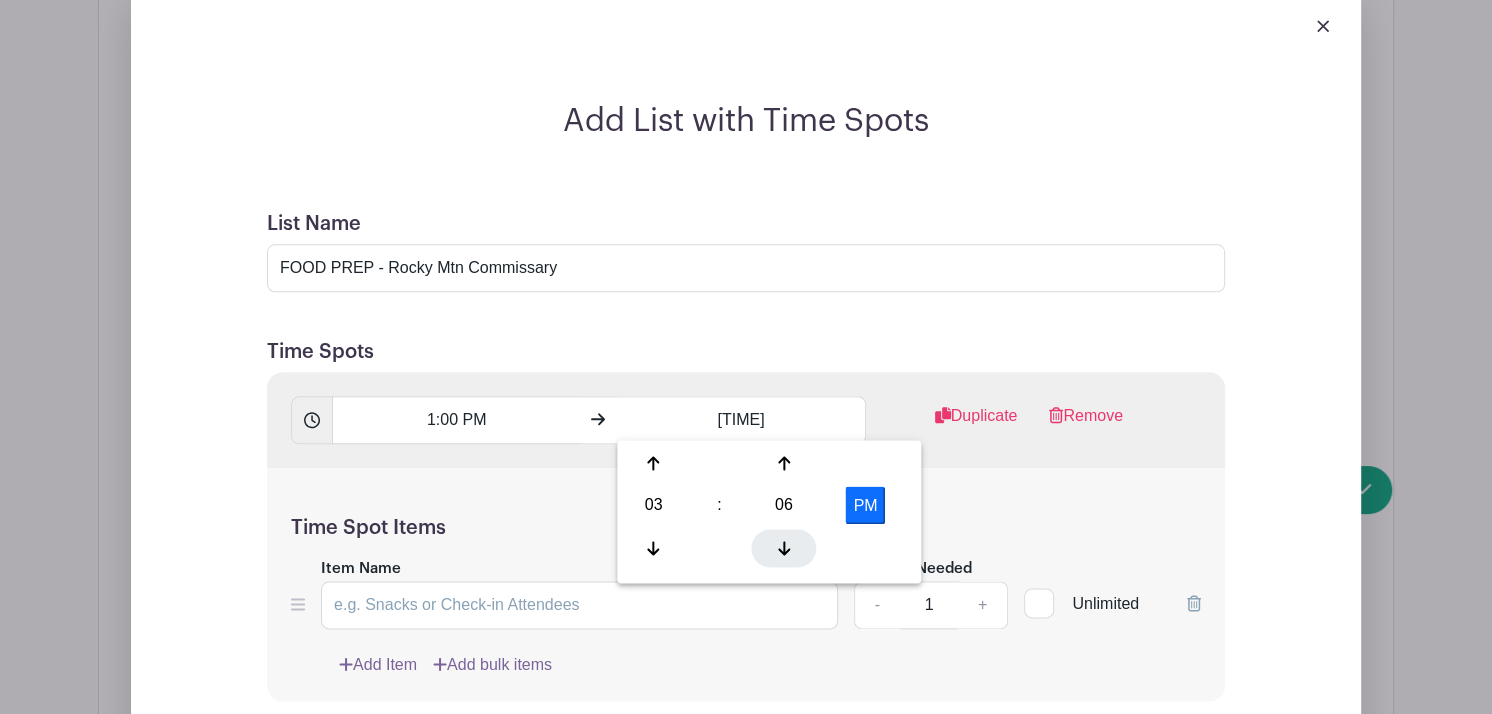 click 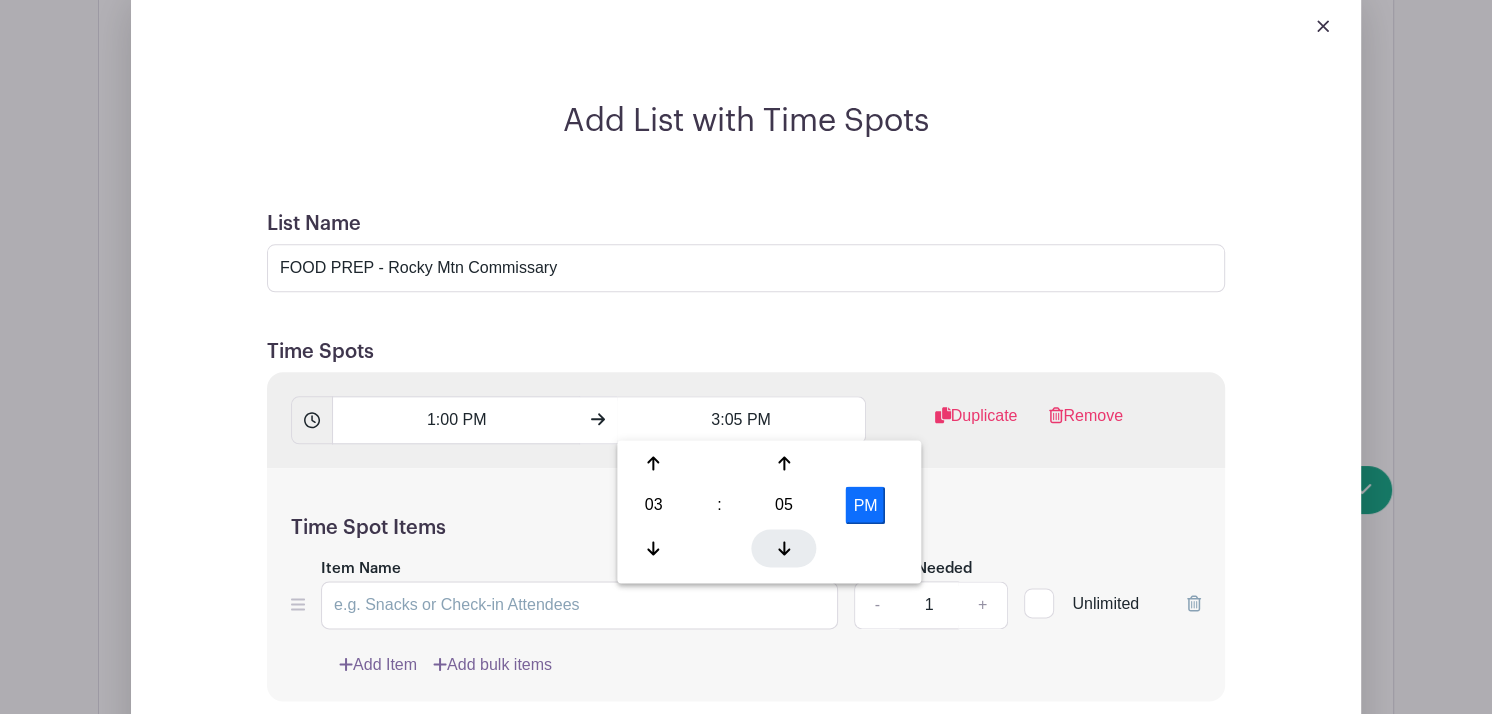 click 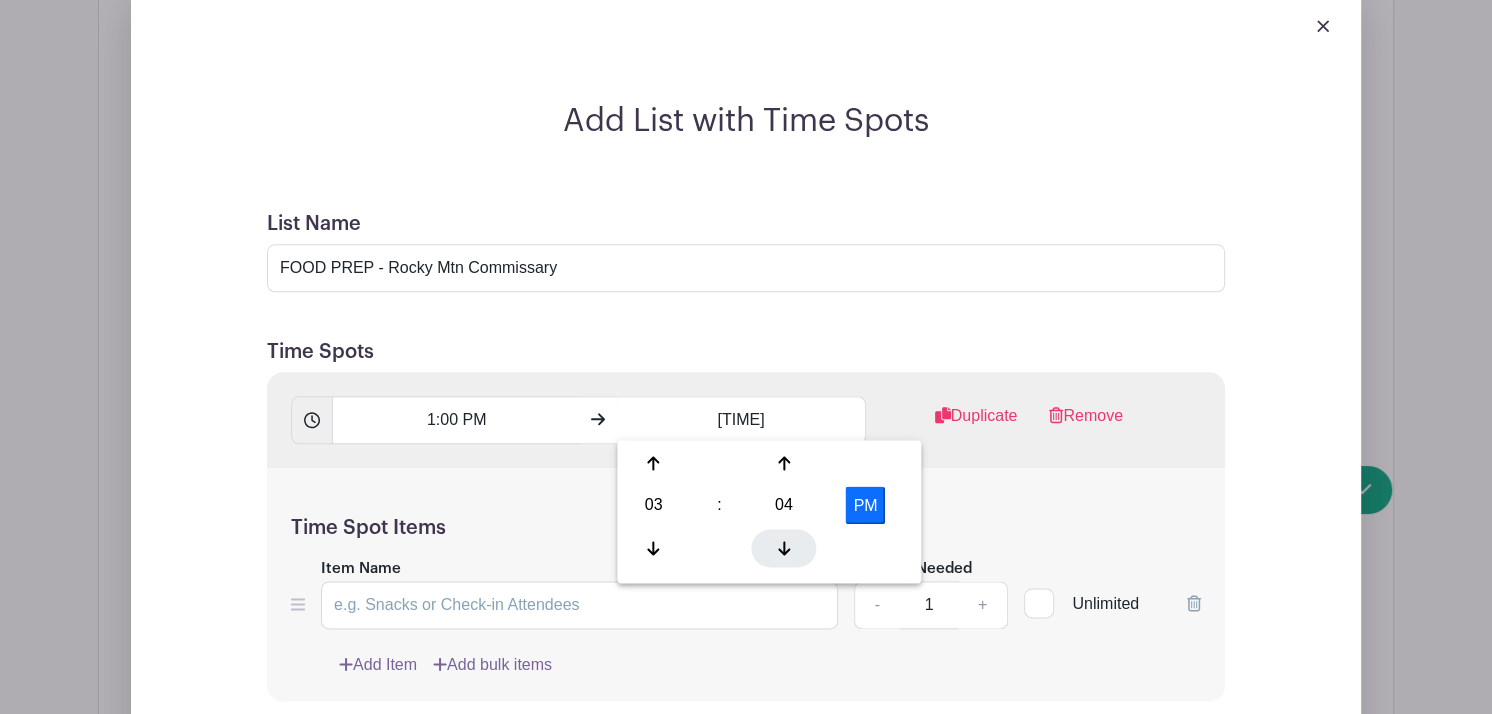 click 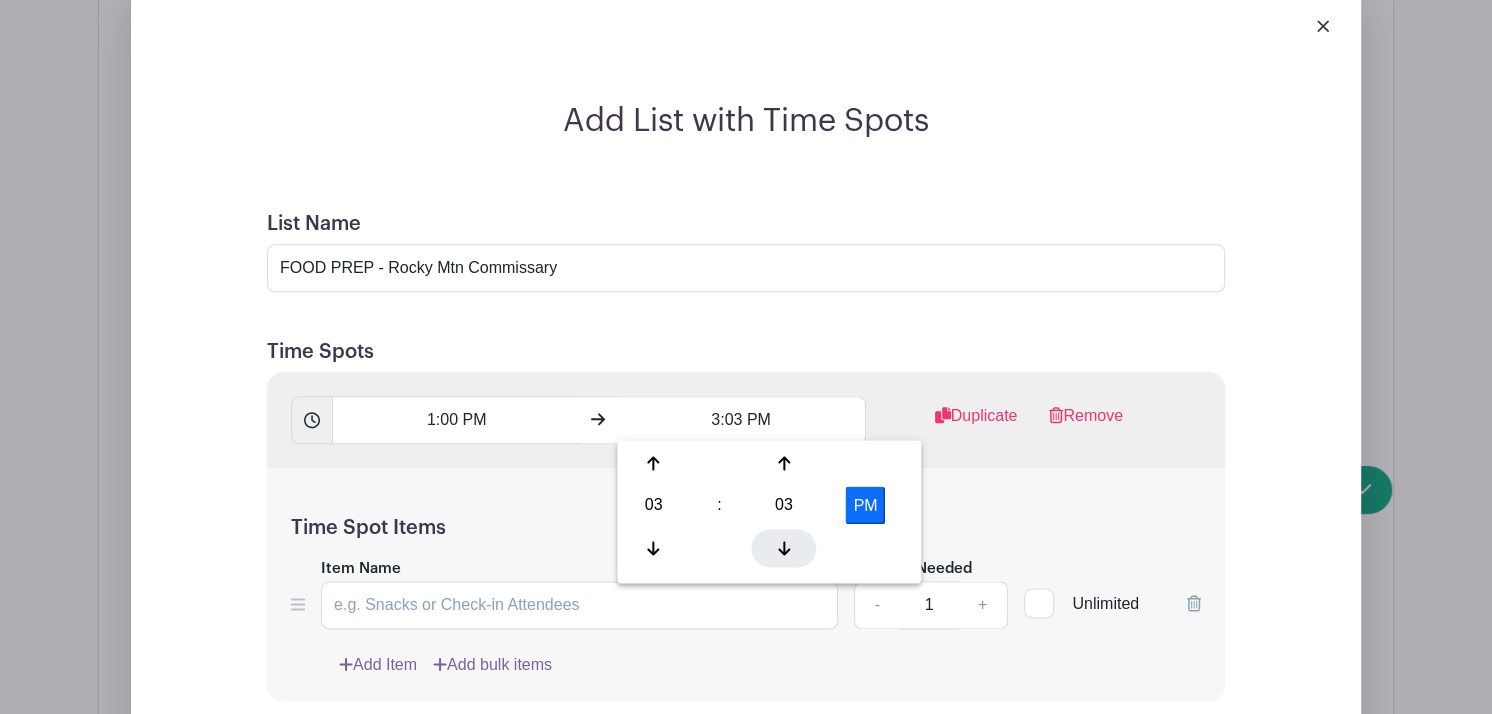 click 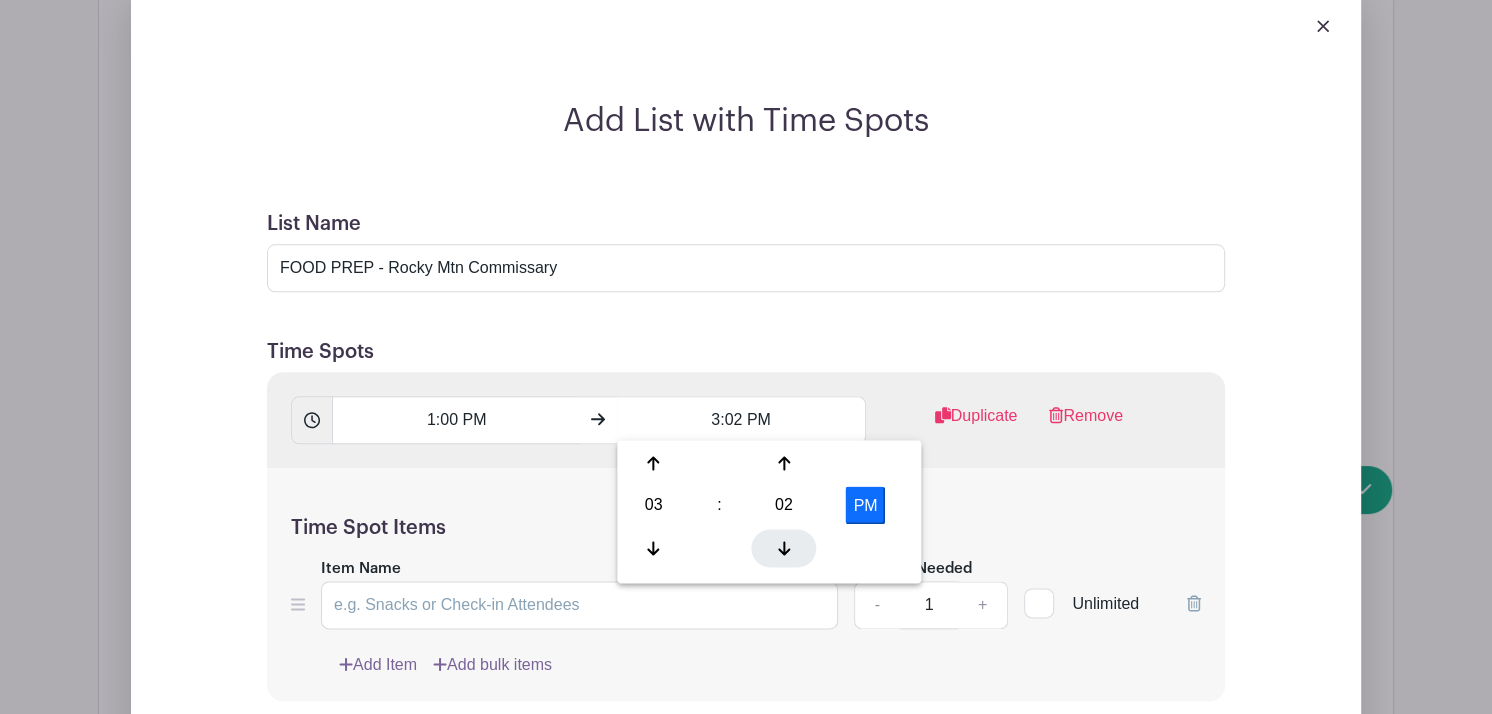 click 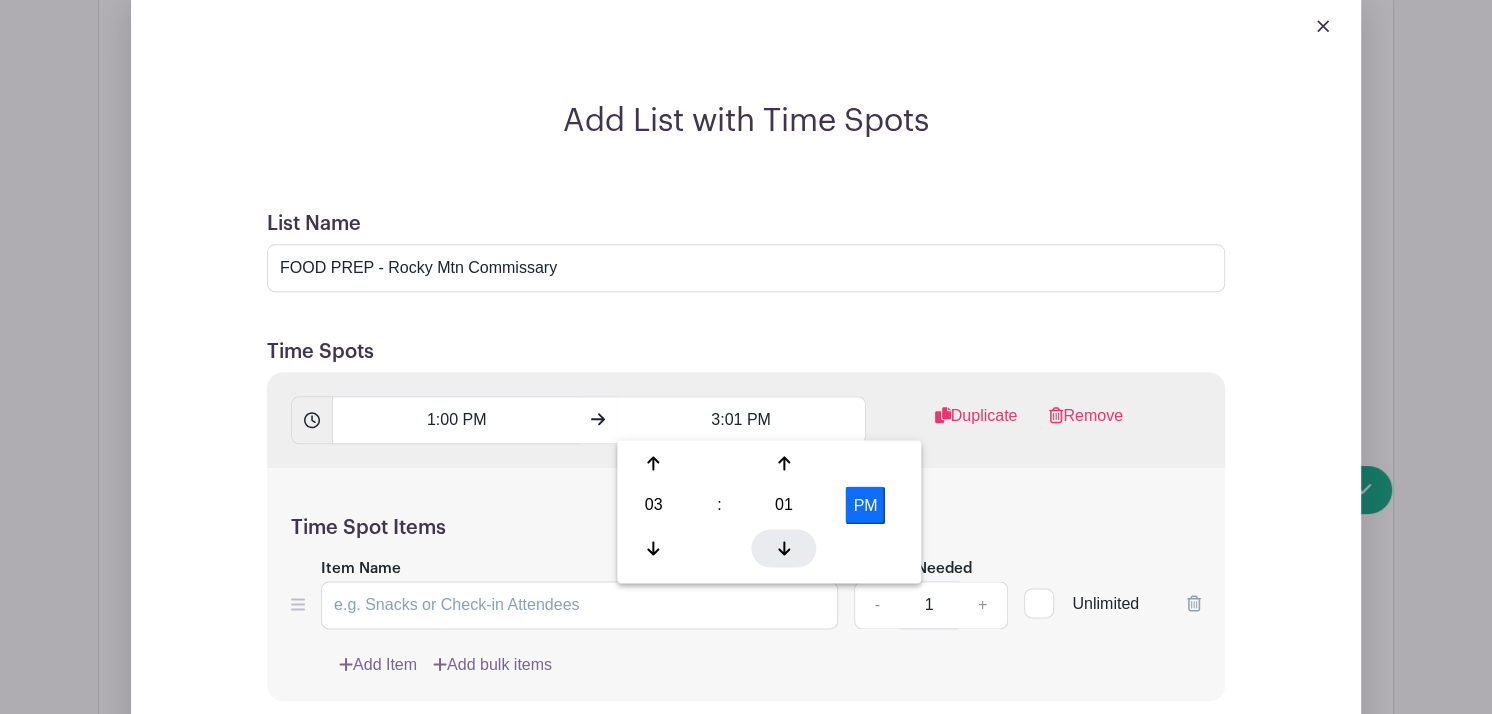 click 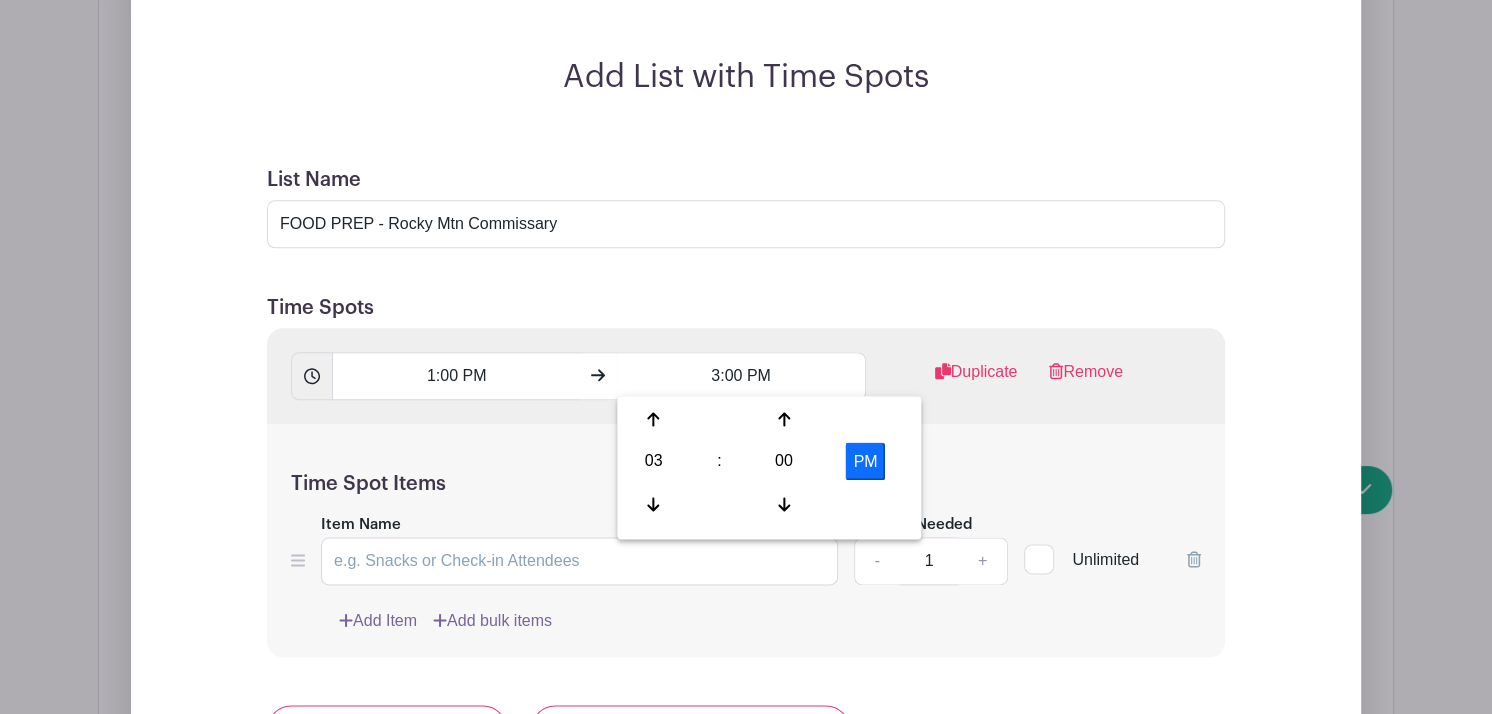 scroll, scrollTop: 1843, scrollLeft: 0, axis: vertical 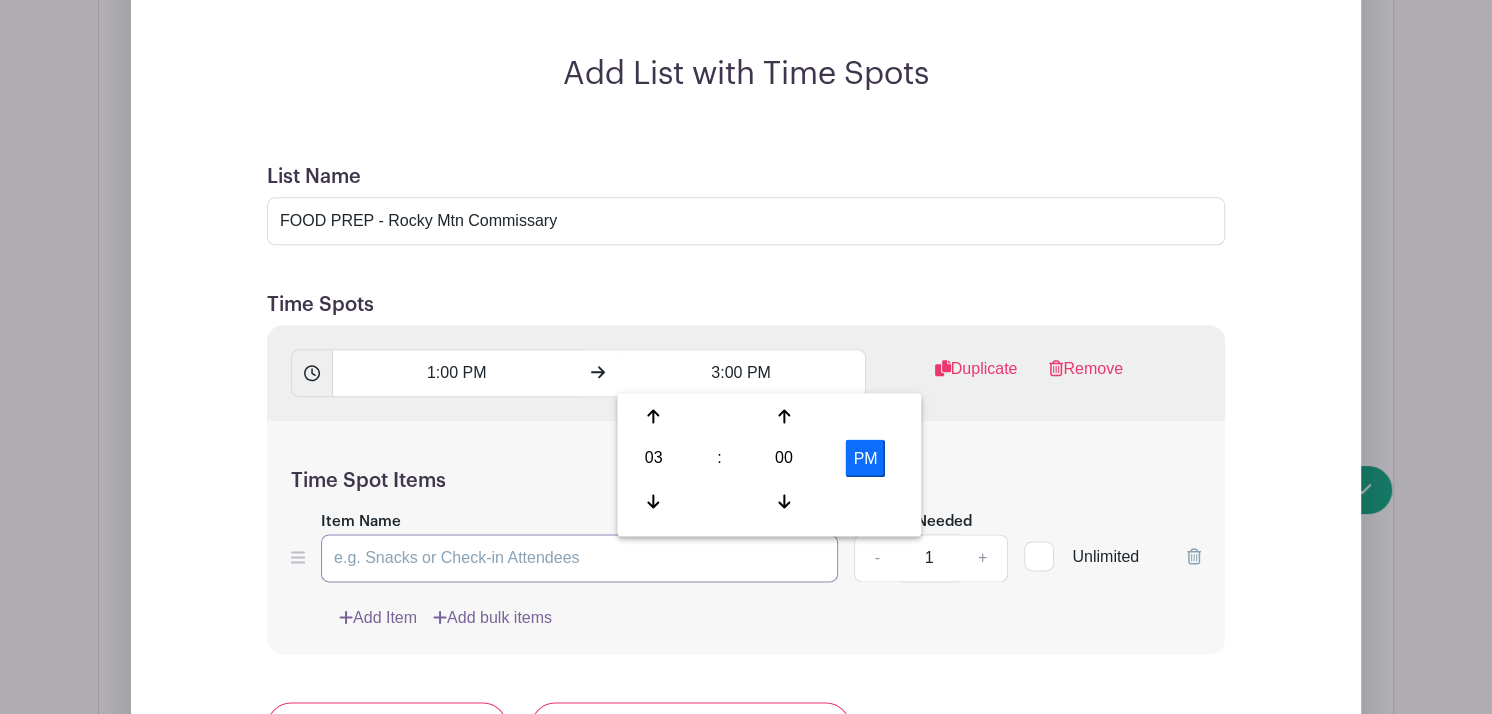 click on "Item Name" at bounding box center (579, 558) 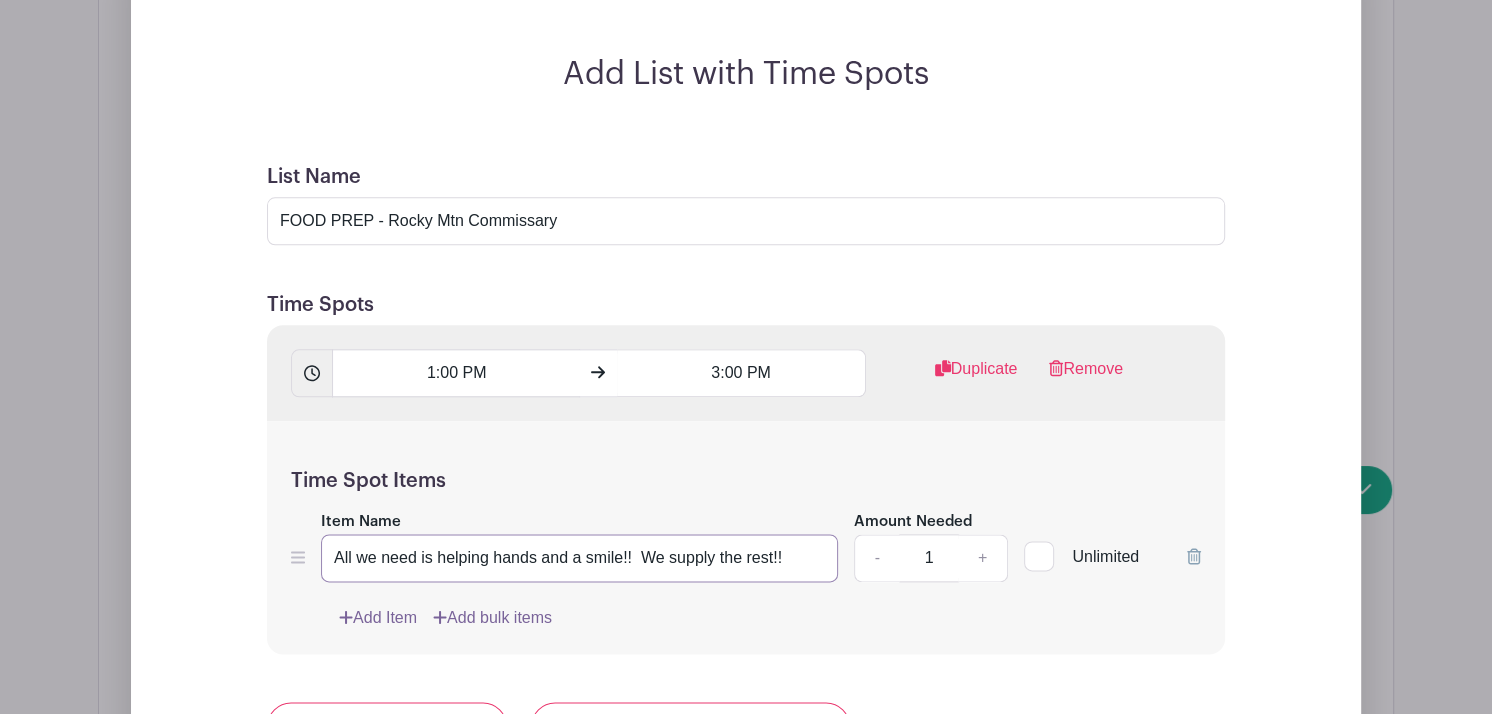 type on "All we need is helping hands and a smile!!  We supply the rest!!" 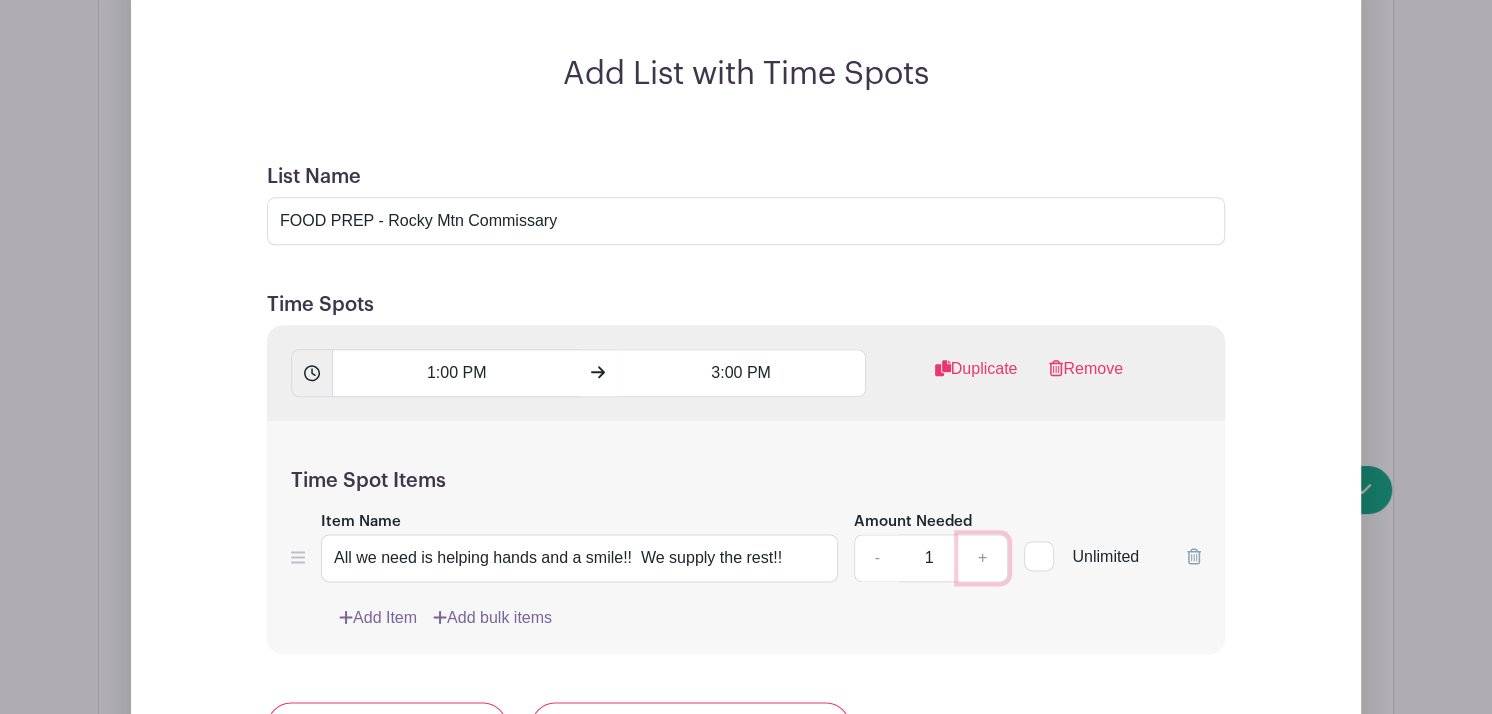 click on "+" at bounding box center (983, 558) 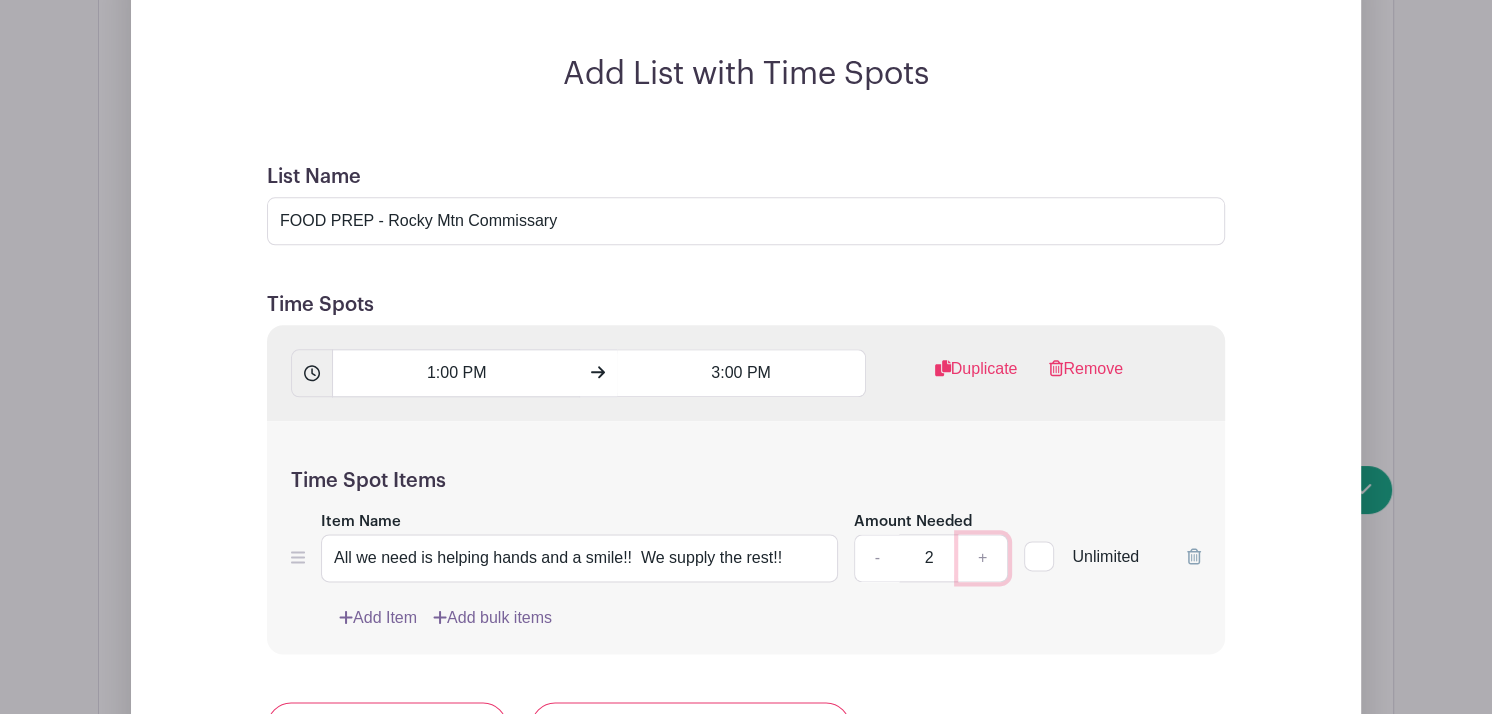click on "+" at bounding box center [983, 558] 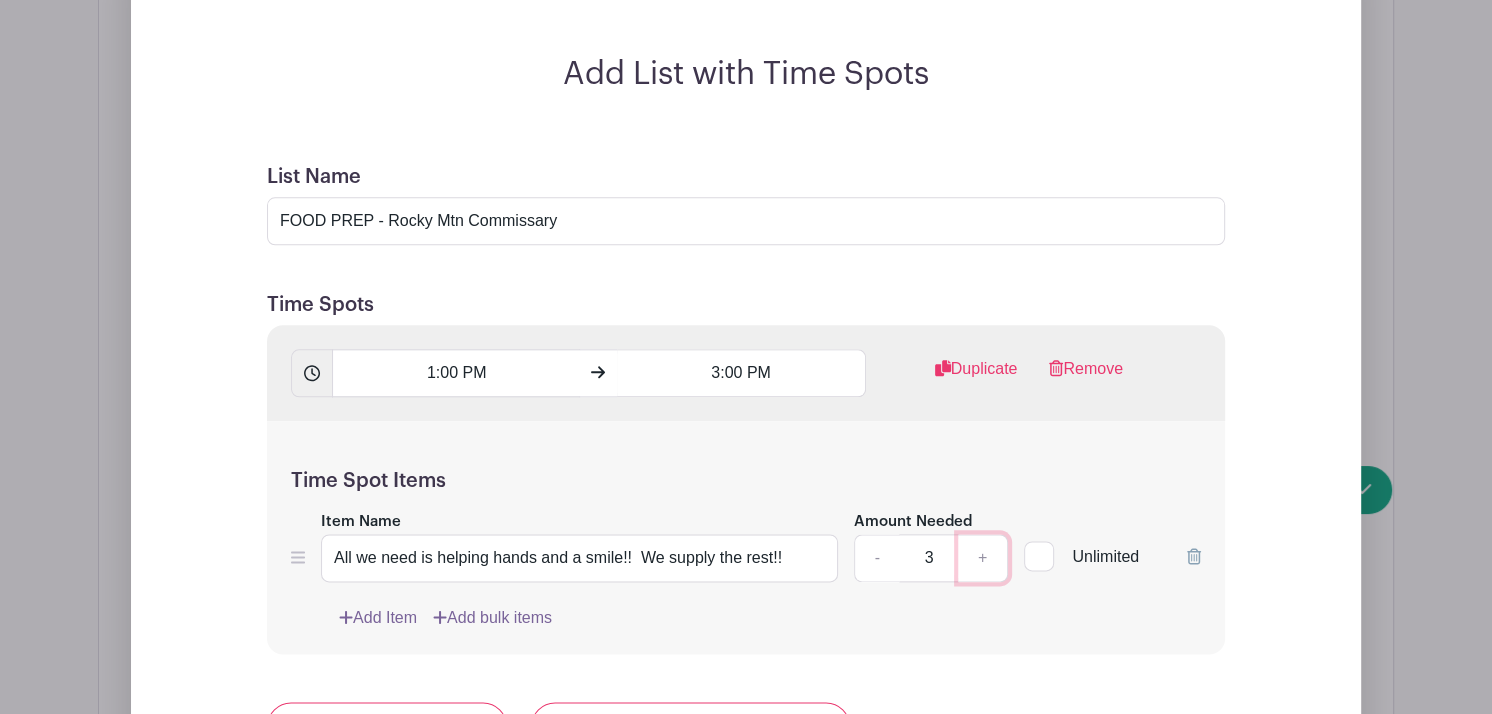 click on "+" at bounding box center [983, 558] 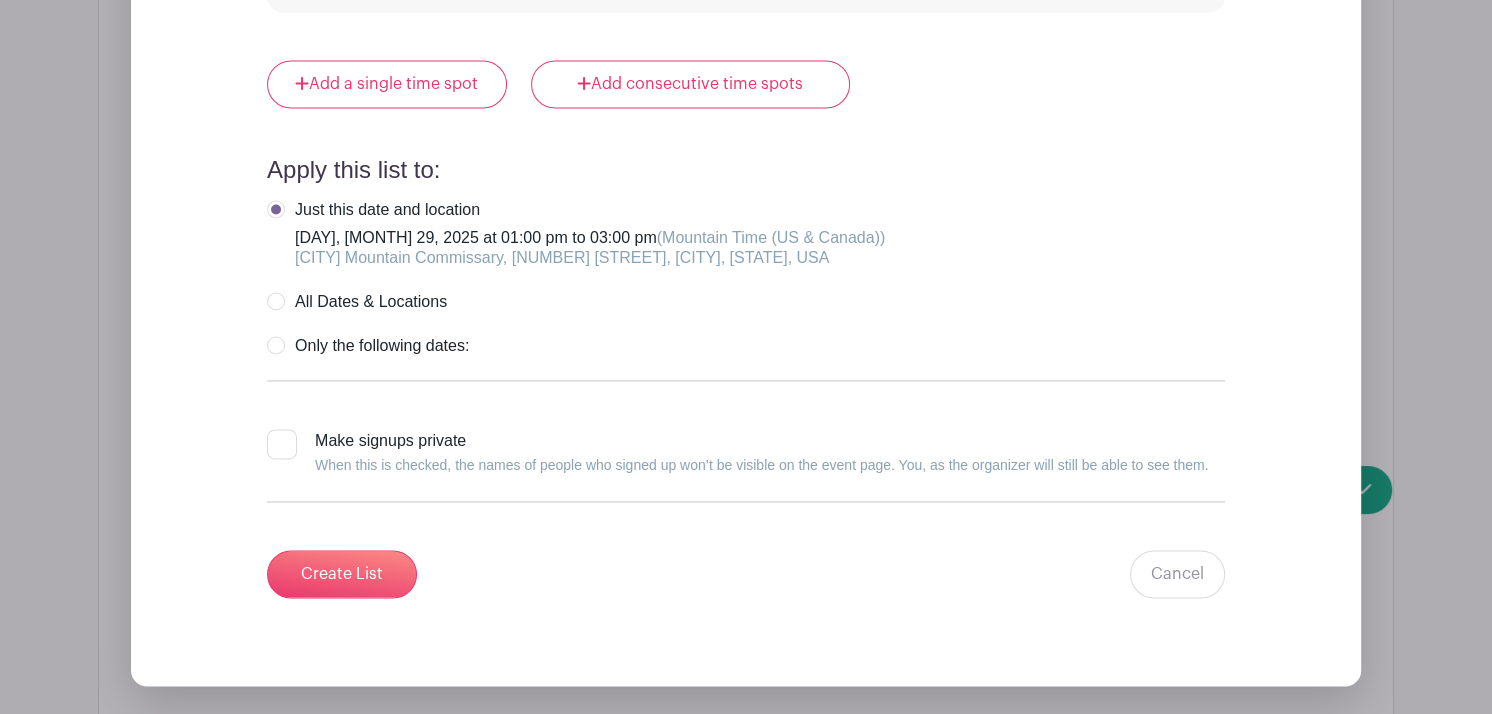 scroll, scrollTop: 2494, scrollLeft: 0, axis: vertical 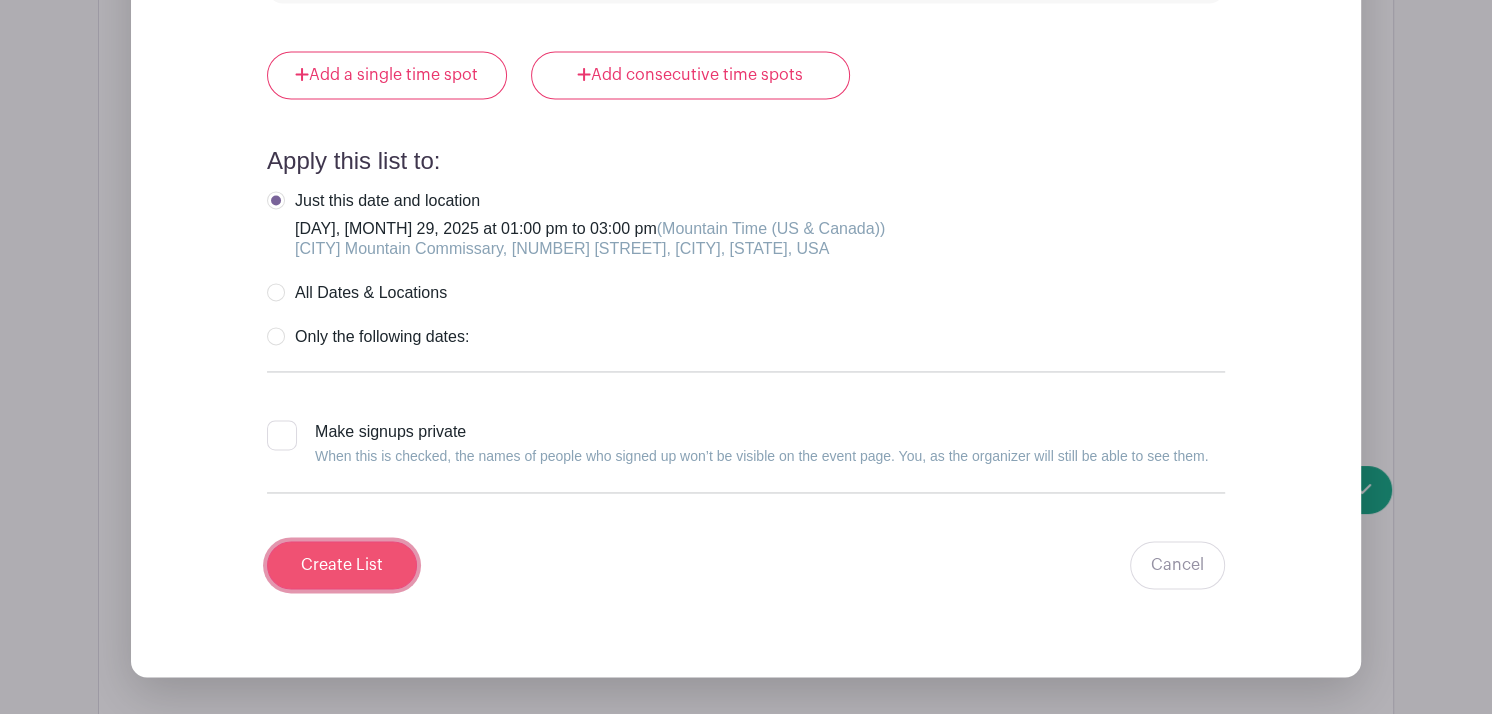 click on "Create List" at bounding box center (342, 565) 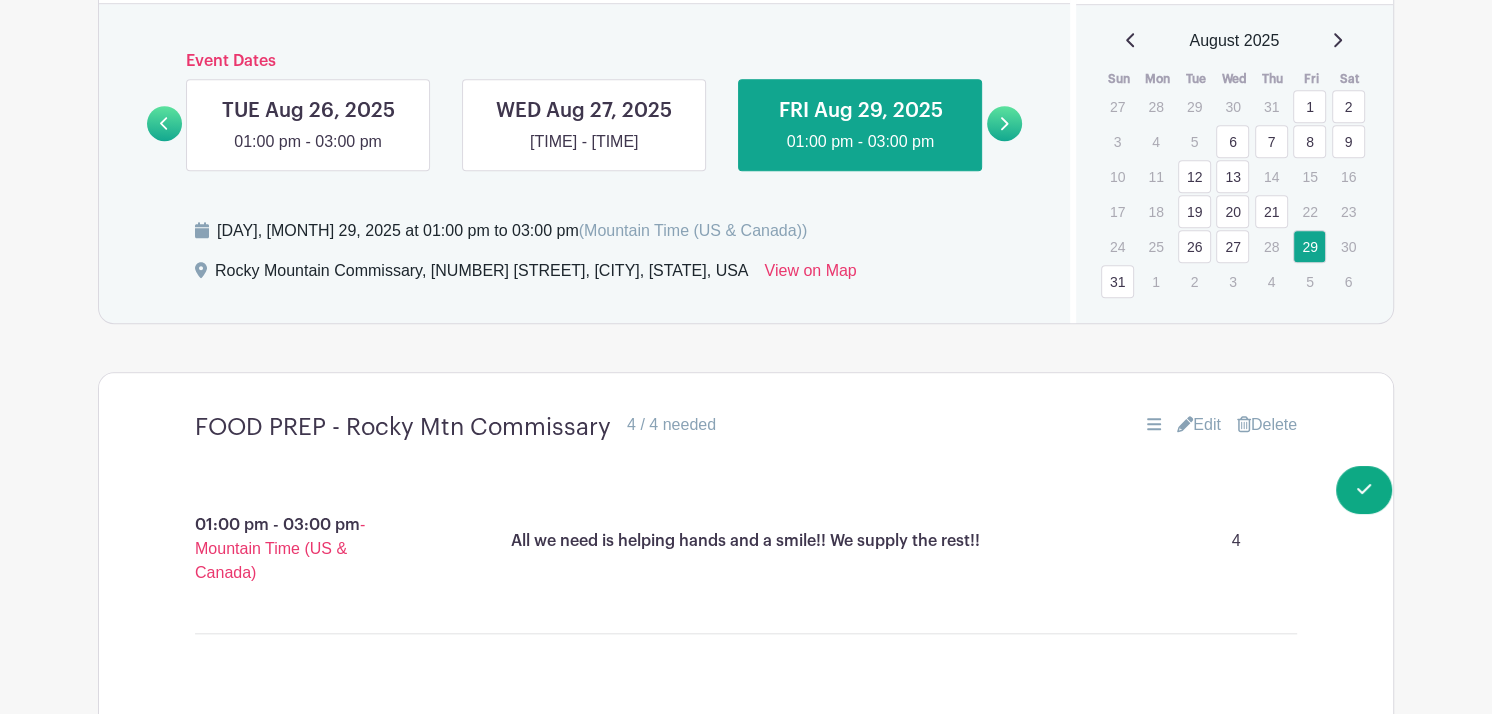 scroll, scrollTop: 1383, scrollLeft: 0, axis: vertical 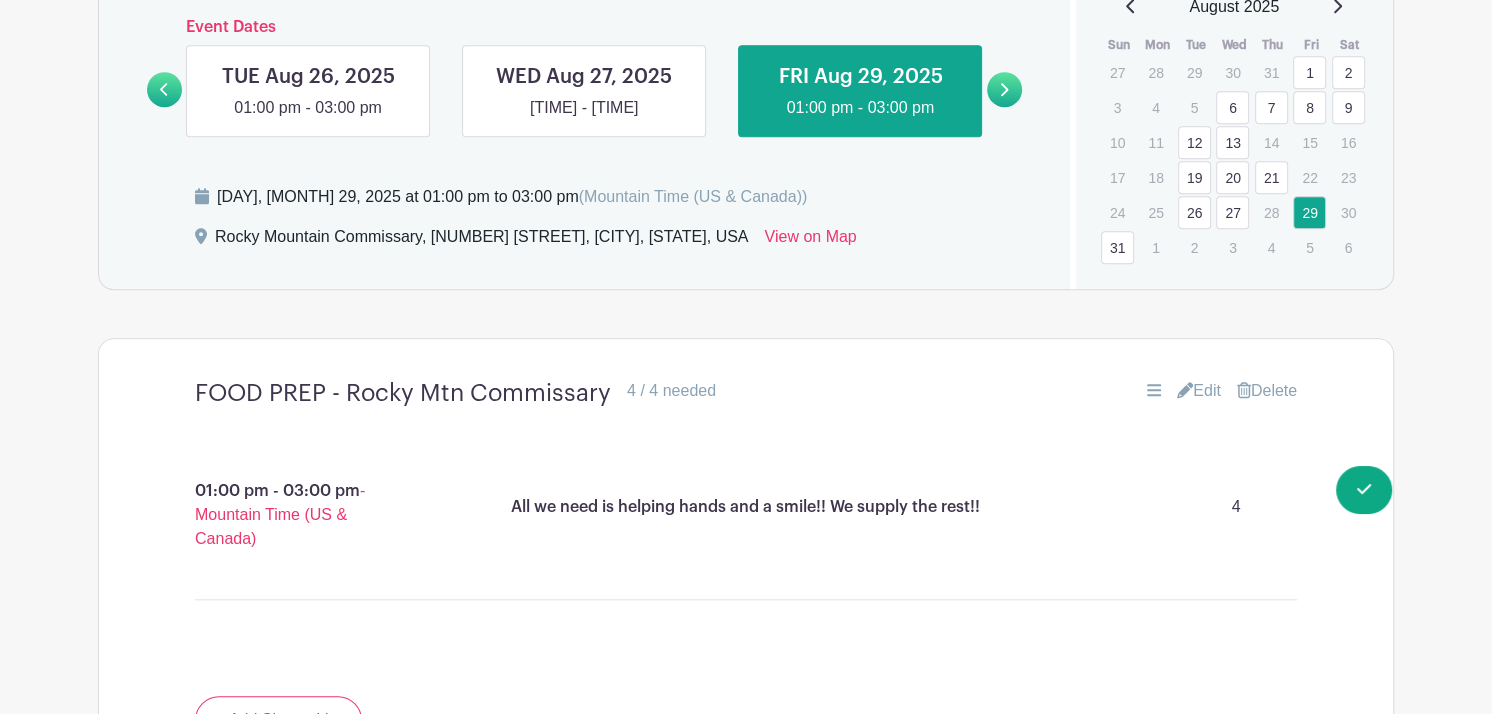 click on "8" at bounding box center (1309, 107) 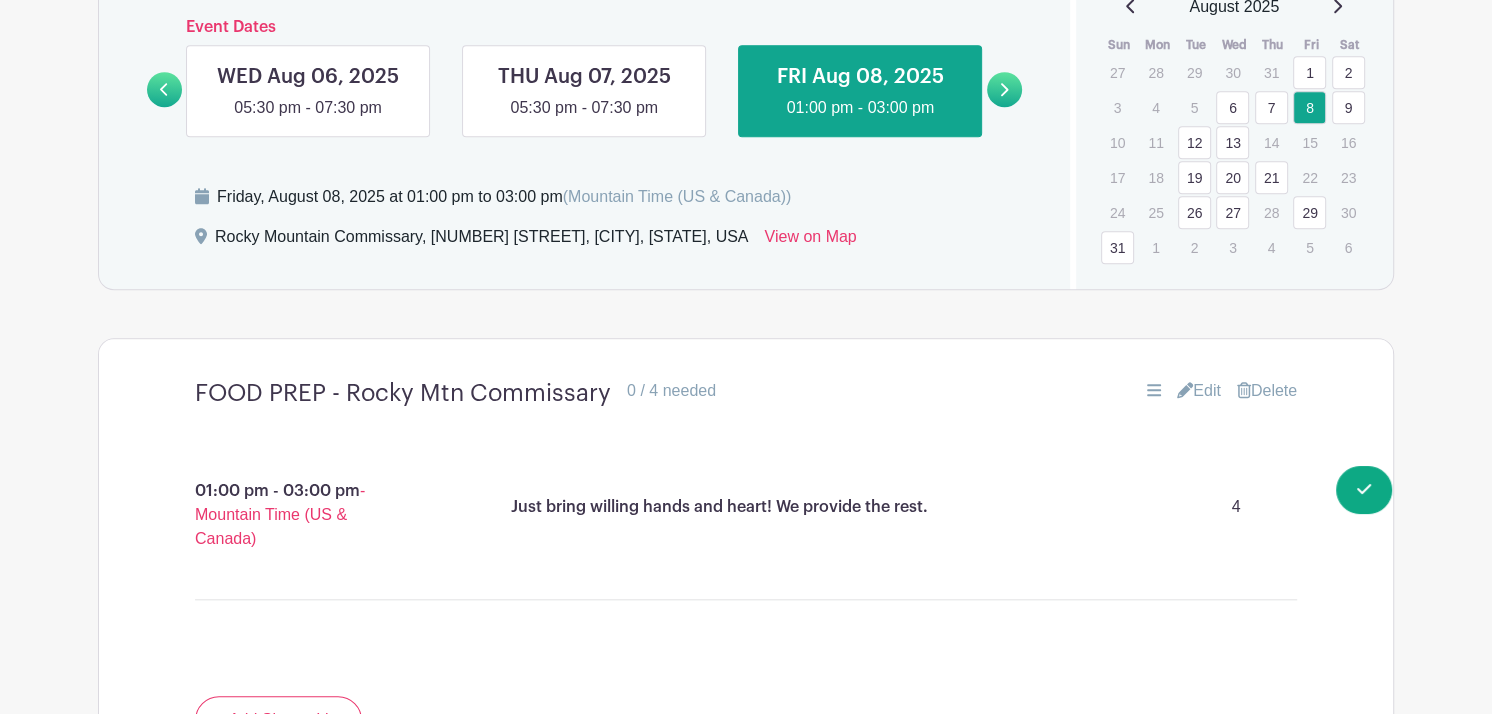 click on "6" at bounding box center (1232, 107) 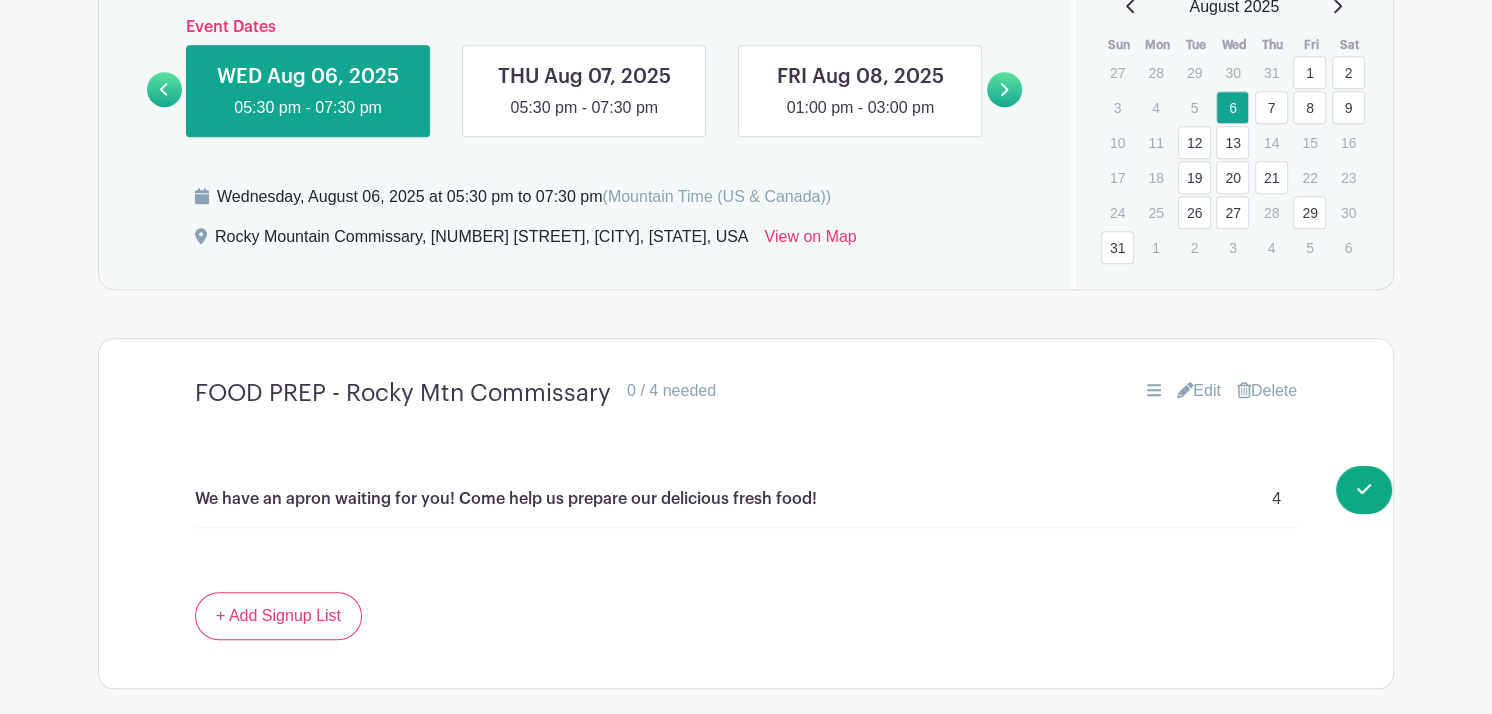 click on "6" at bounding box center (1232, 107) 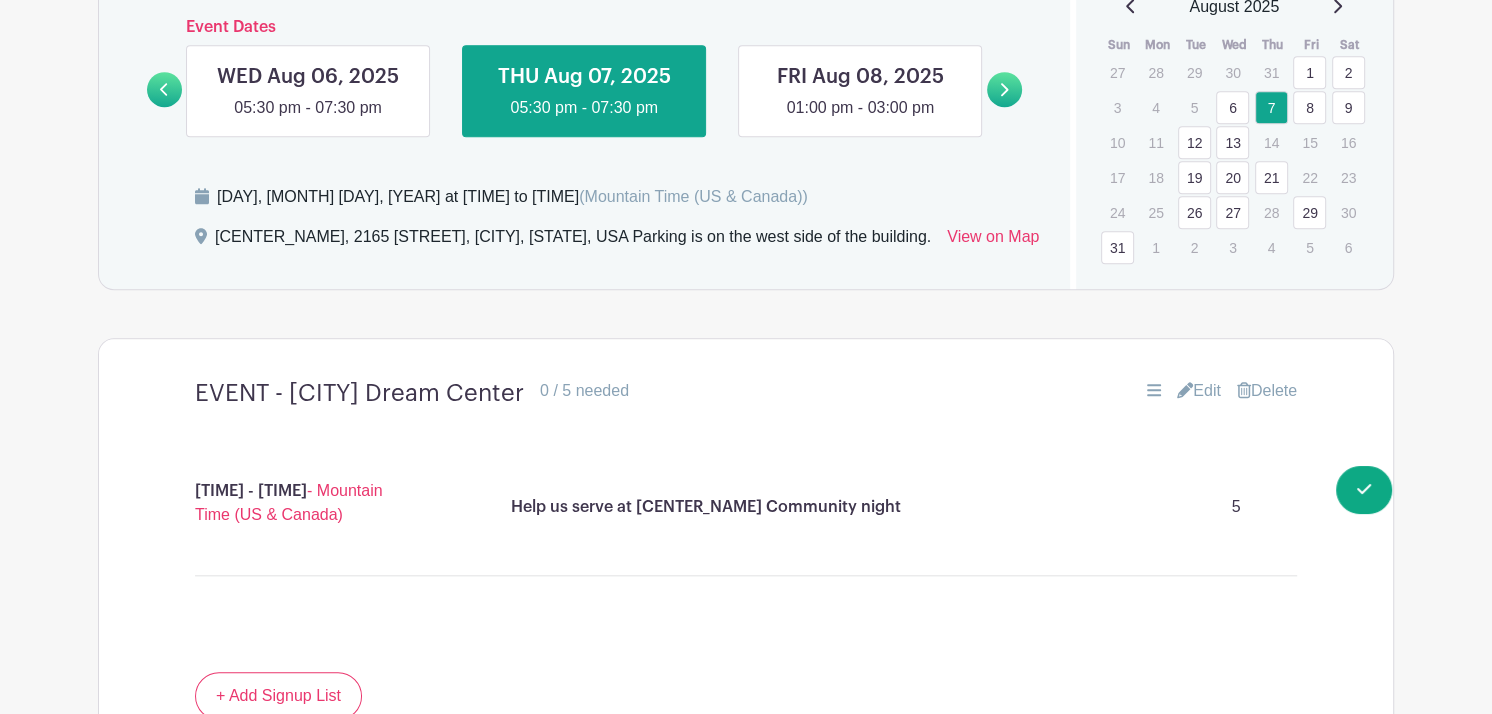 click on "8" at bounding box center [1309, 107] 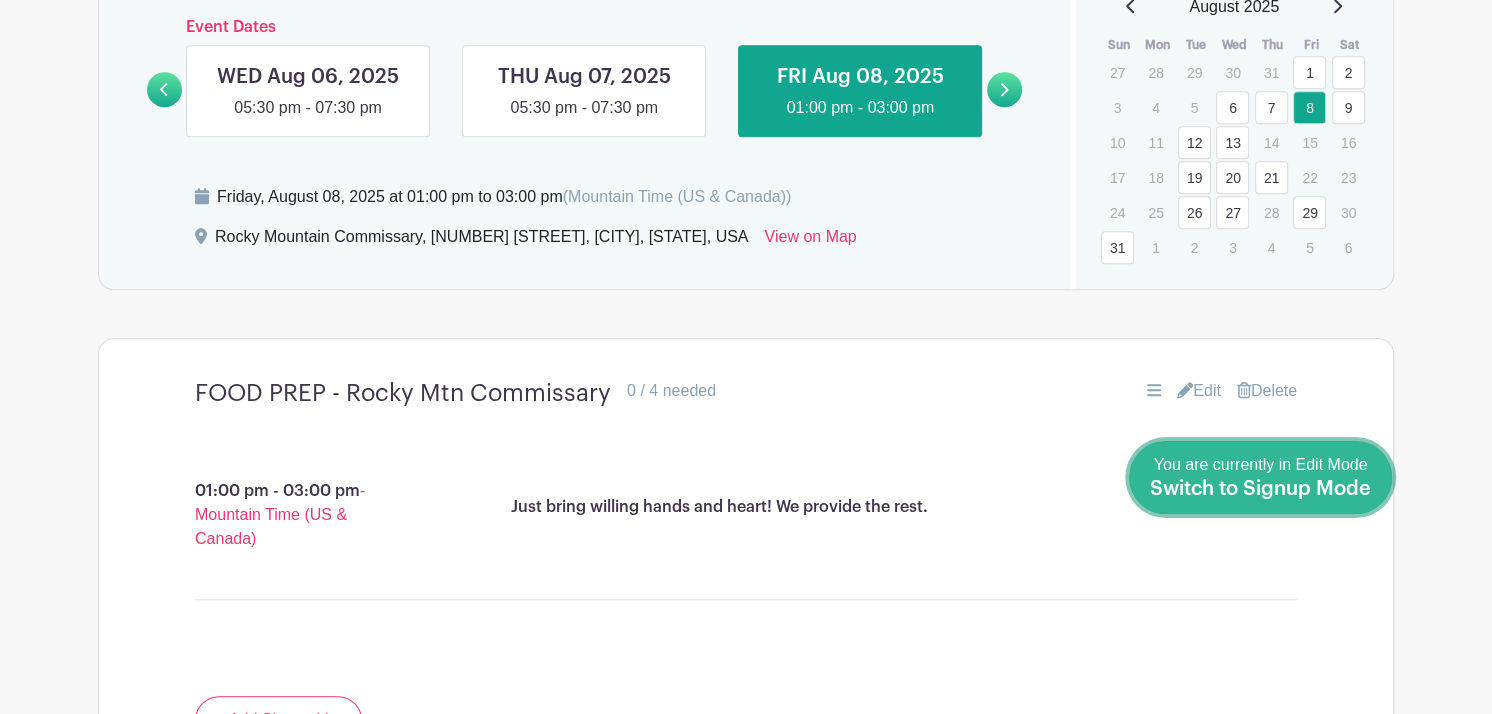 click on "Switch to Signup Mode" at bounding box center (1260, 489) 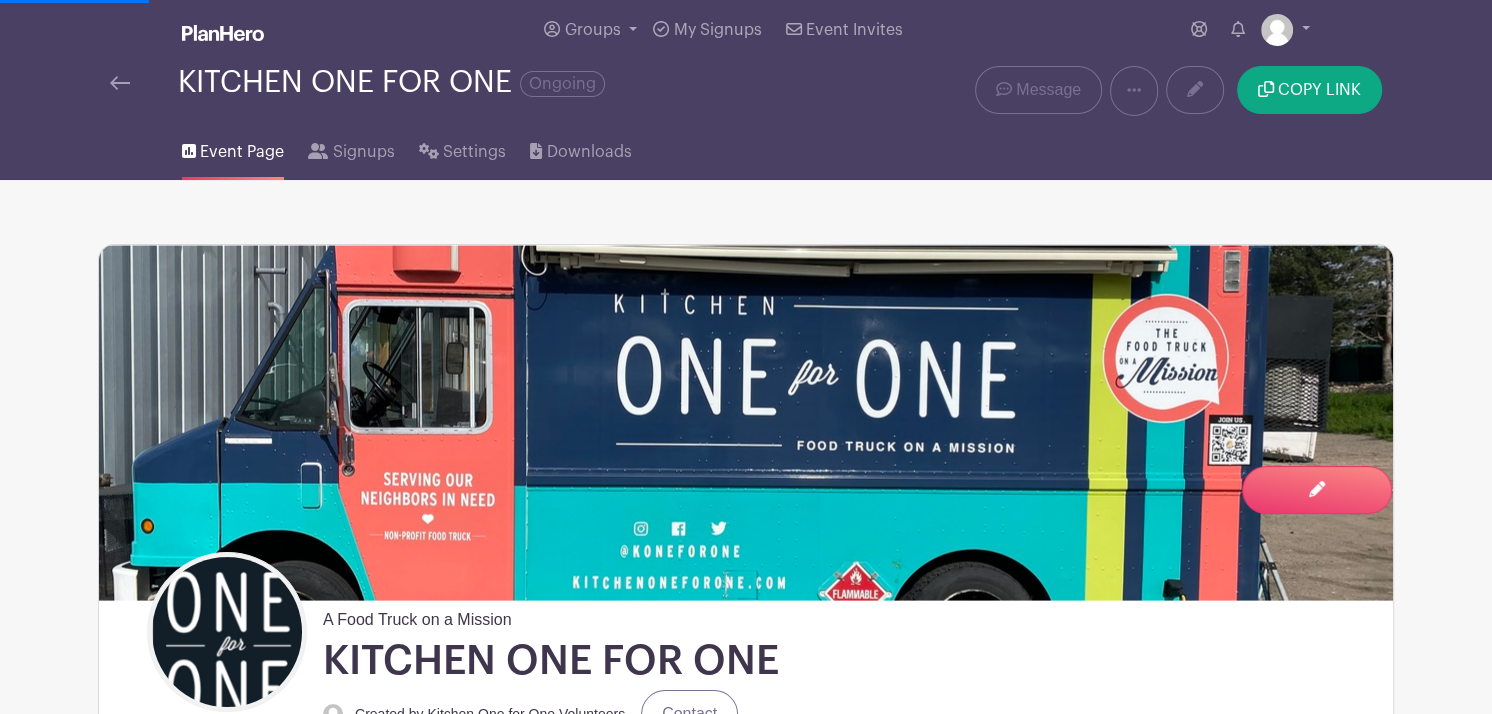 scroll, scrollTop: 0, scrollLeft: 0, axis: both 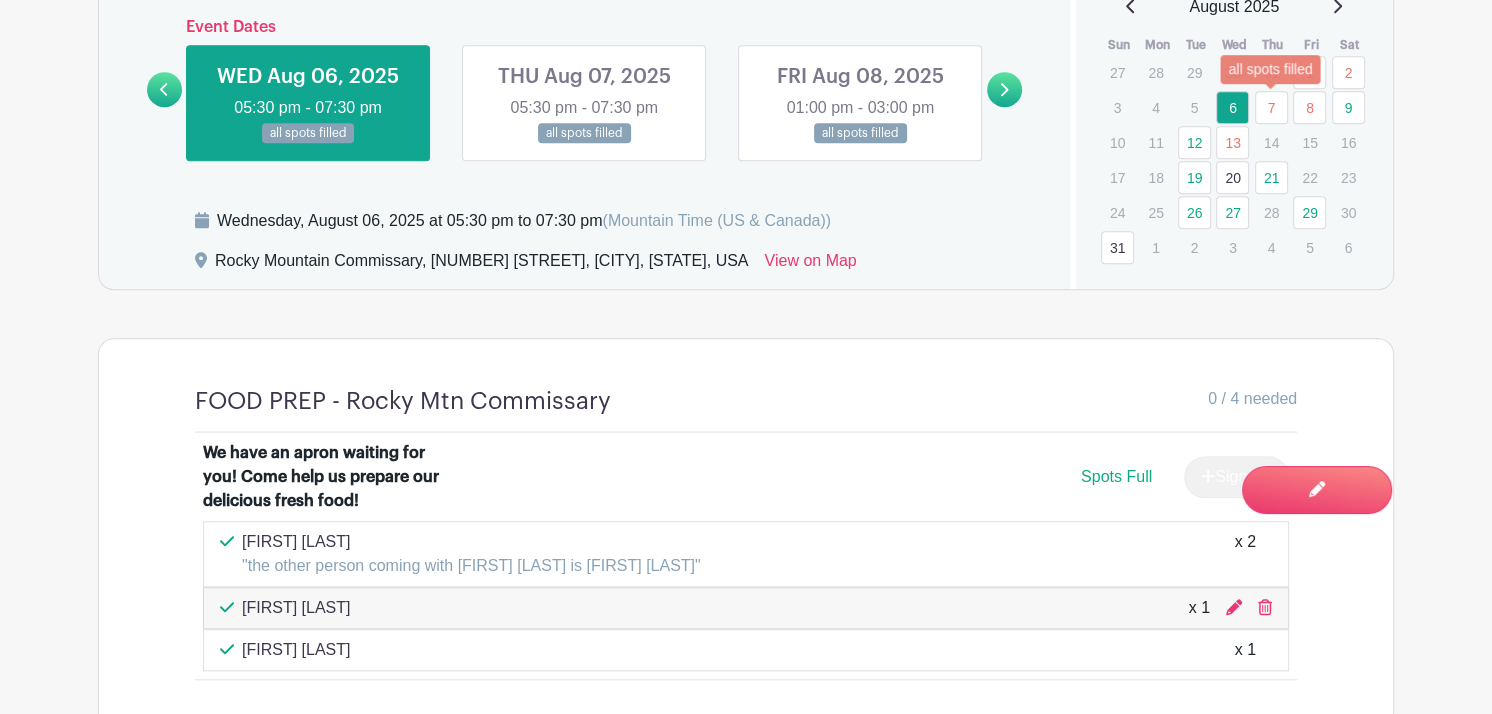 click on "7" at bounding box center [1271, 107] 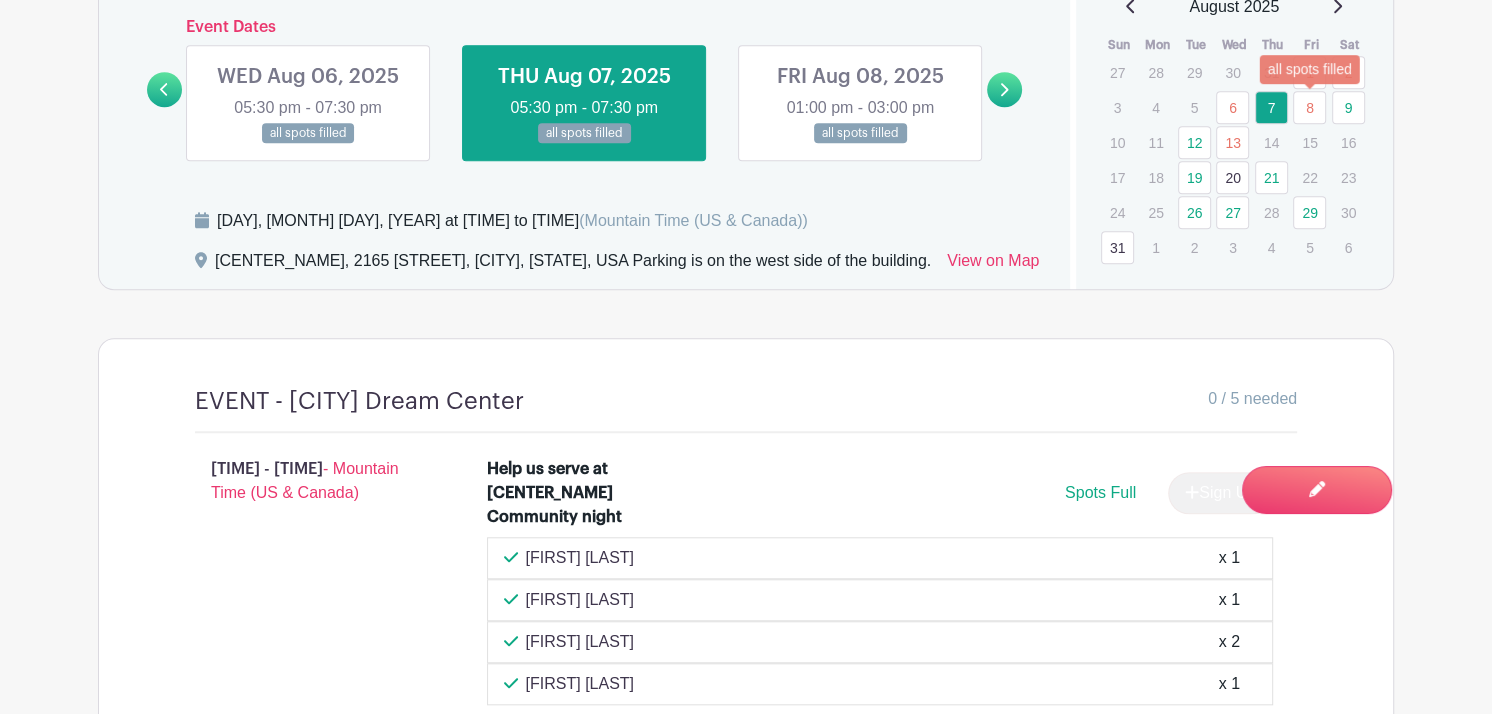 click on "8" at bounding box center (1309, 107) 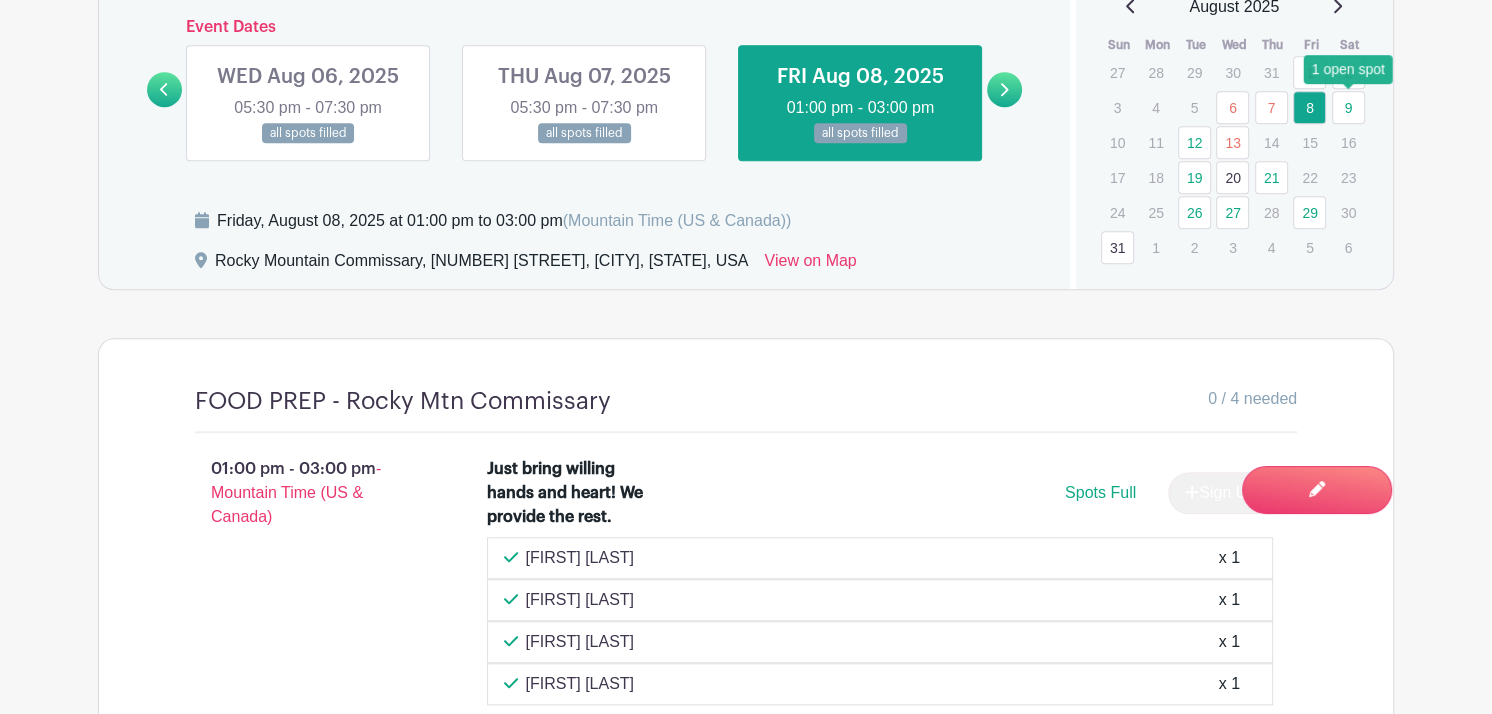 click on "9" at bounding box center (1348, 107) 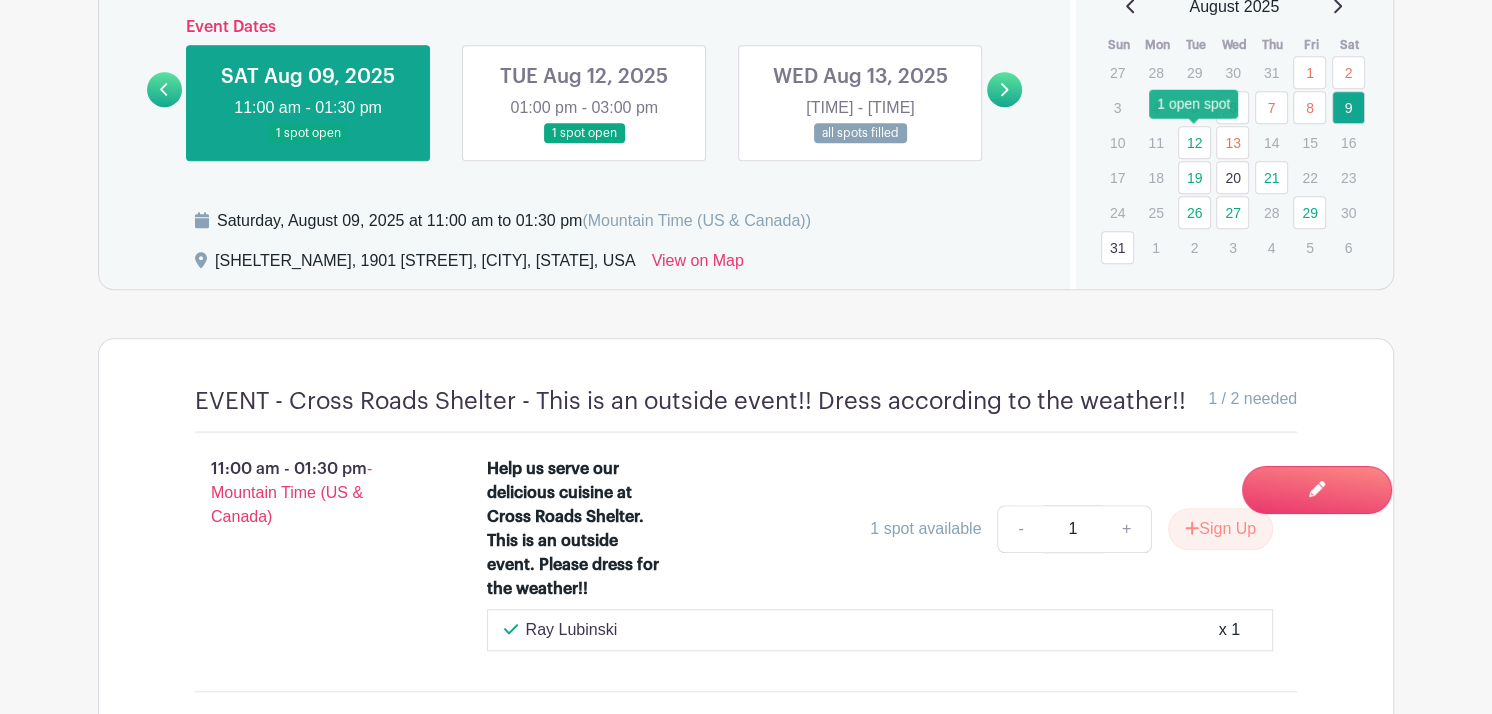 click on "12" at bounding box center [1194, 142] 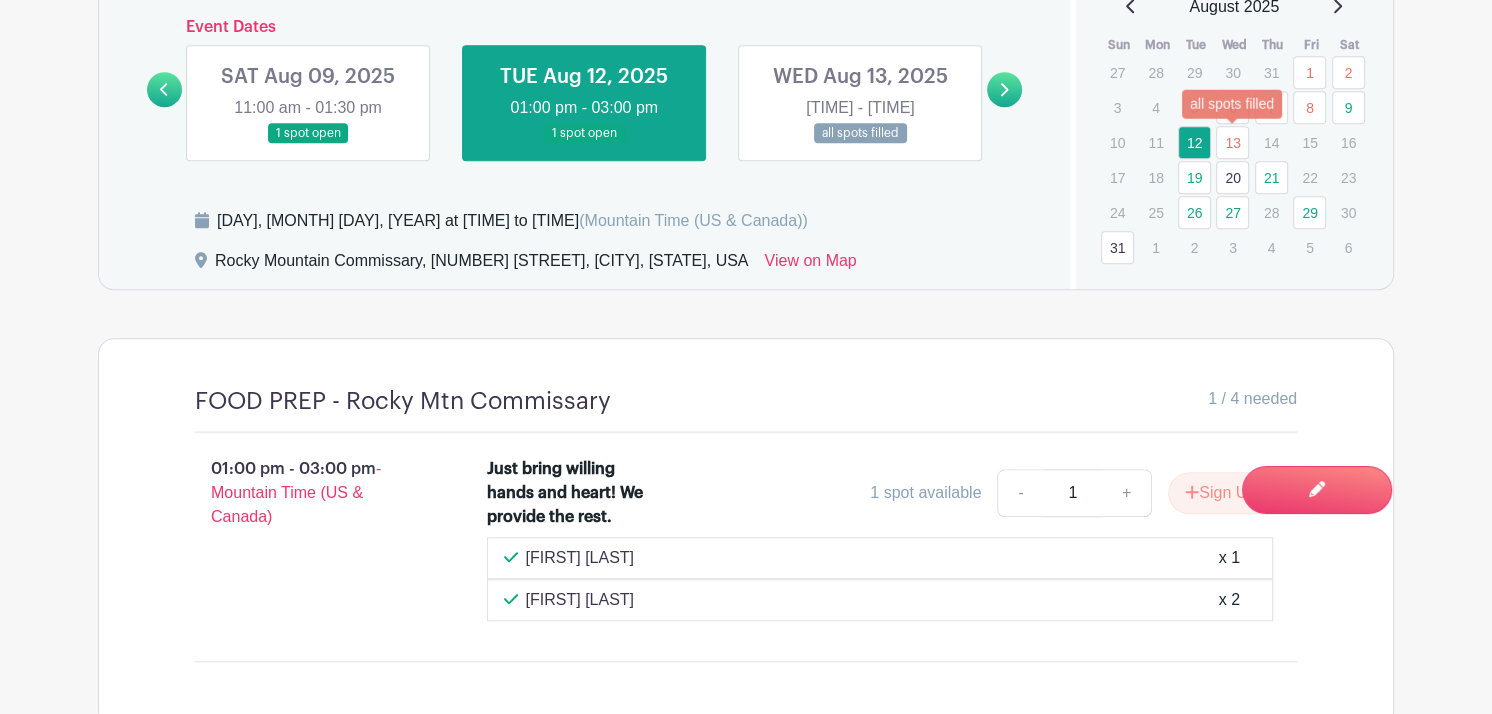 click on "13" at bounding box center [1232, 142] 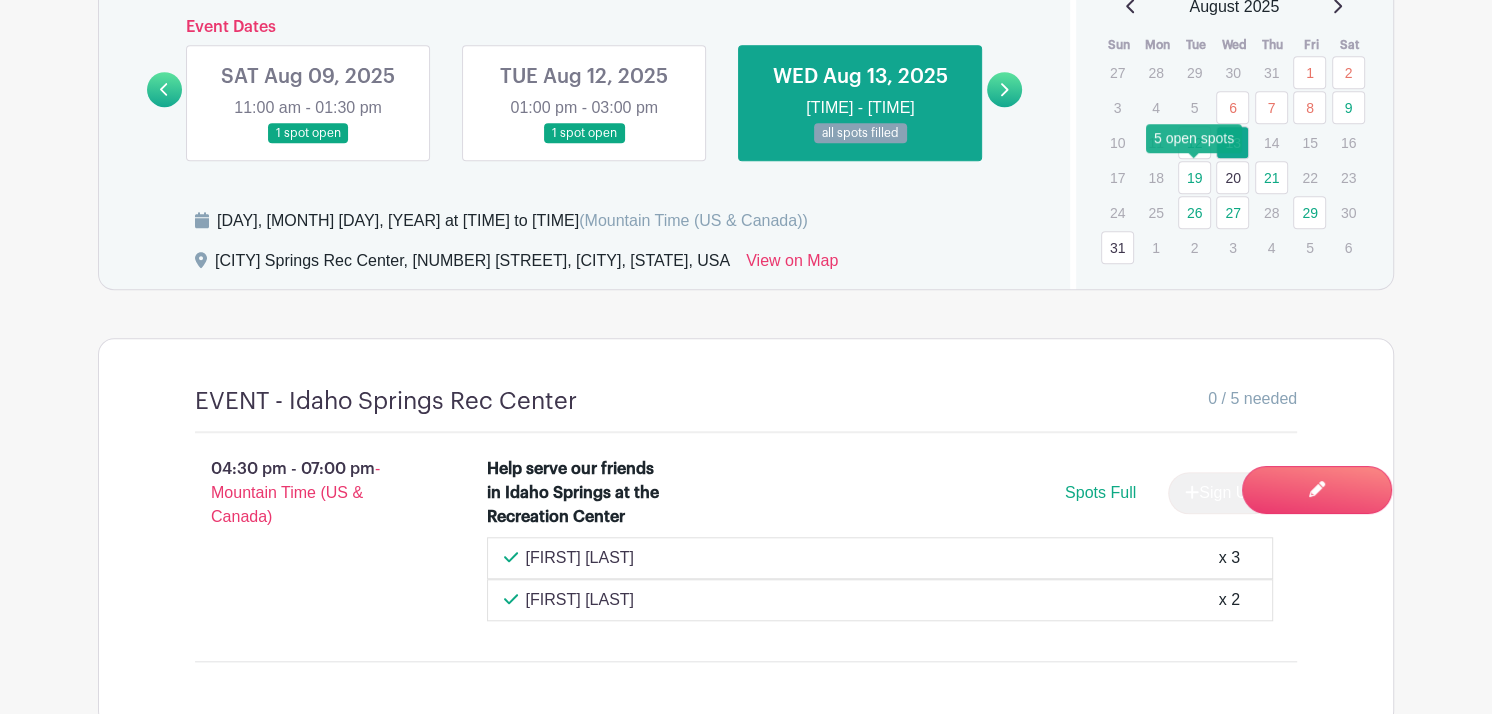 click on "19" at bounding box center [1194, 177] 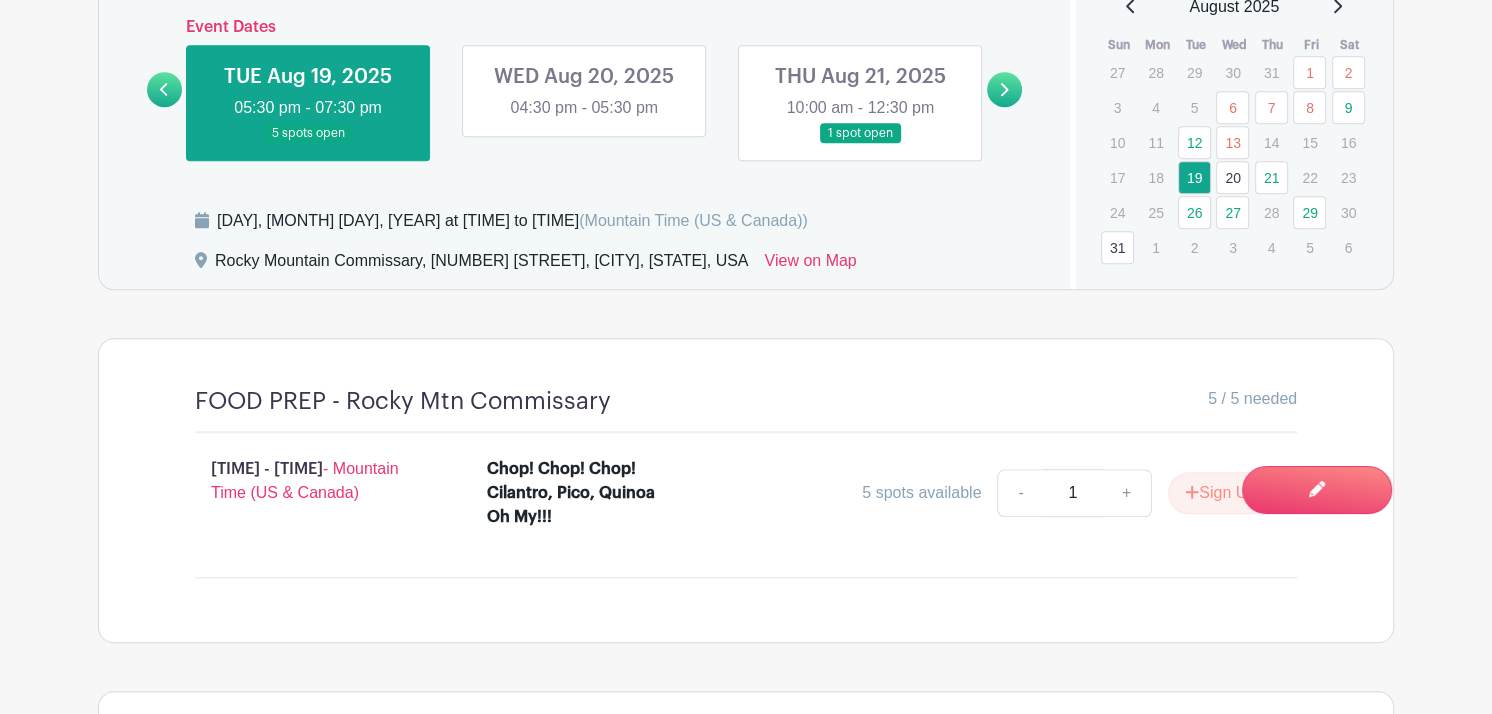 click on "20" at bounding box center [1232, 177] 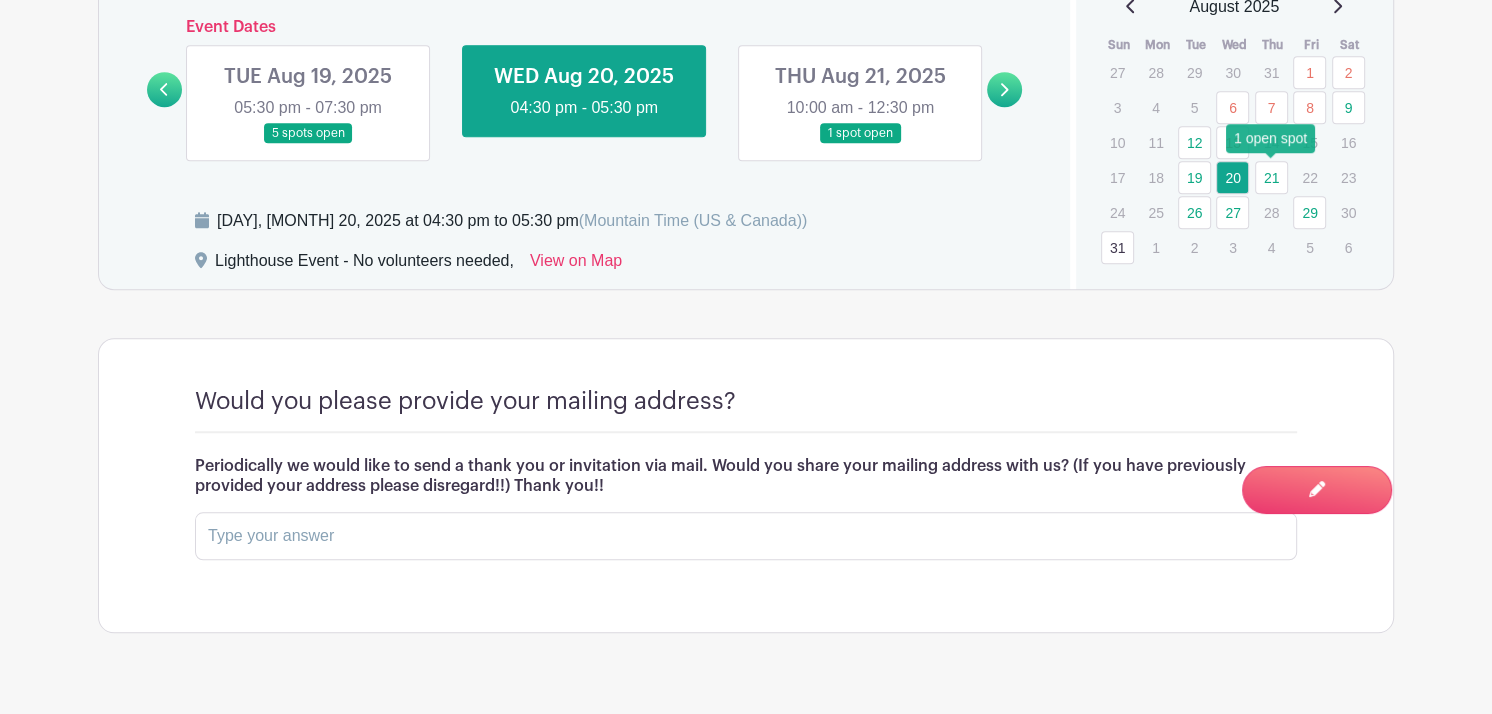 click on "21" at bounding box center [1271, 177] 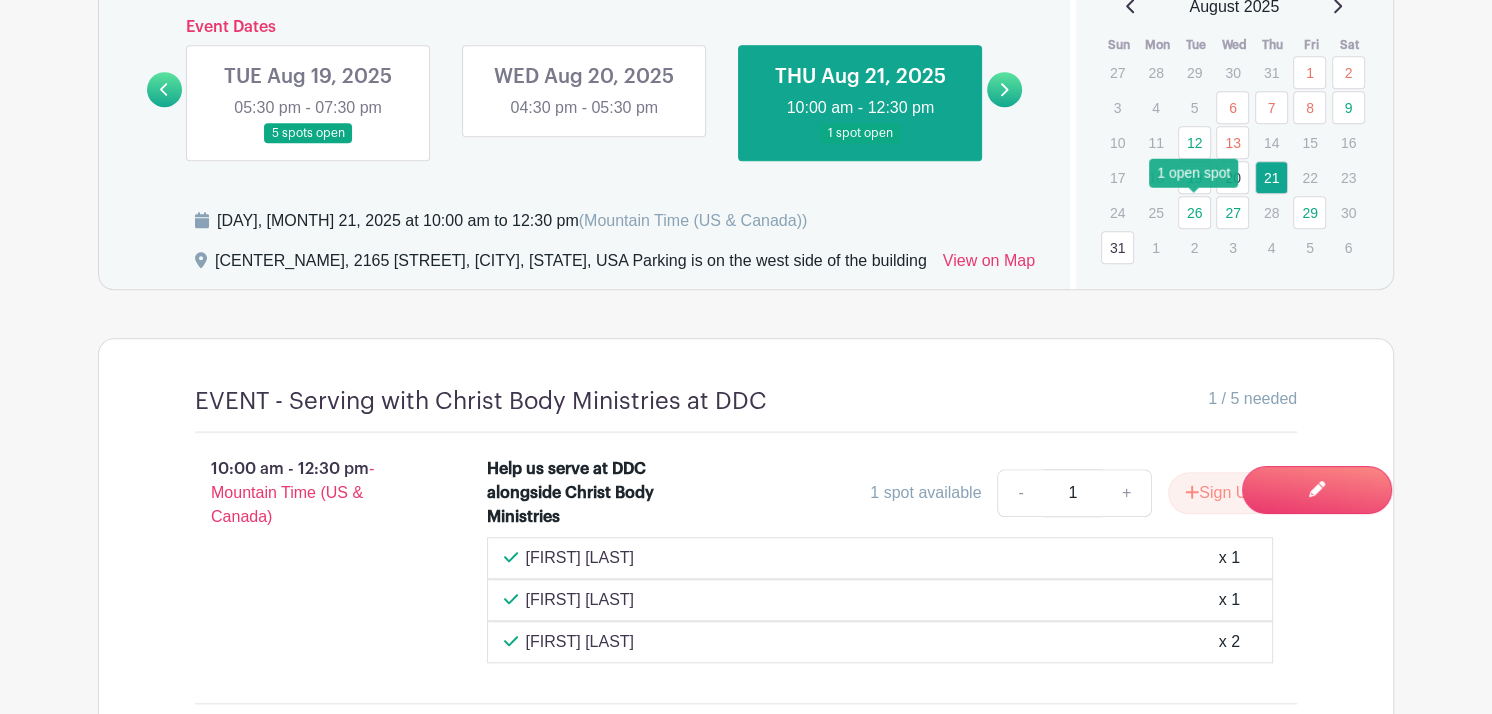 click on "26" at bounding box center (1194, 212) 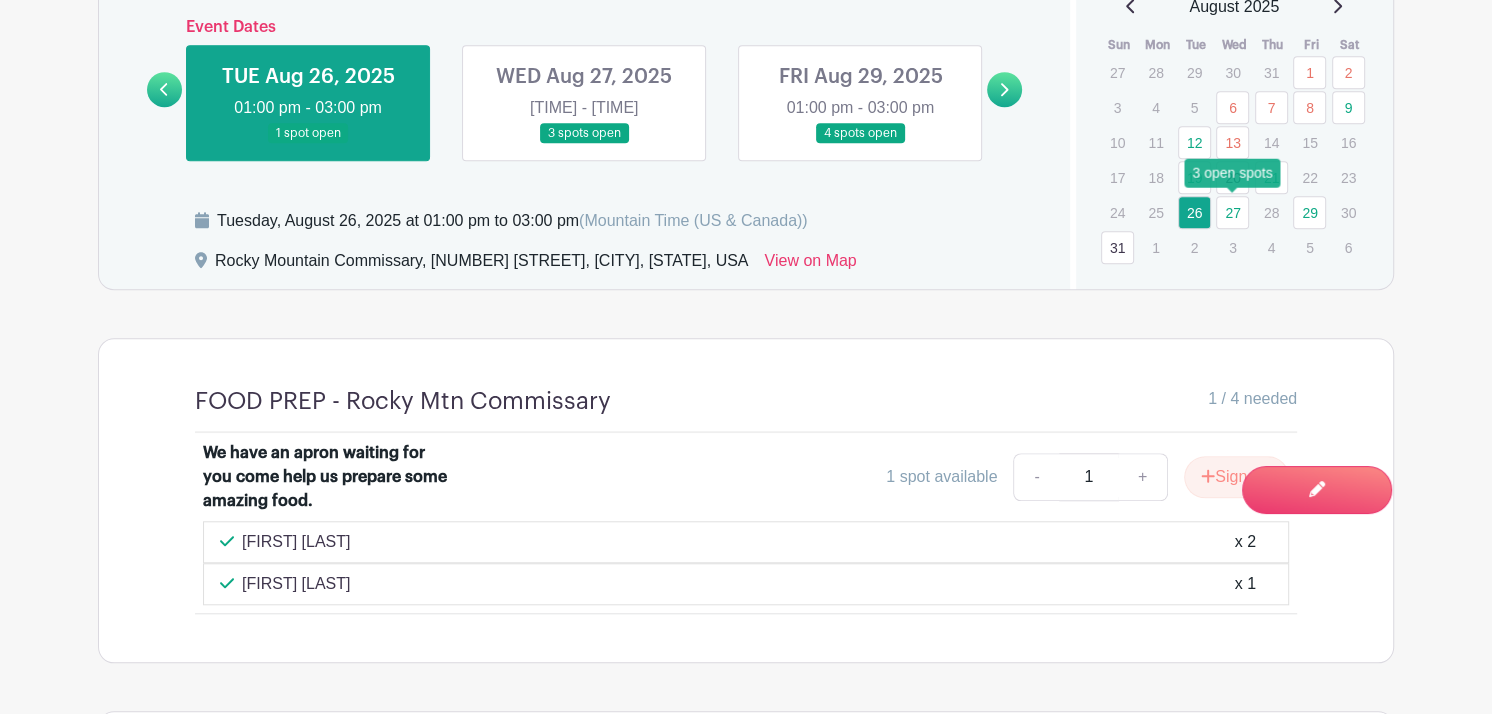 click on "27" at bounding box center [1232, 212] 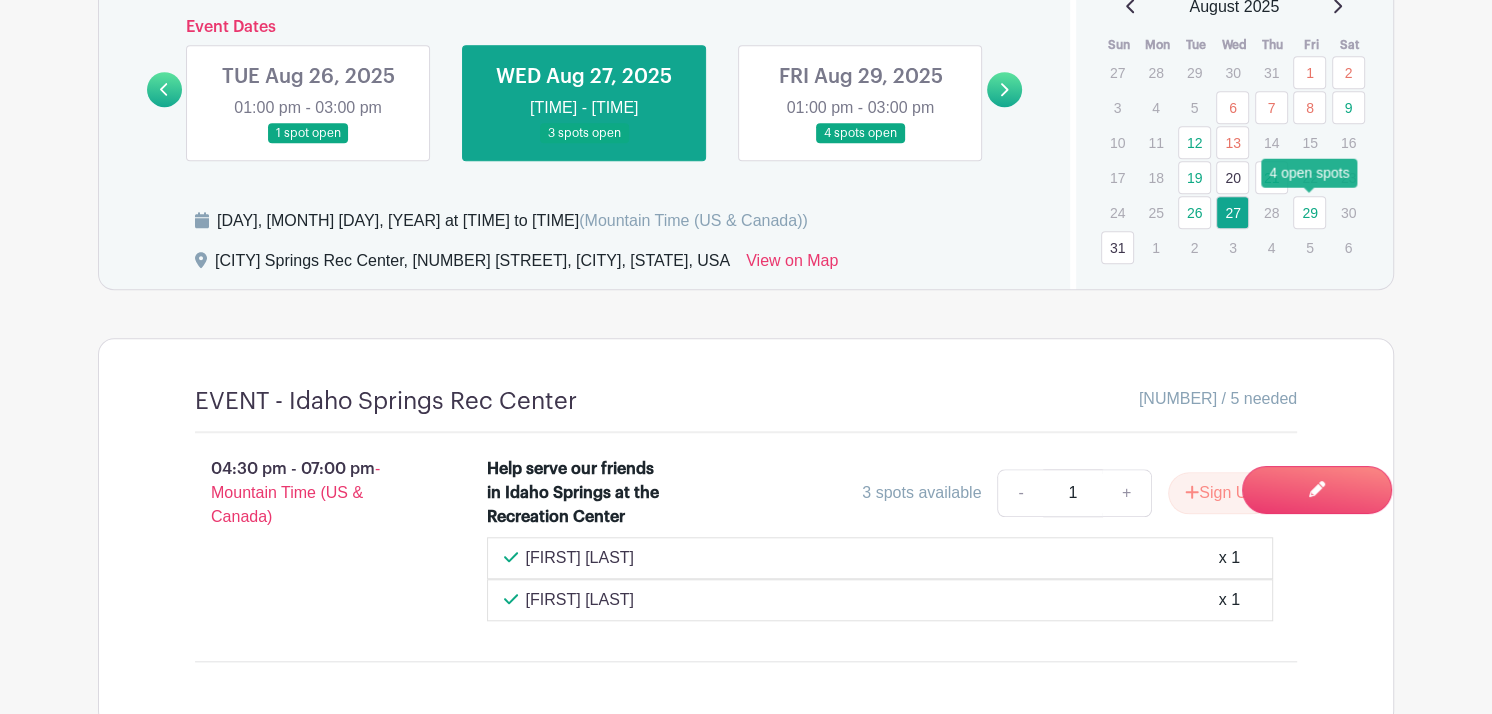 click on "29" at bounding box center (1309, 212) 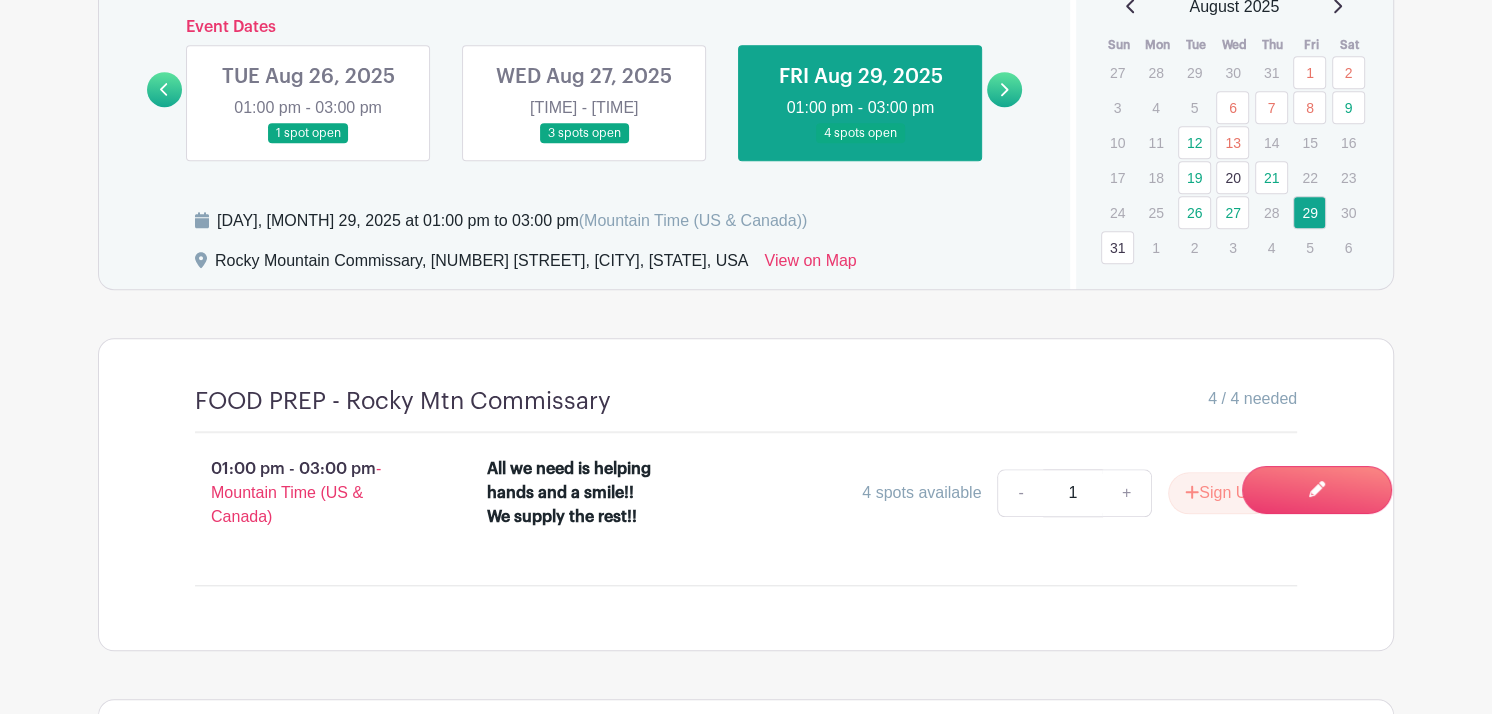 click on "31" at bounding box center (1117, 247) 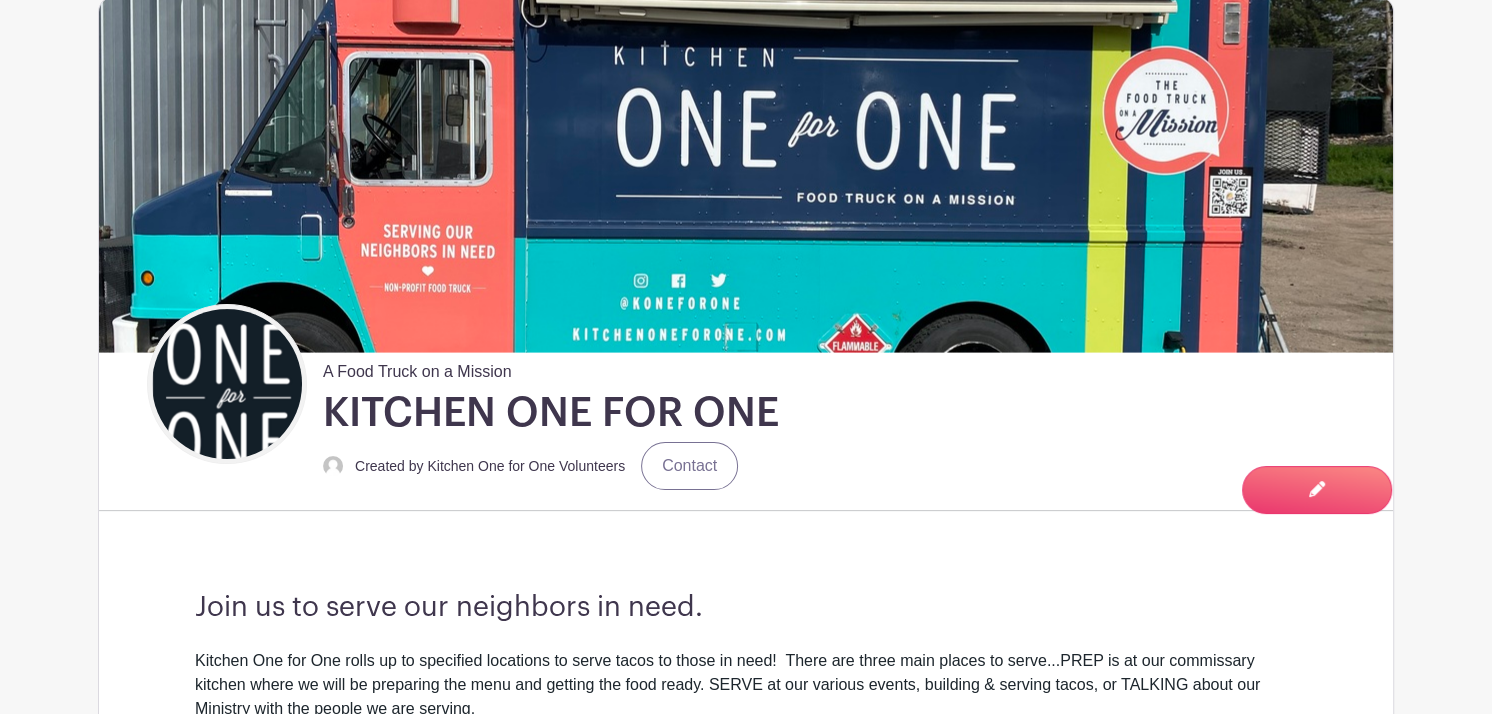 scroll, scrollTop: 0, scrollLeft: 0, axis: both 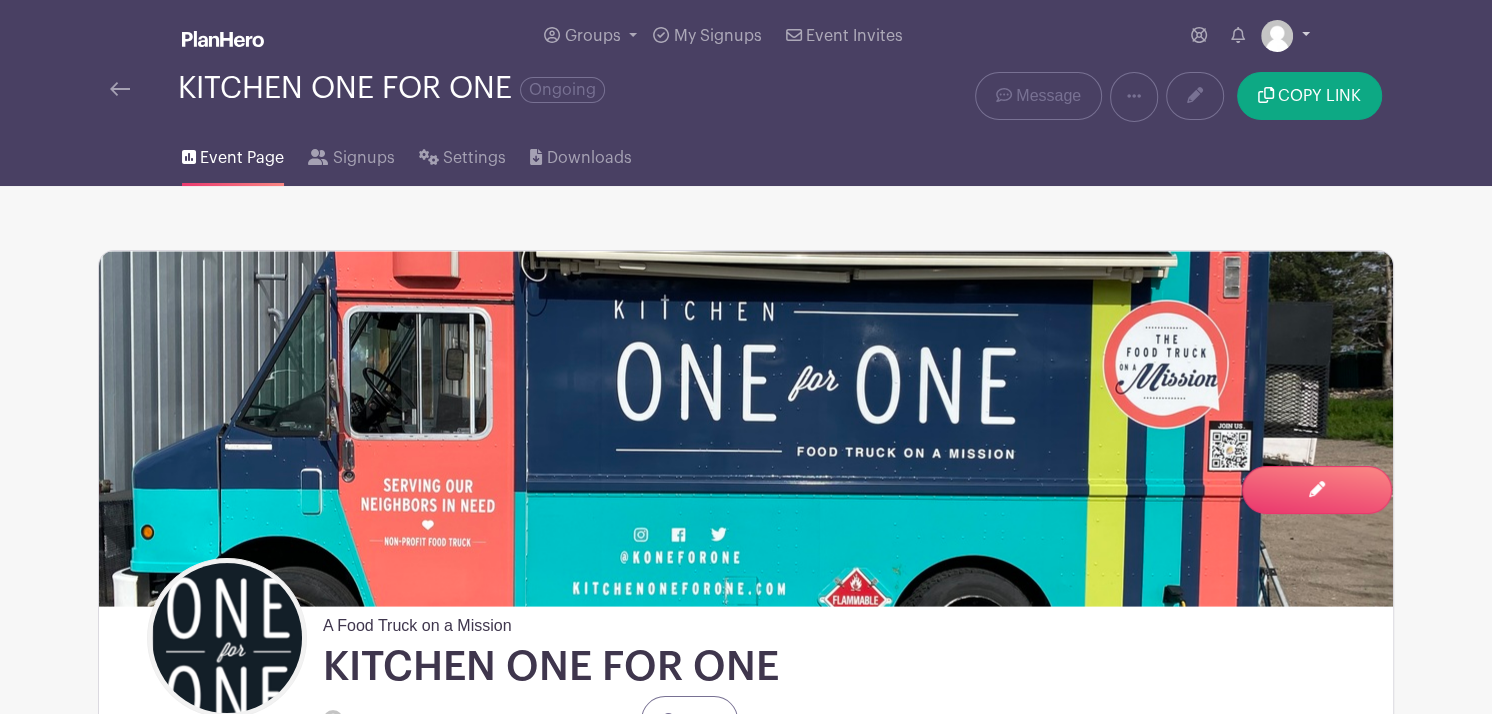 click at bounding box center (1285, 36) 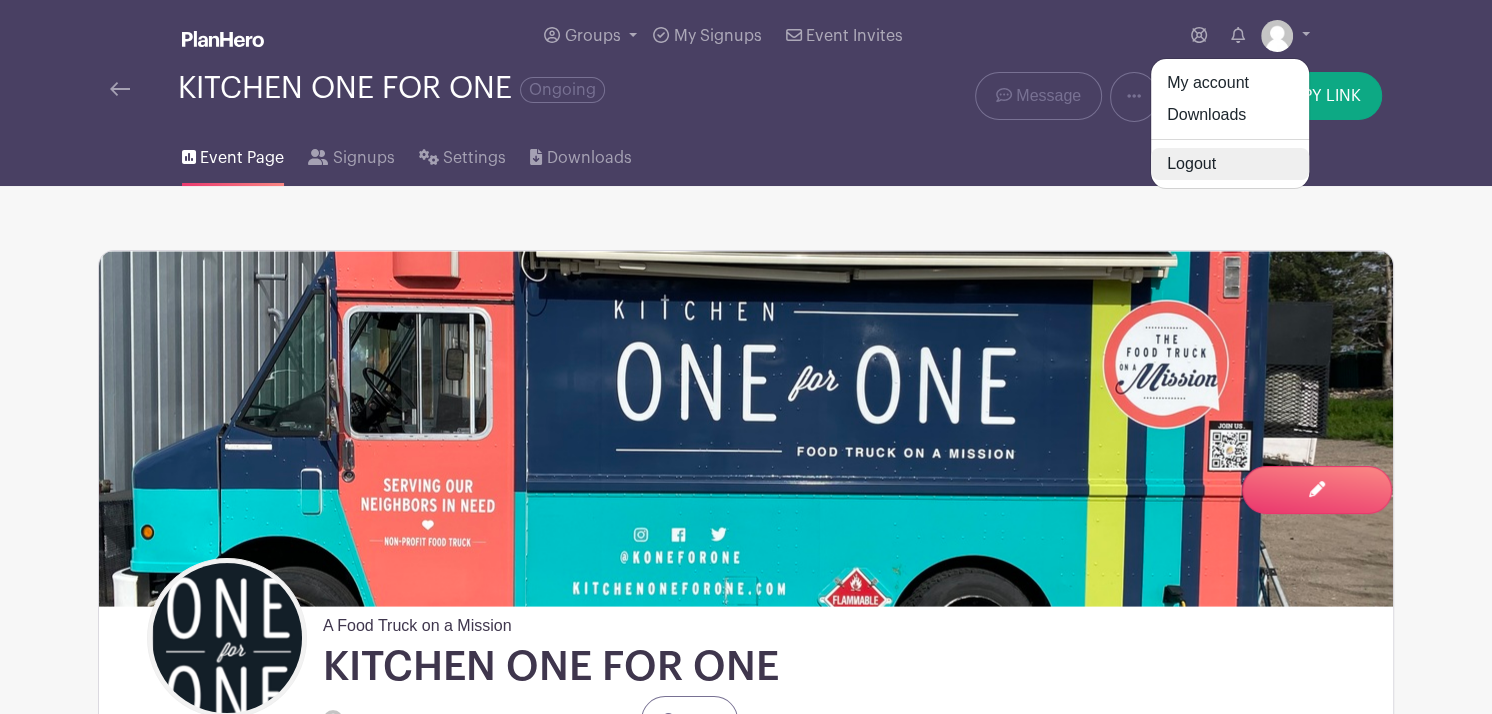 click on "Logout" at bounding box center (1230, 164) 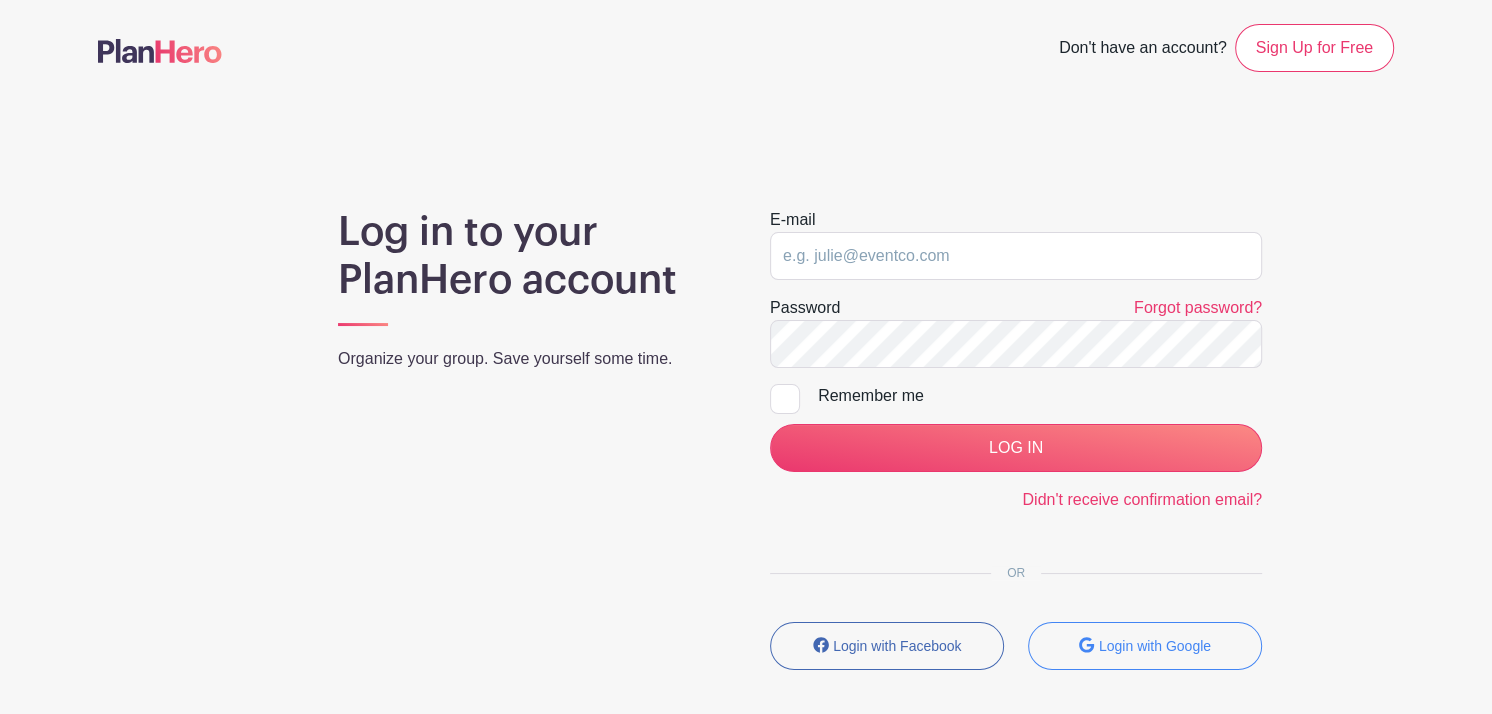 type on "[EMAIL]" 